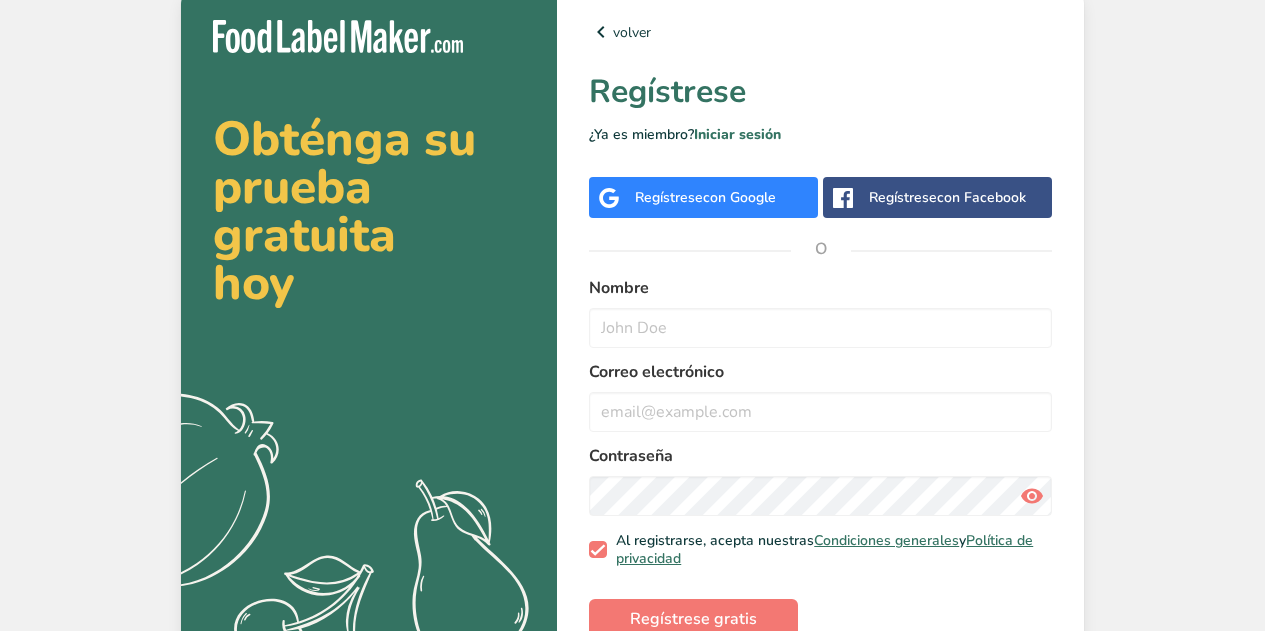 scroll, scrollTop: 0, scrollLeft: 0, axis: both 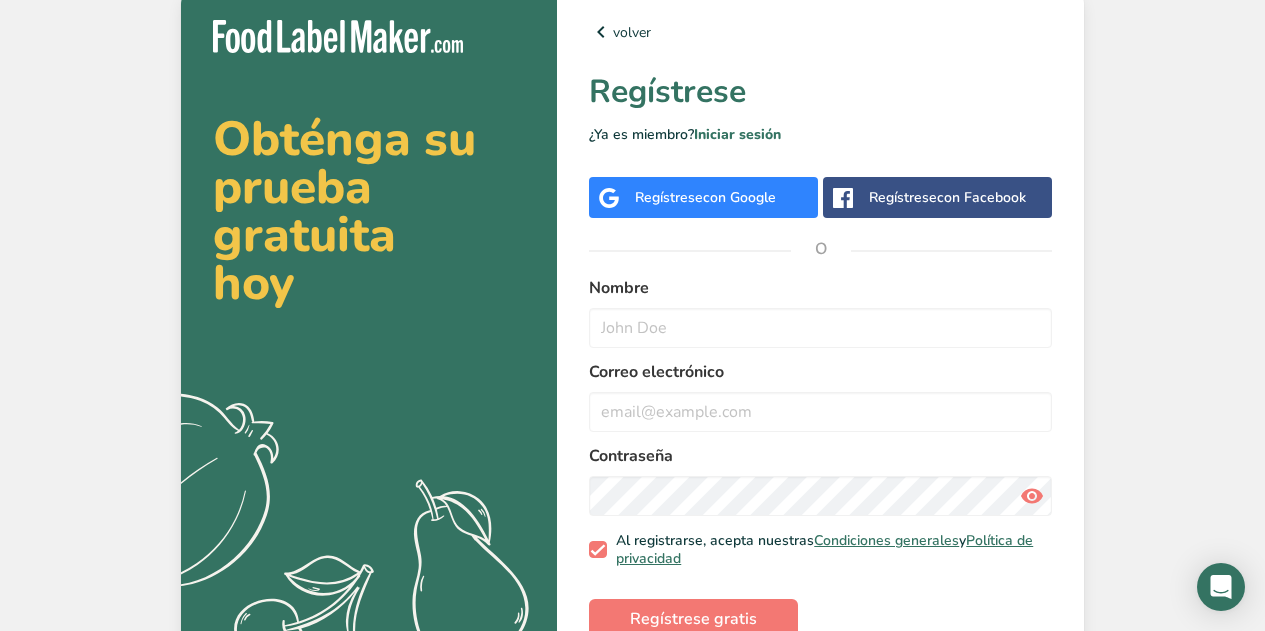 click on "con Google" at bounding box center [739, 197] 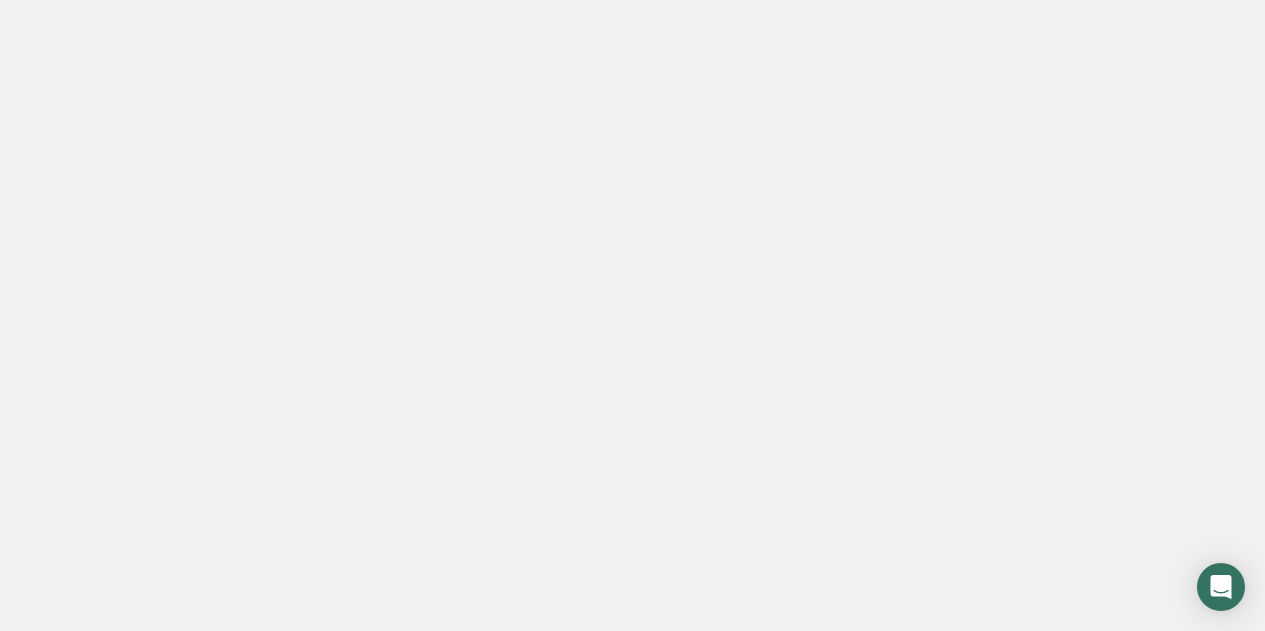 scroll, scrollTop: 0, scrollLeft: 0, axis: both 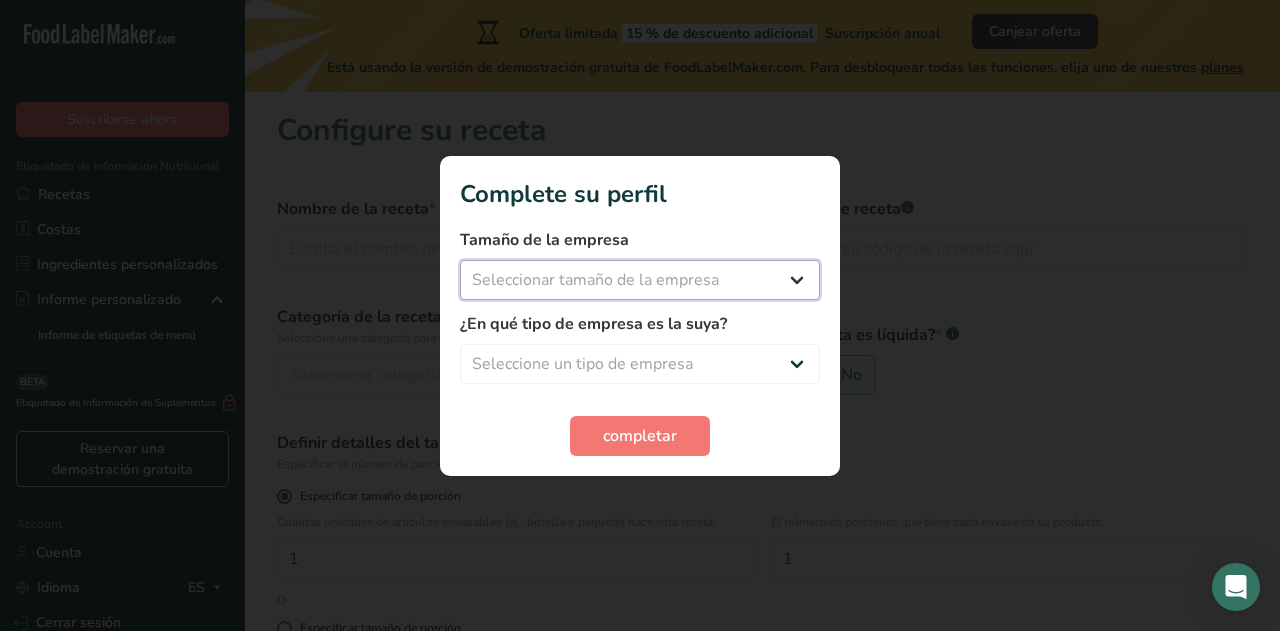 click on "Seleccionar tamaño de la empresa
Menos de 10 empleados
De 10 a 50 empleados
De 51 a 500 empleados
Más de 500 empleados" at bounding box center (640, 280) 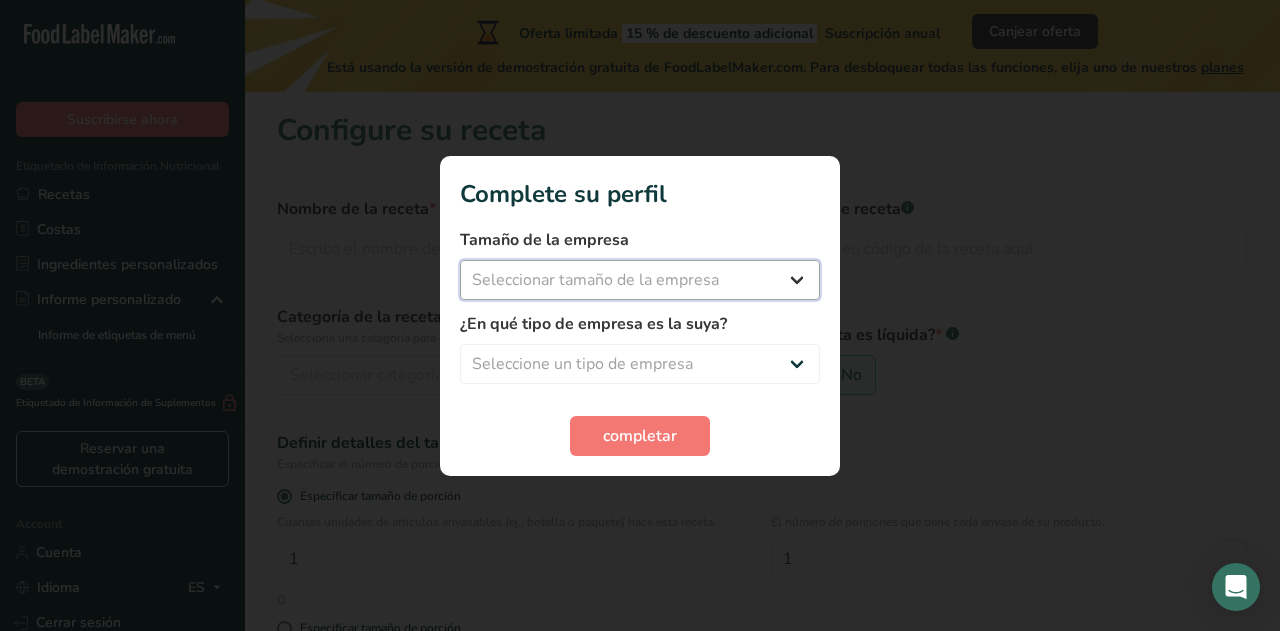 select on "1" 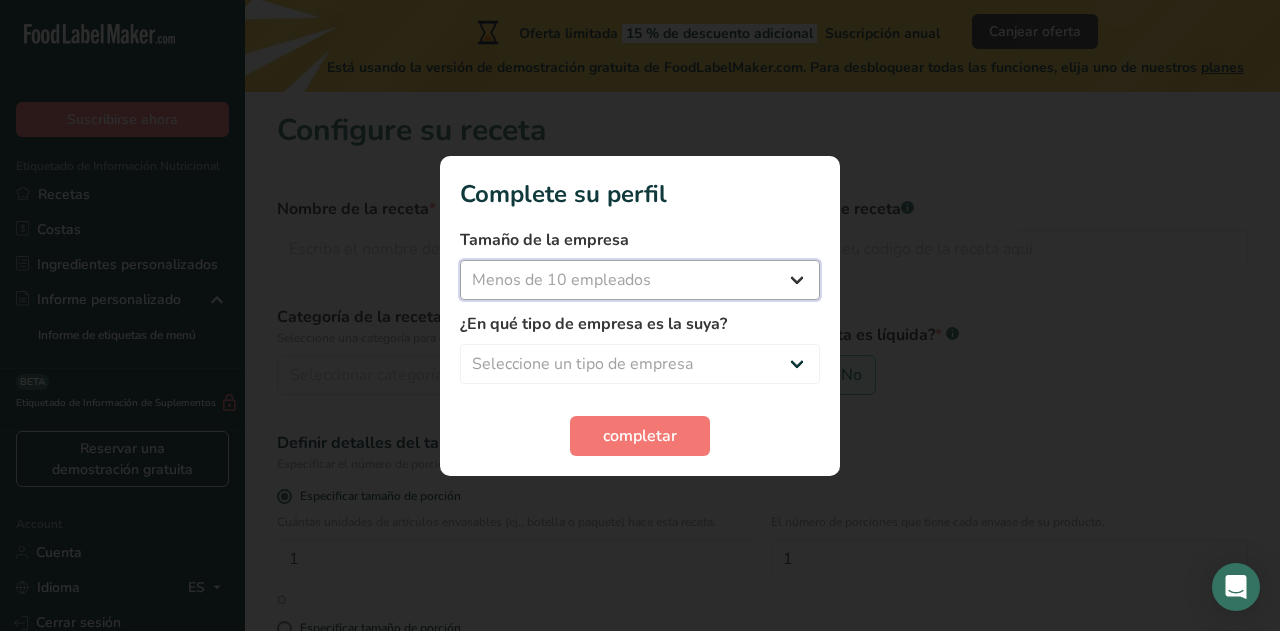 click on "Seleccionar tamaño de la empresa
Menos de 10 empleados
De 10 a 50 empleados
De 51 a 500 empleados
Más de 500 empleados" at bounding box center [640, 280] 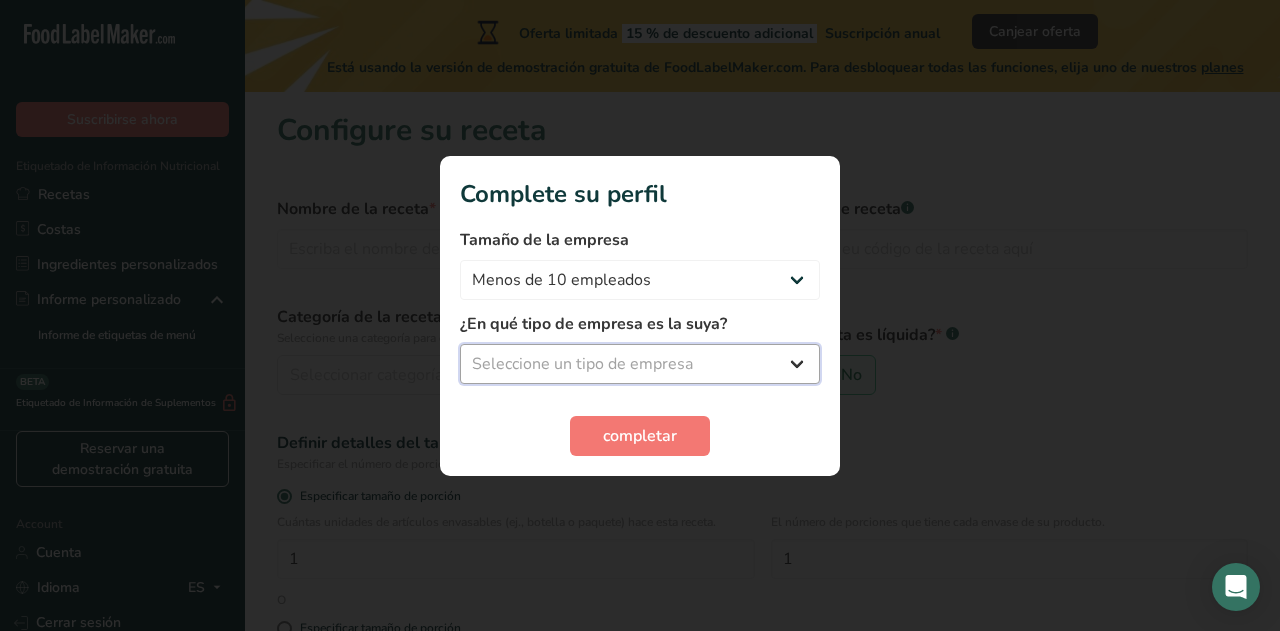 click on "Seleccione un tipo de empresa
Fabricante de alimentos envasados
Restaurante y cafetería
Panadería
Empresa de comidas preparadas y cáterin
Nutricionista
Bloguero gastronómico
Entrenador personal
Otro" at bounding box center [640, 364] 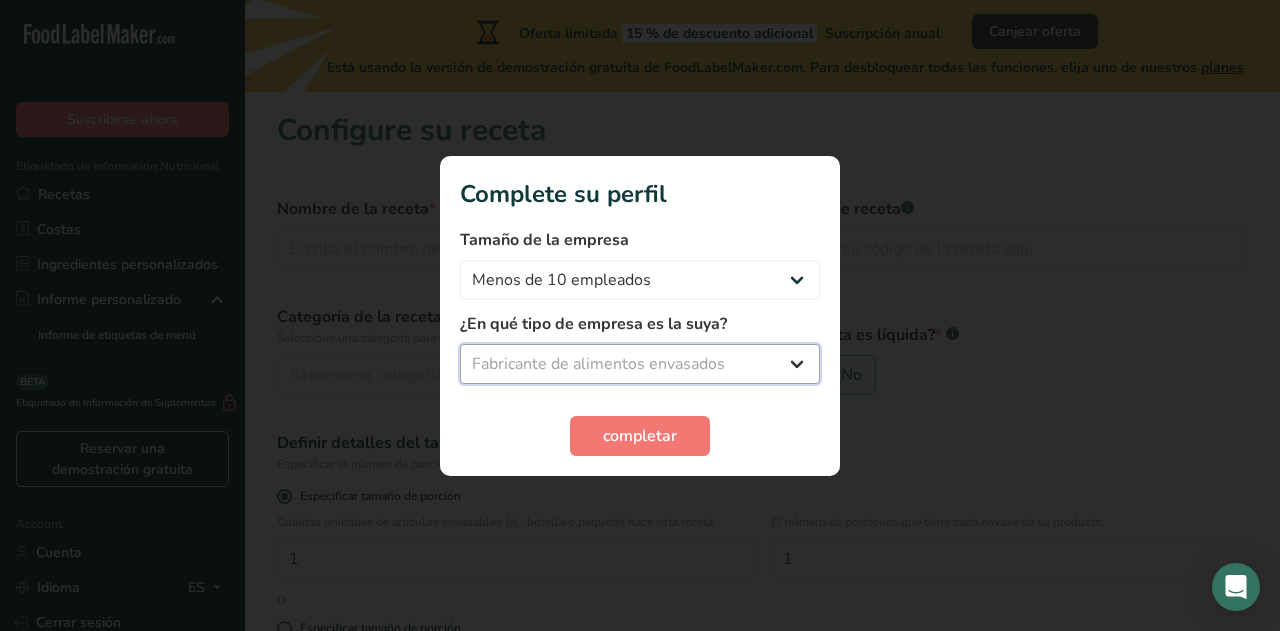 click on "Seleccione un tipo de empresa
Fabricante de alimentos envasados
Restaurante y cafetería
Panadería
Empresa de comidas preparadas y cáterin
Nutricionista
Bloguero gastronómico
Entrenador personal
Otro" at bounding box center (640, 364) 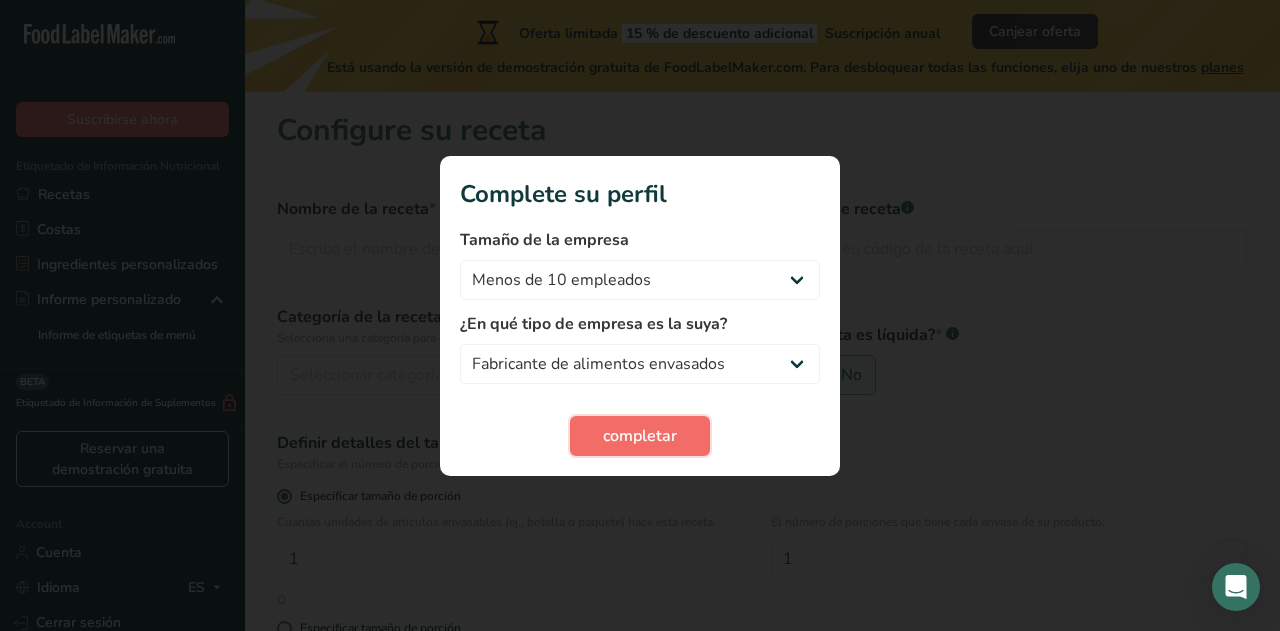 click on "completar" at bounding box center [640, 436] 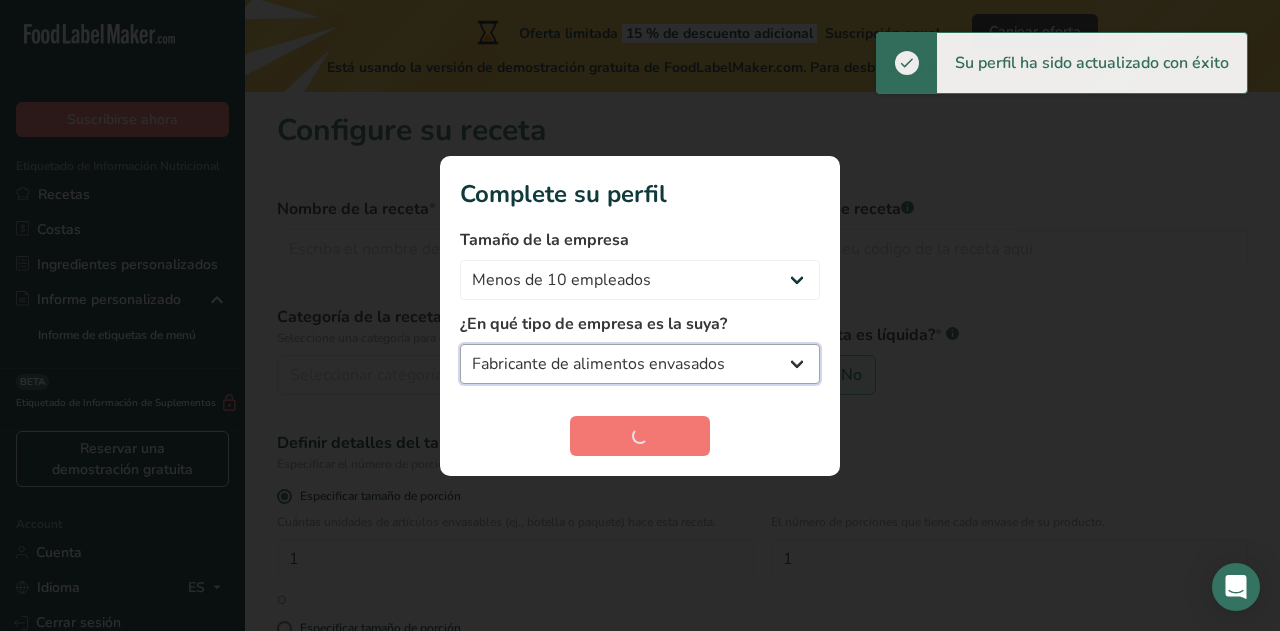 click on "Fabricante de alimentos envasados
Restaurante y cafetería
Panadería
Empresa de comidas preparadas y cáterin
Nutricionista
Bloguero gastronómico
Entrenador personal
Otro" at bounding box center (640, 364) 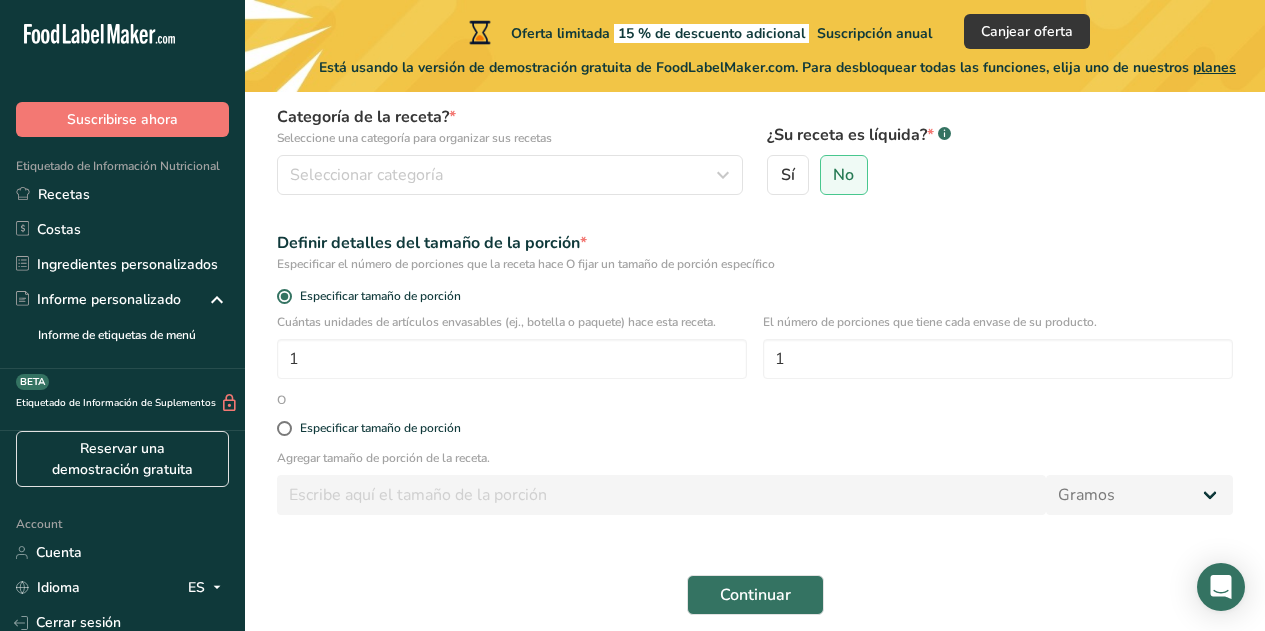 scroll, scrollTop: 0, scrollLeft: 0, axis: both 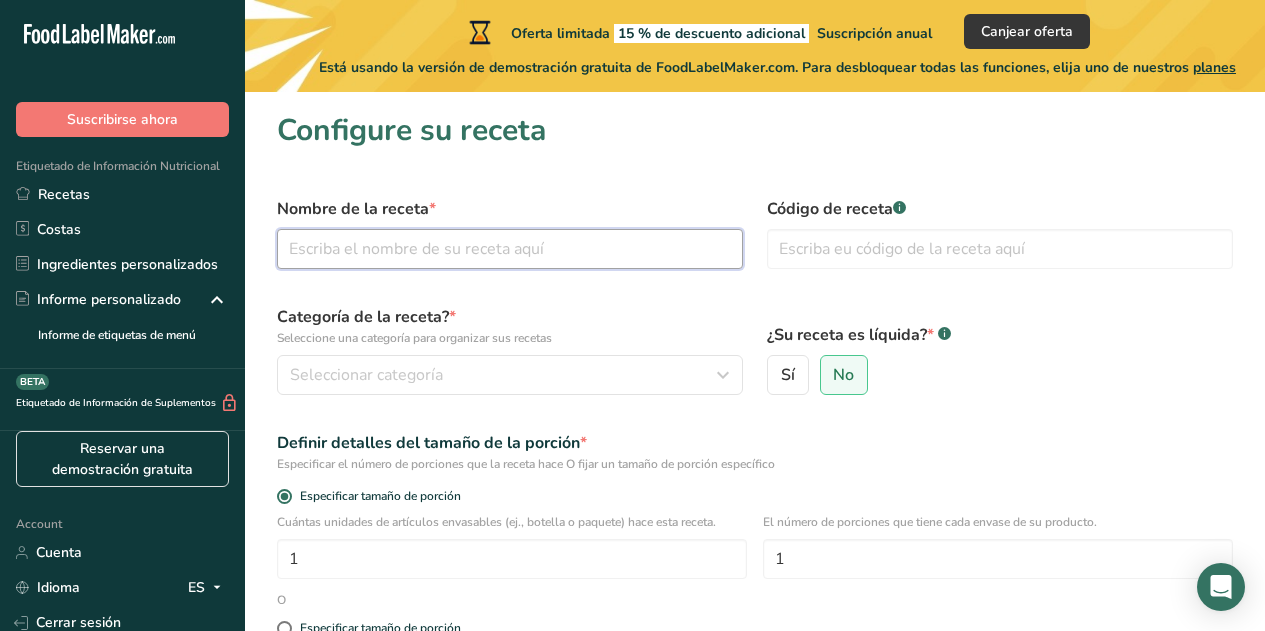 click at bounding box center [510, 249] 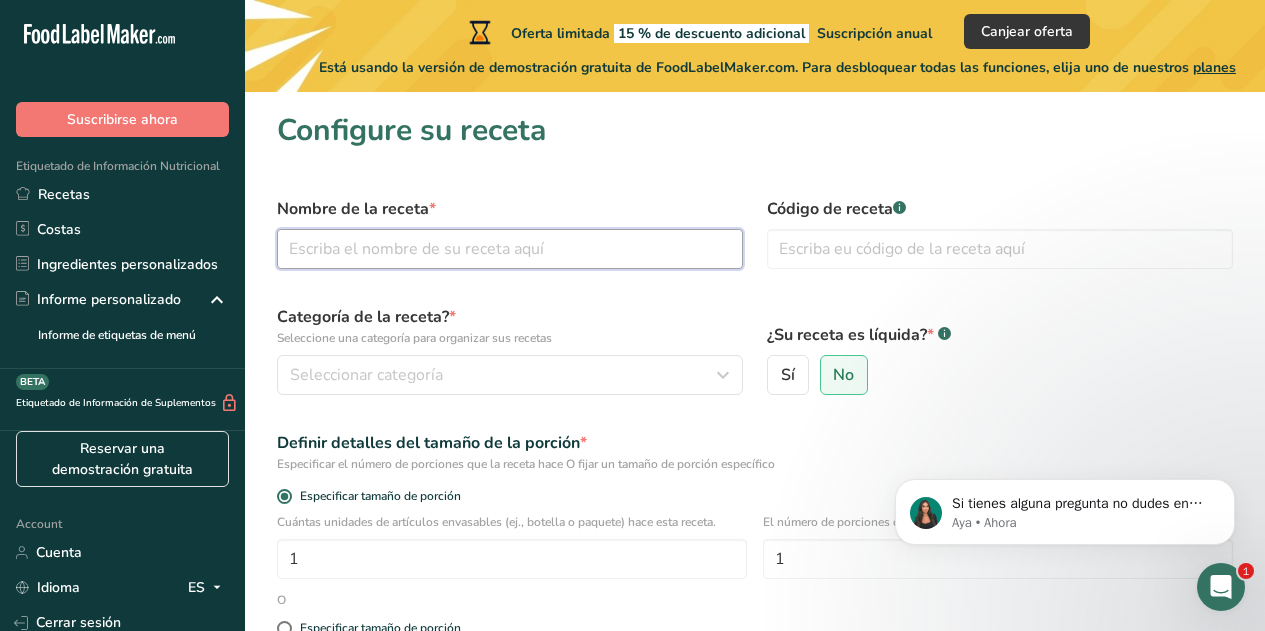scroll, scrollTop: 0, scrollLeft: 0, axis: both 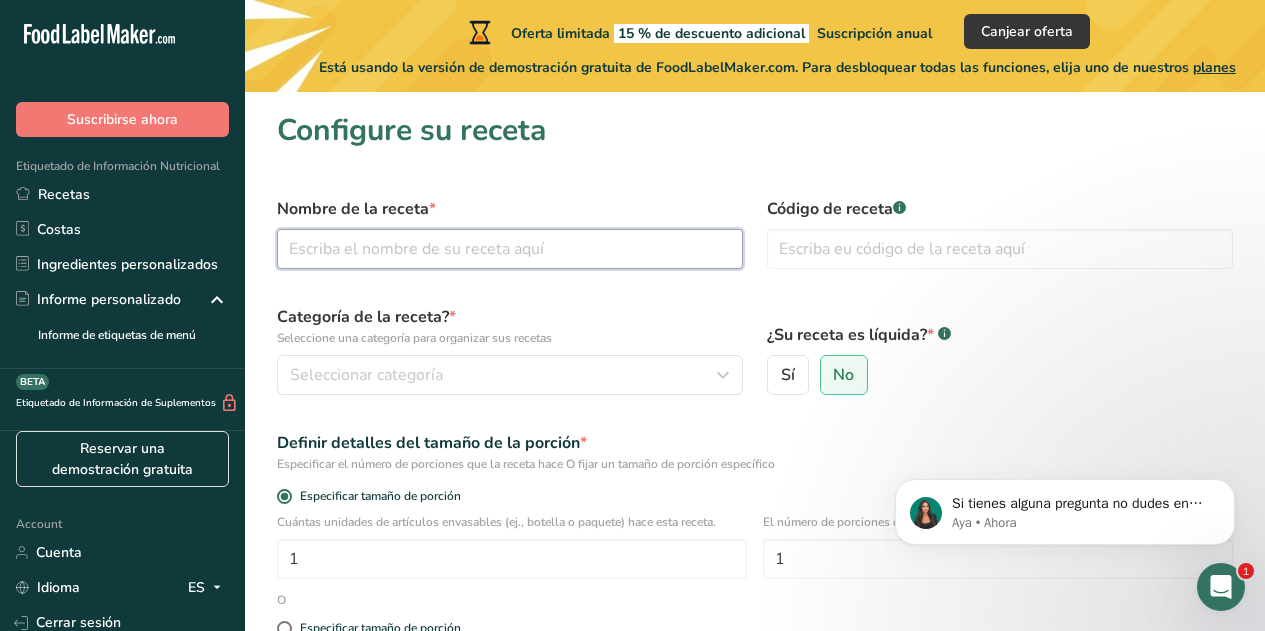 click at bounding box center (510, 249) 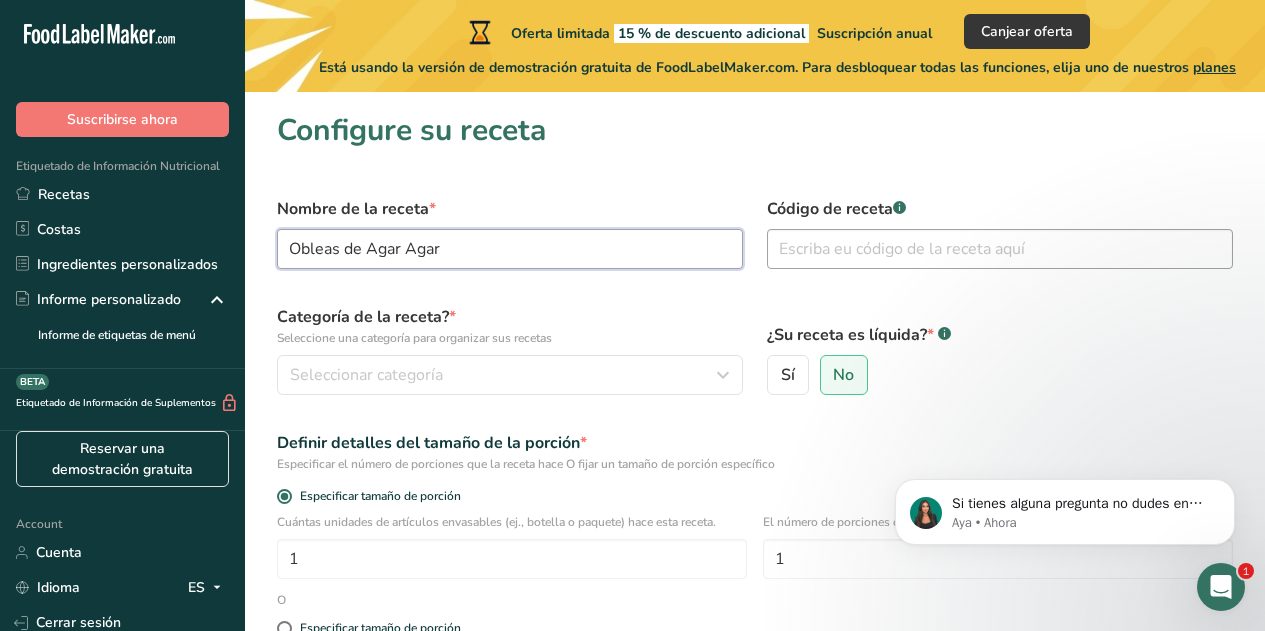type on "Obleas de Agar Agar" 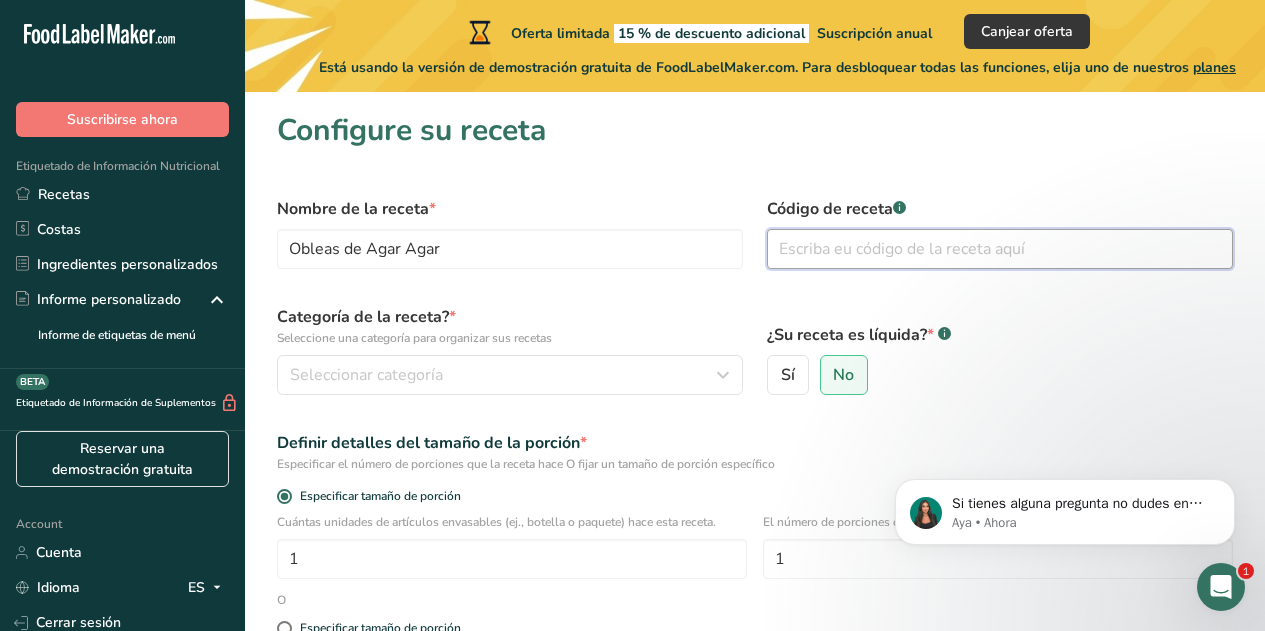 click at bounding box center (1000, 249) 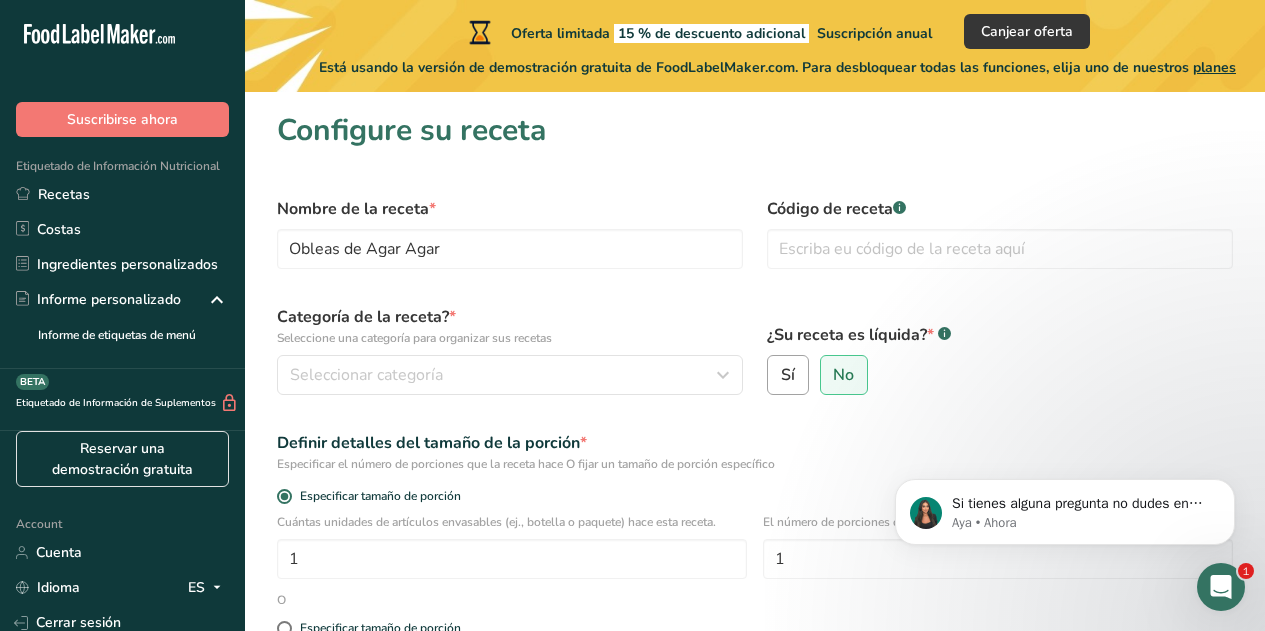click on "Sí" at bounding box center [788, 375] 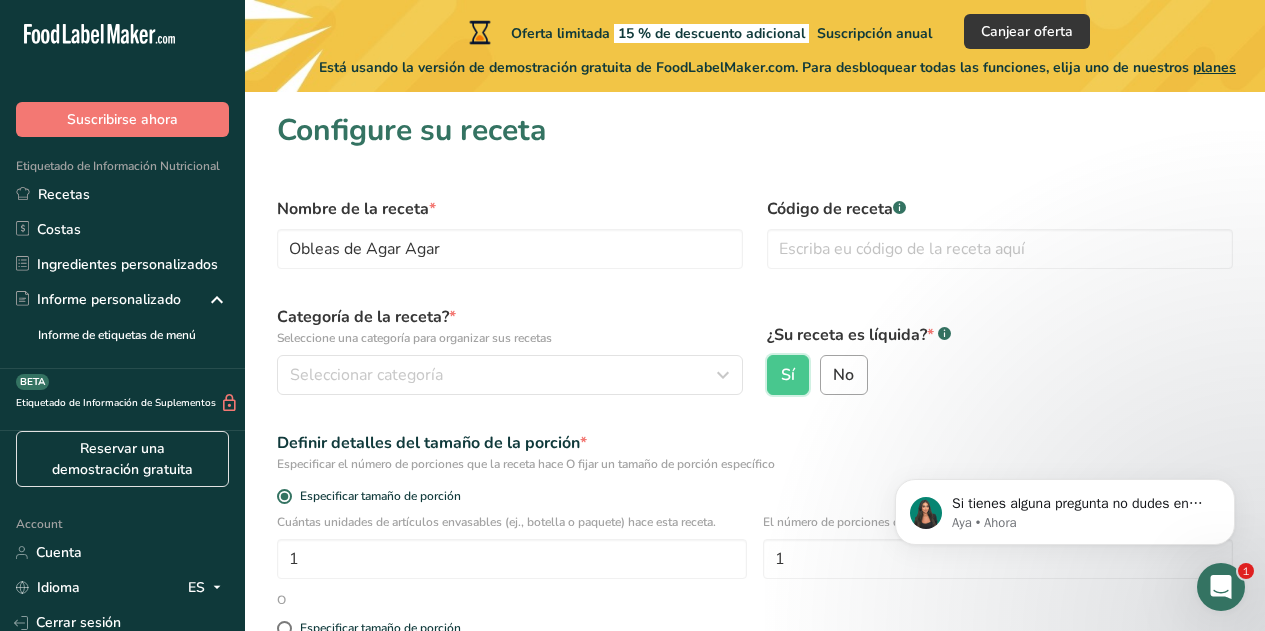 click on "No" at bounding box center [844, 375] 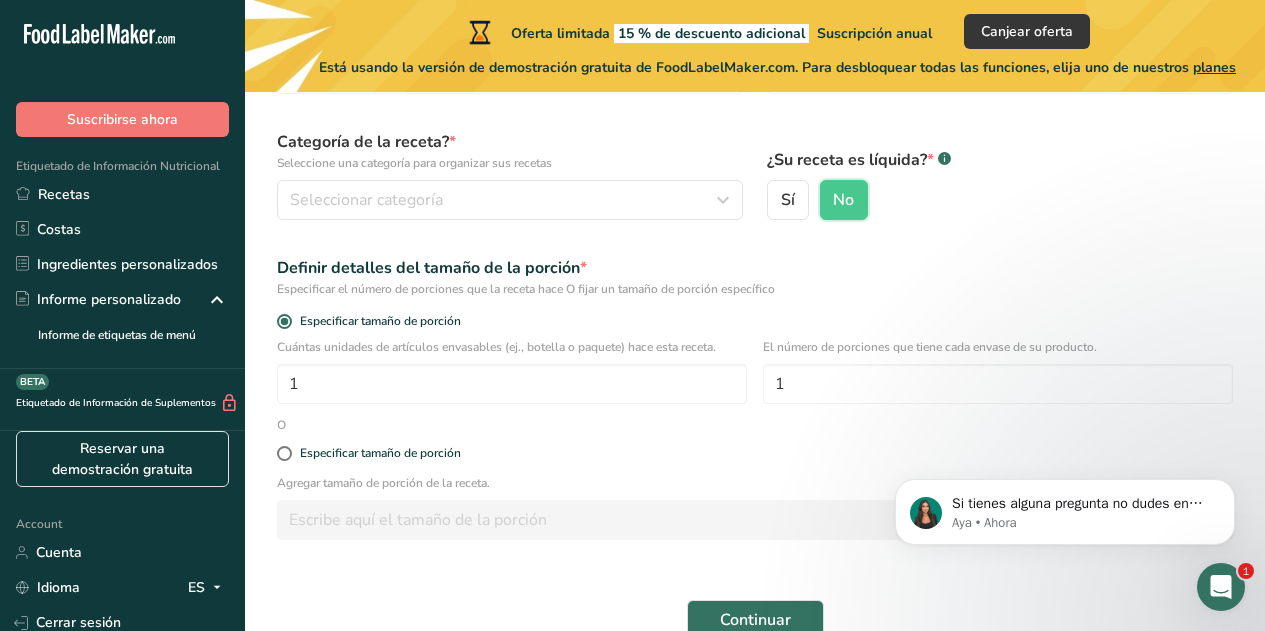 scroll, scrollTop: 200, scrollLeft: 0, axis: vertical 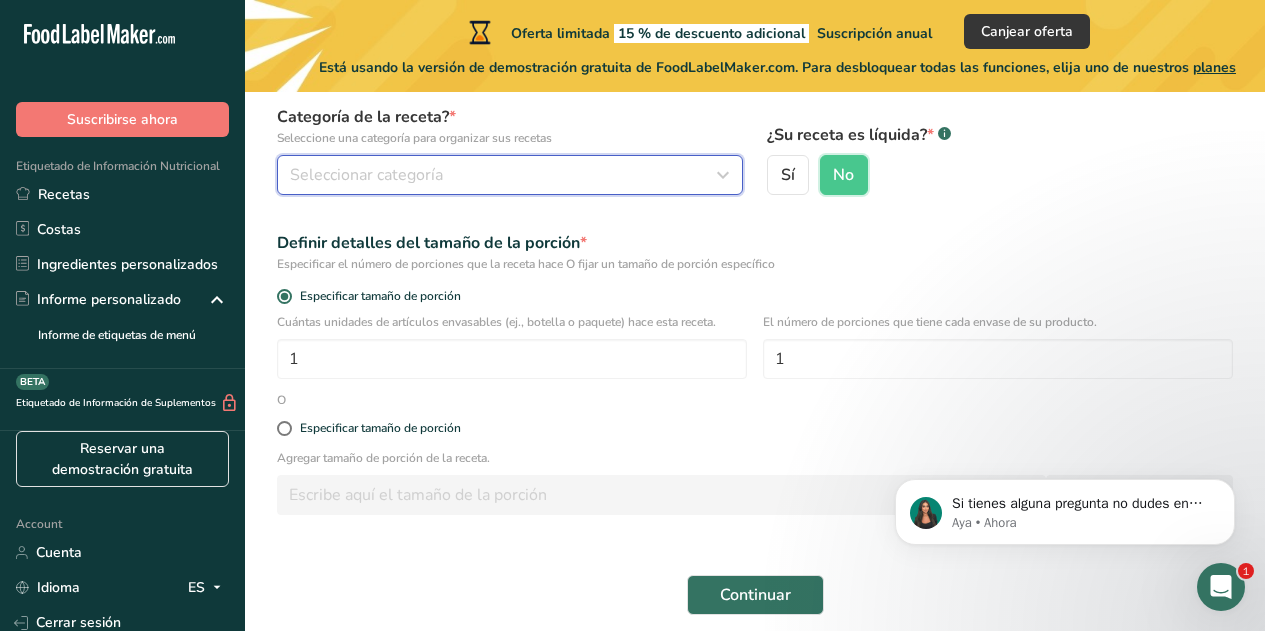 click on "Seleccionar categoría" at bounding box center [504, 175] 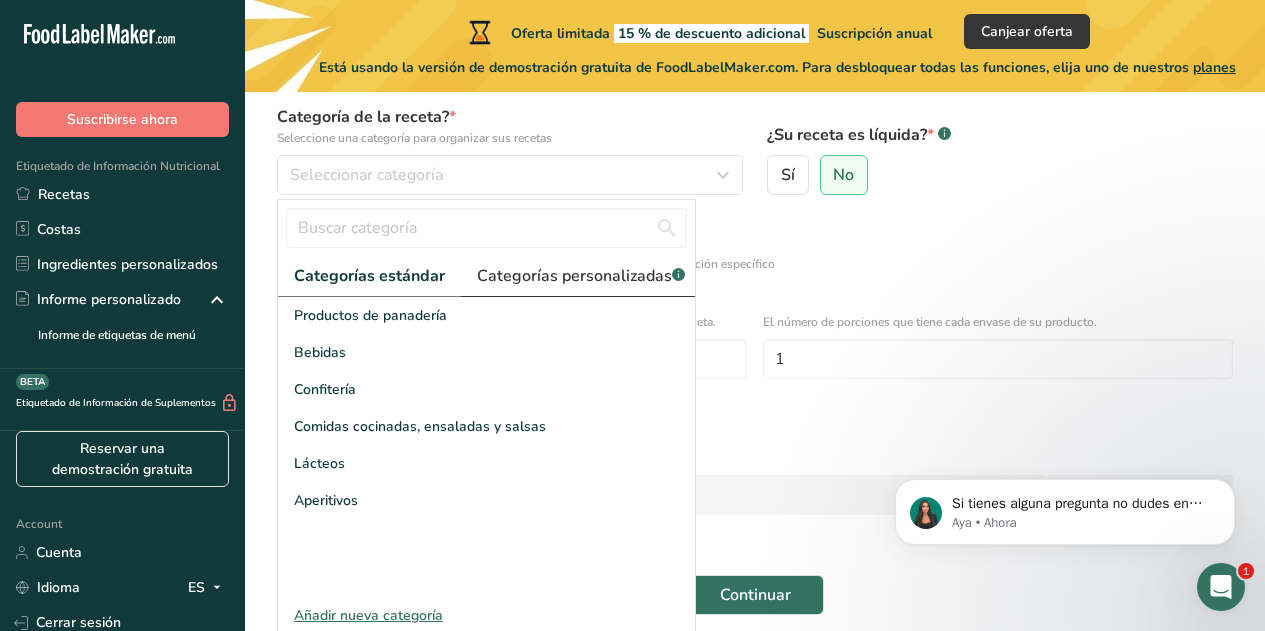 click on "Categorías personalizadas
.a-a{fill:#347362;}.b-a{fill:#fff;}" at bounding box center [581, 276] 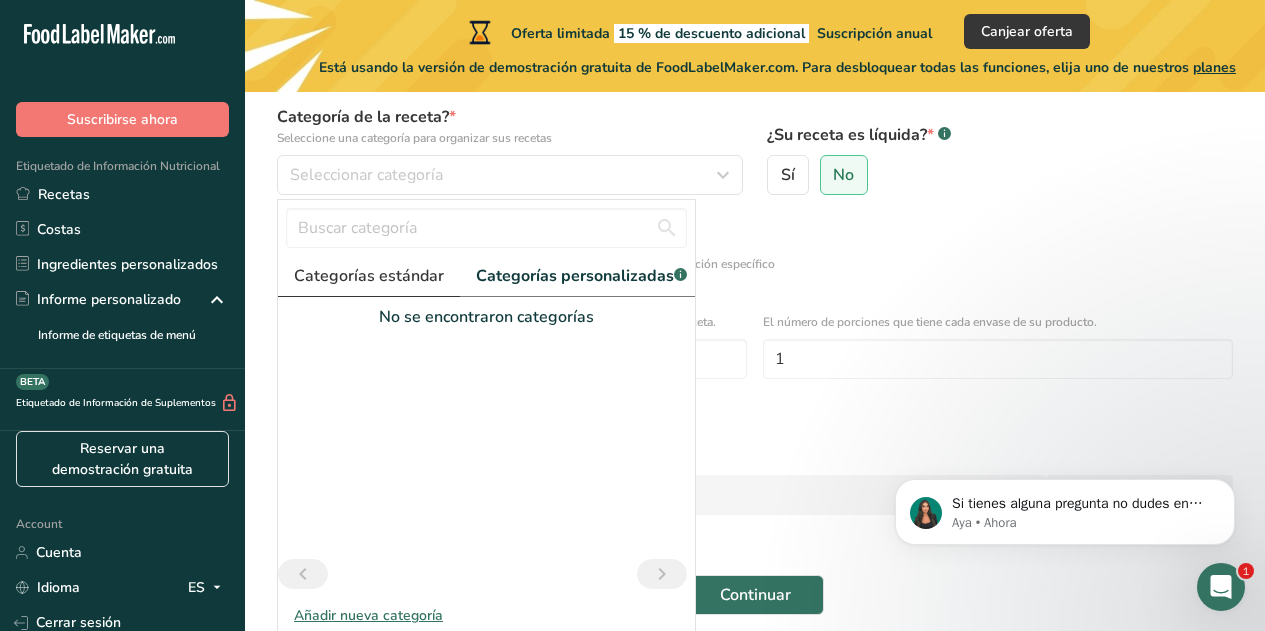 click on "Categorías estándar" at bounding box center (369, 276) 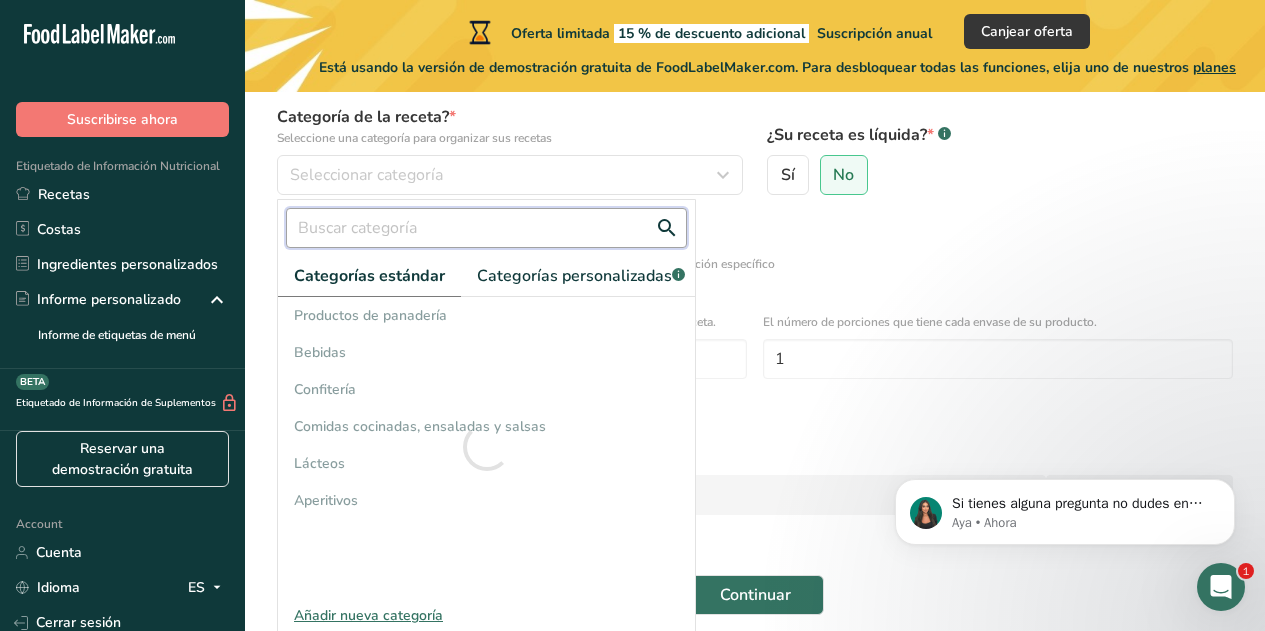 click at bounding box center (486, 228) 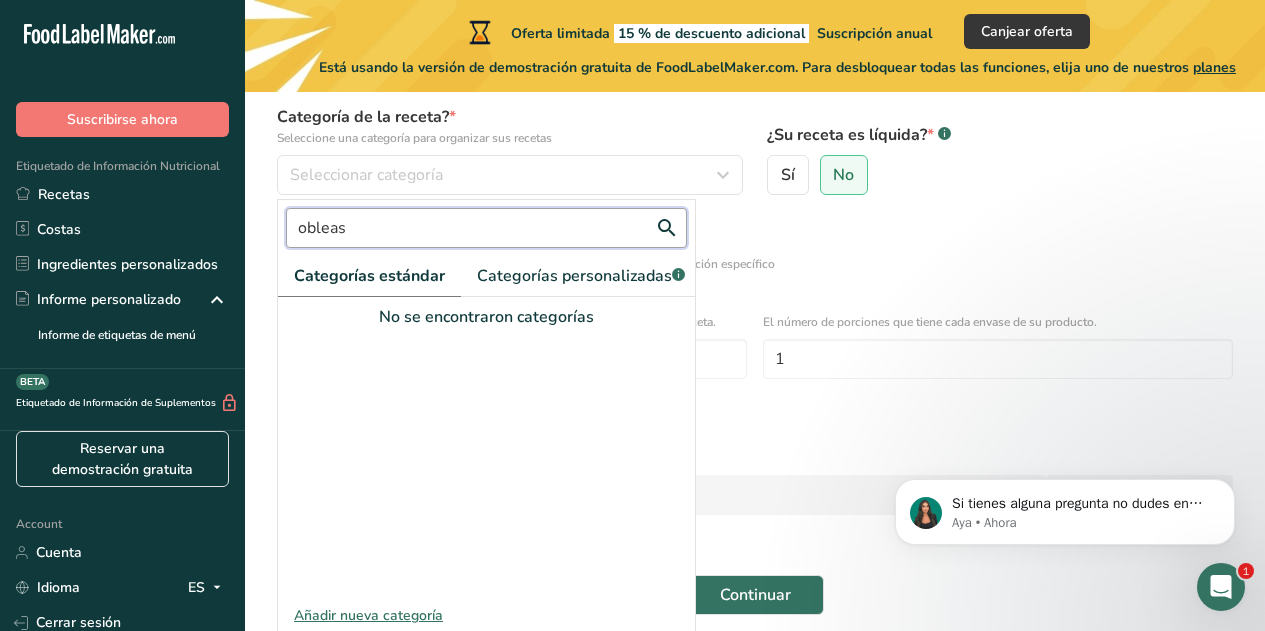 click on "obleas" at bounding box center (486, 228) 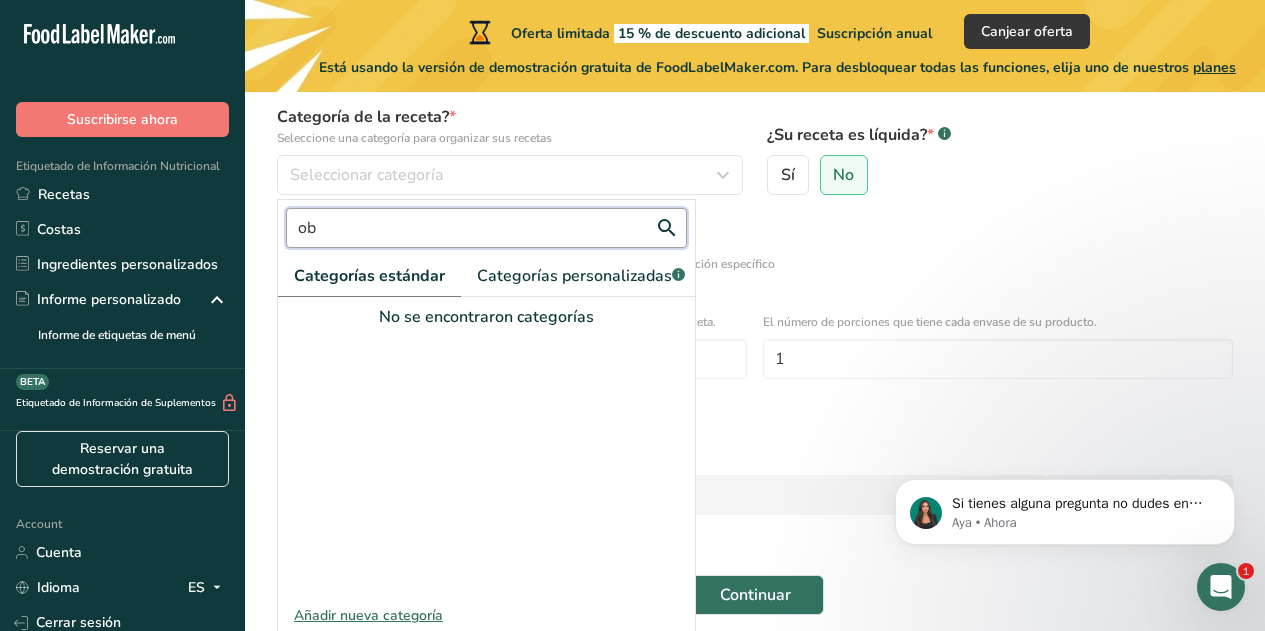 type on "o" 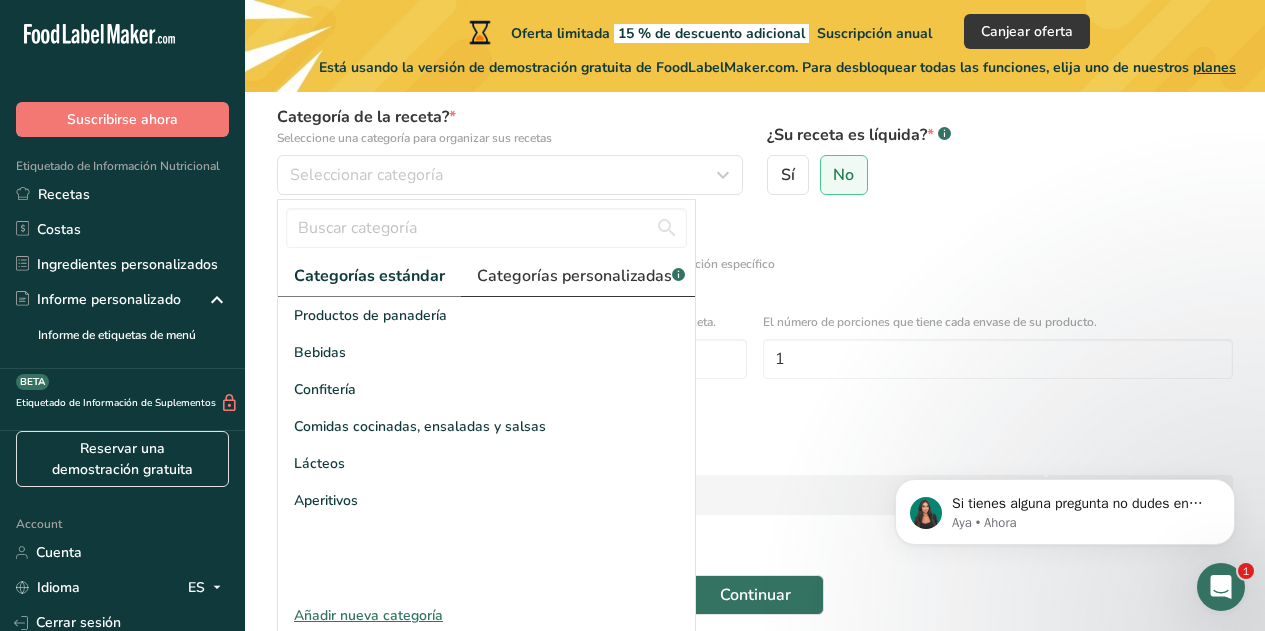 click on "Categorías personalizadas
.a-a{fill:#347362;}.b-a{fill:#fff;}" at bounding box center [581, 276] 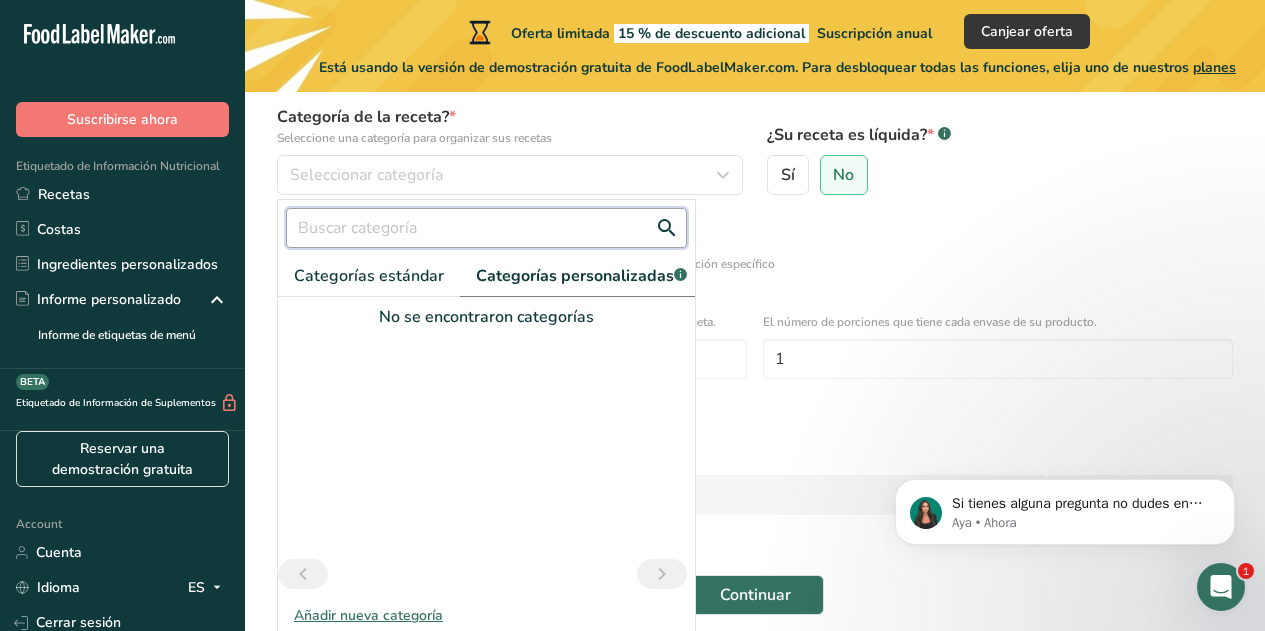click at bounding box center [486, 228] 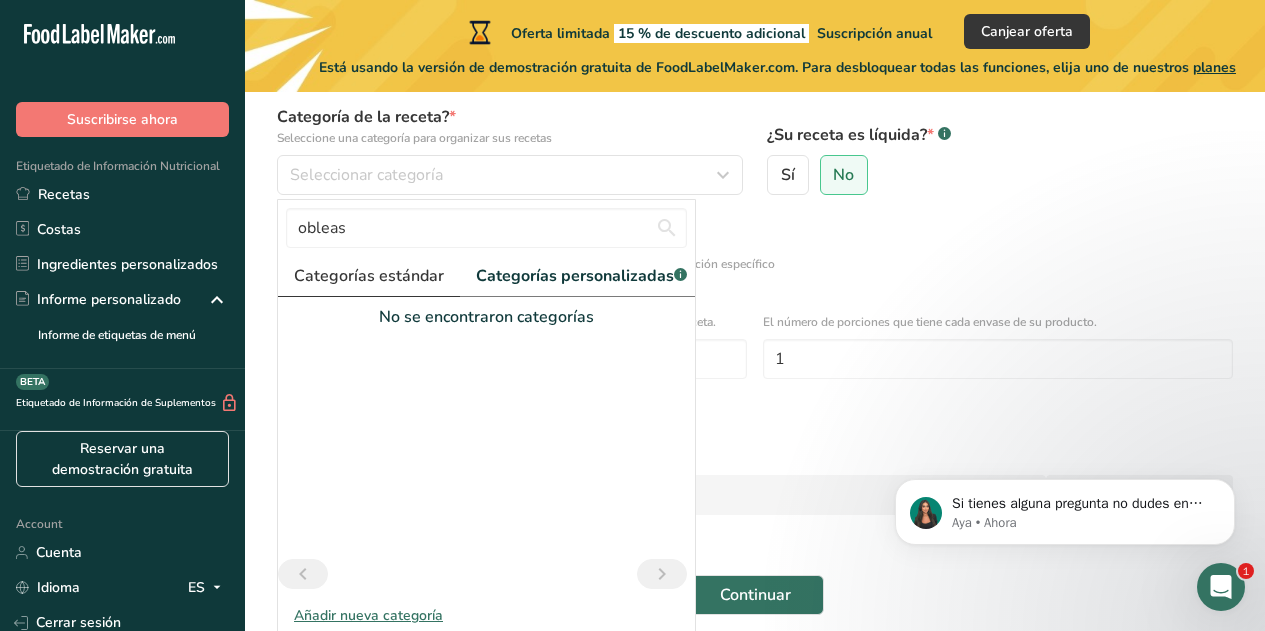 click on "Categorías estándar" at bounding box center (369, 276) 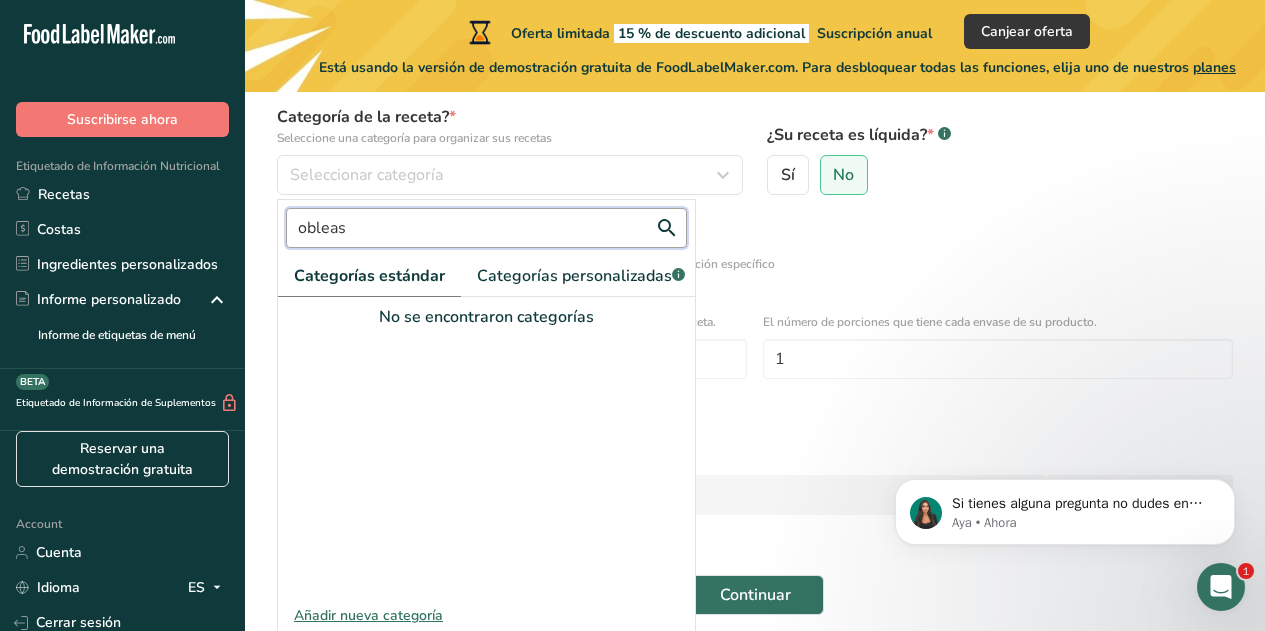 click on "obleas" at bounding box center (486, 228) 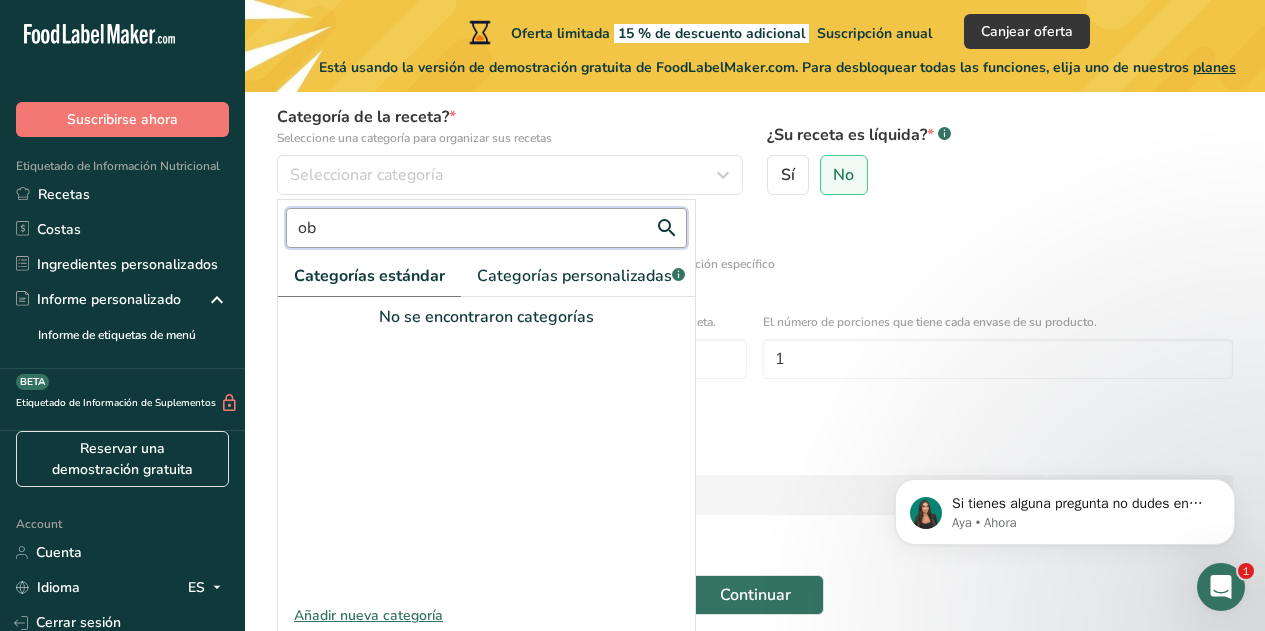 type on "o" 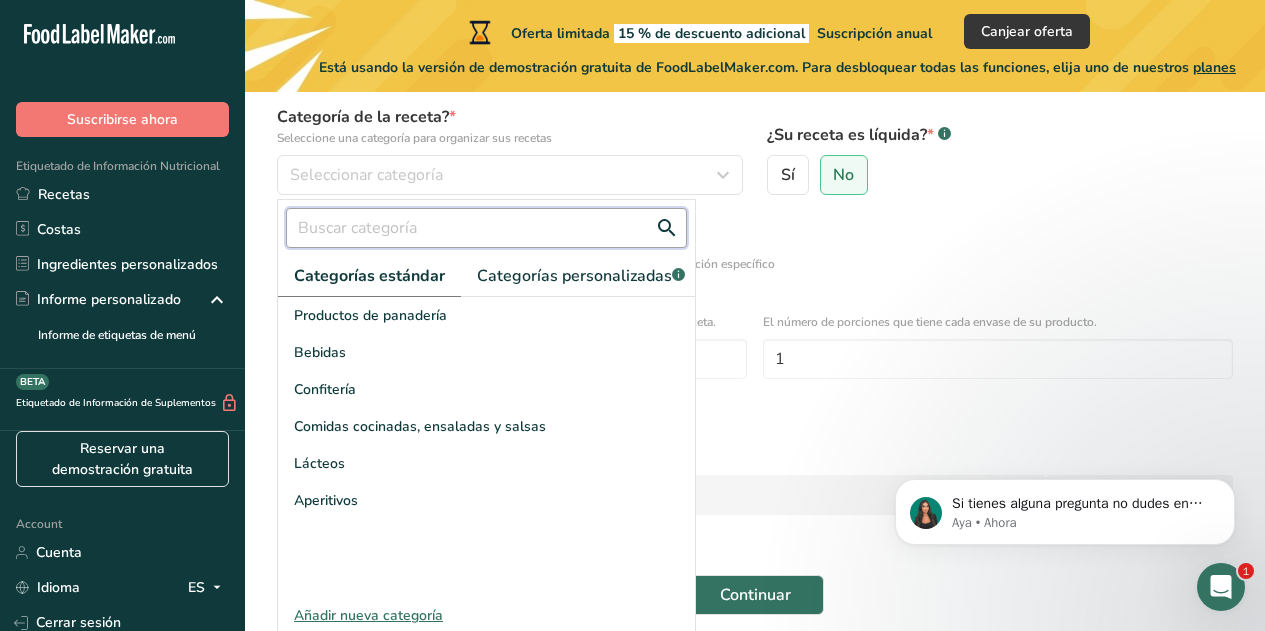 type 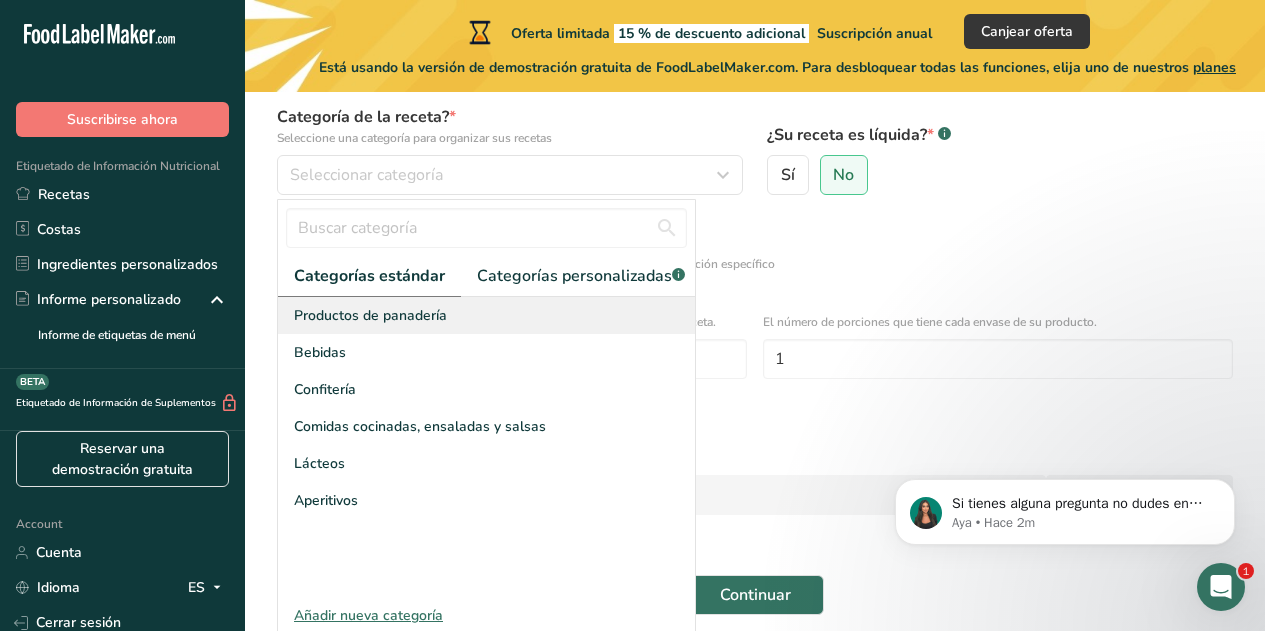click on "Productos de panadería" at bounding box center [486, 315] 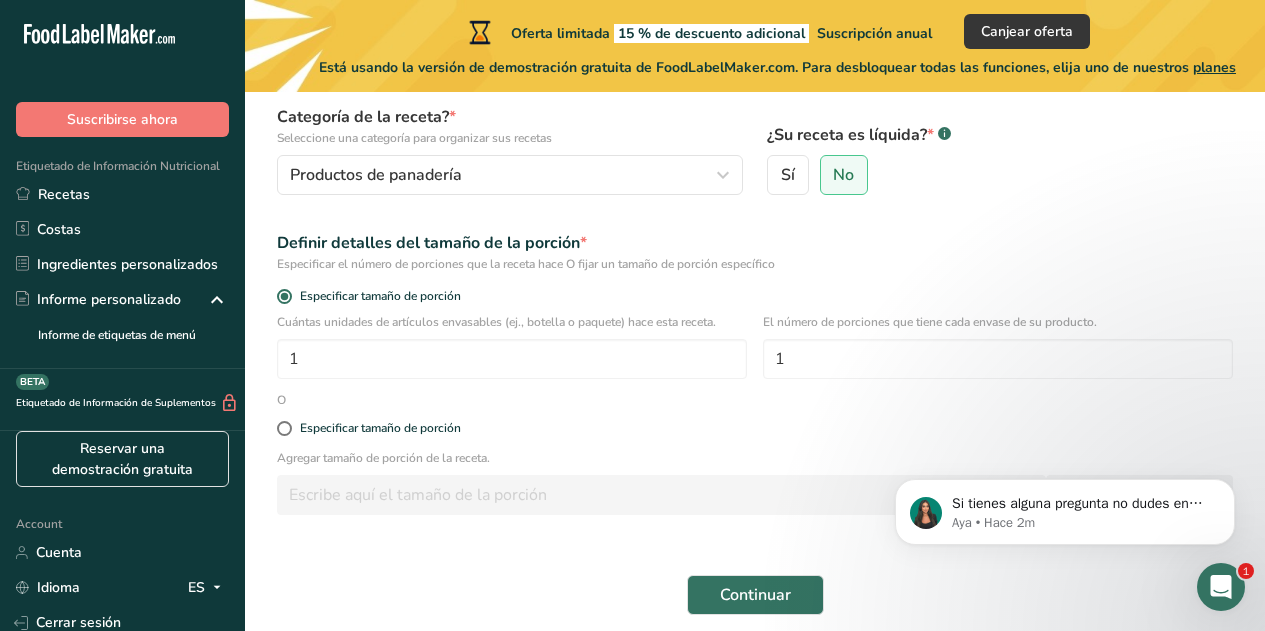 scroll, scrollTop: 280, scrollLeft: 0, axis: vertical 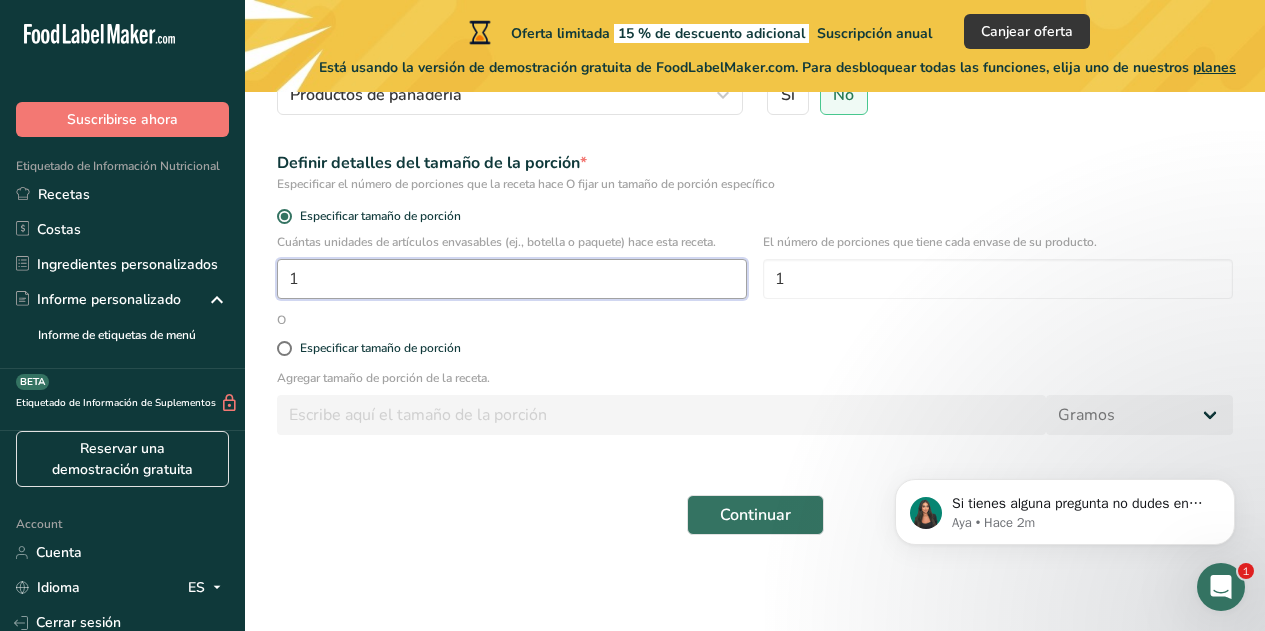 click on "1" at bounding box center (512, 279) 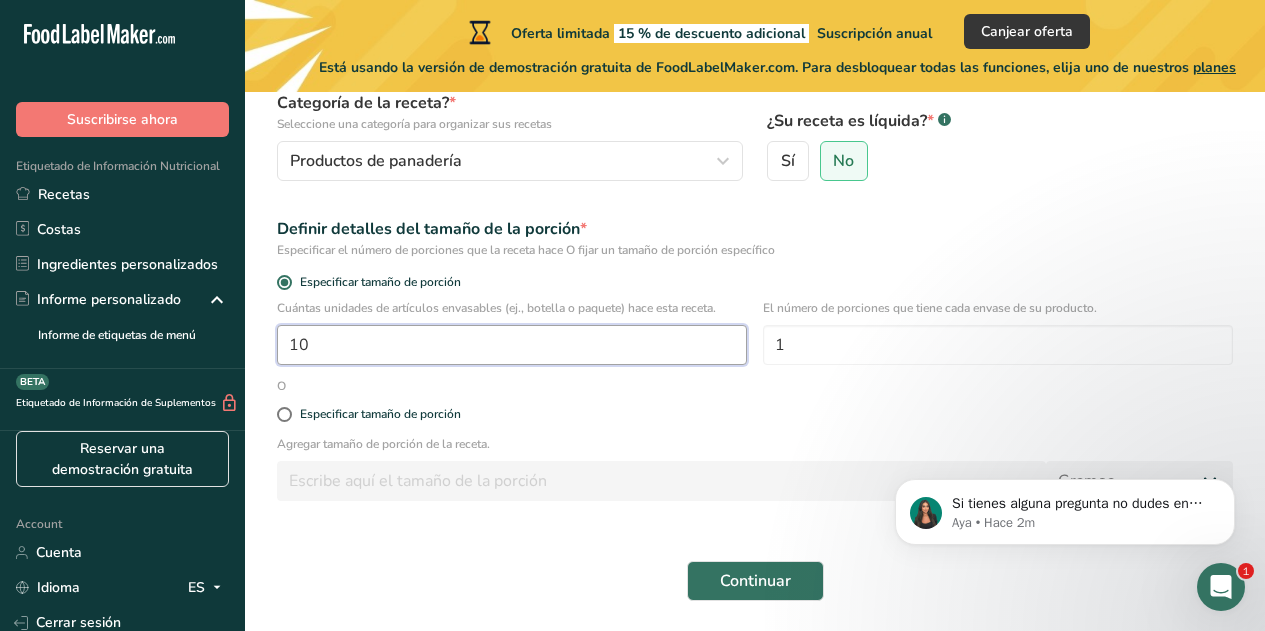 scroll, scrollTop: 180, scrollLeft: 0, axis: vertical 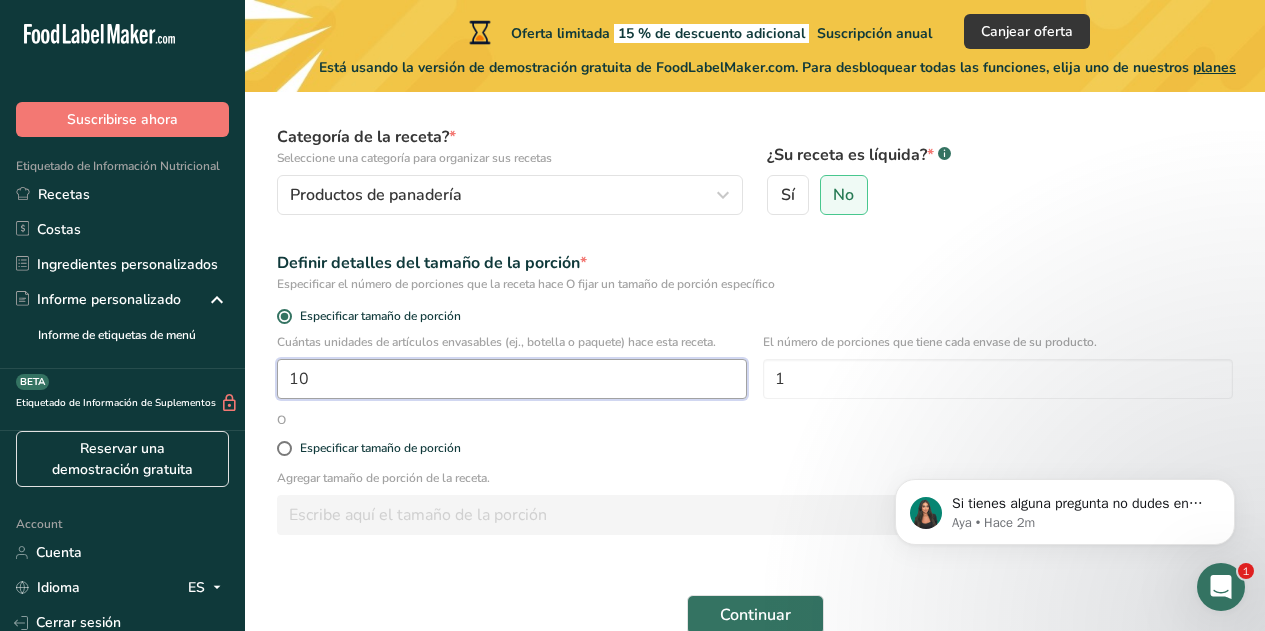 type on "1" 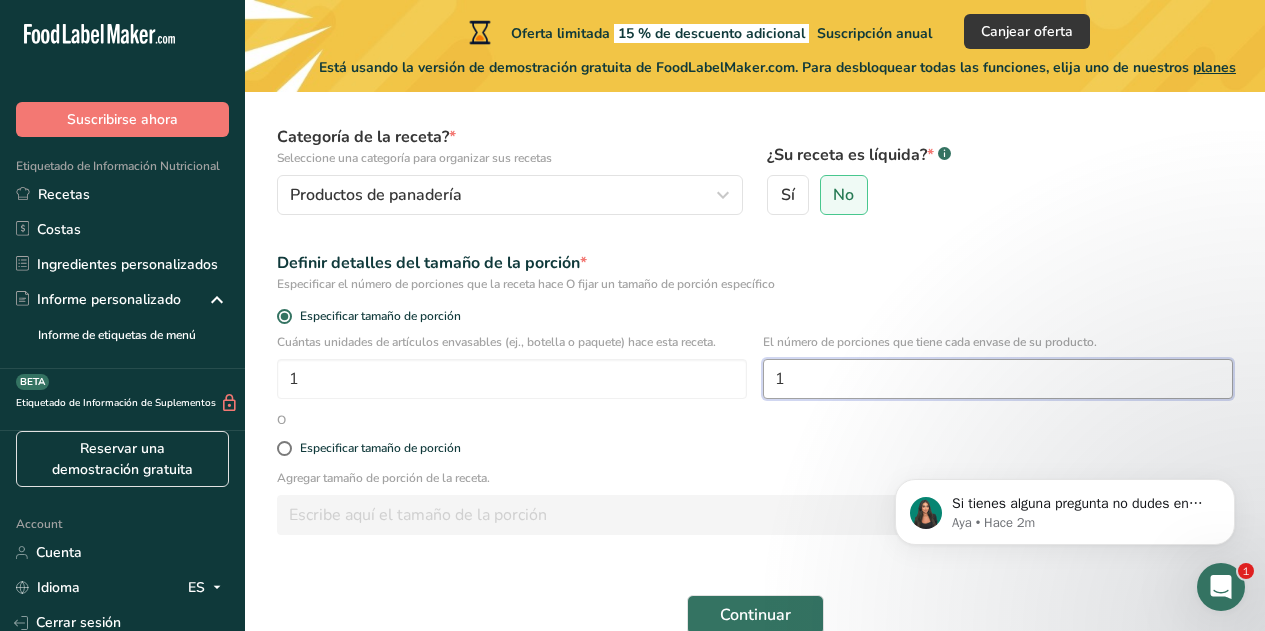 click on "1" at bounding box center [998, 379] 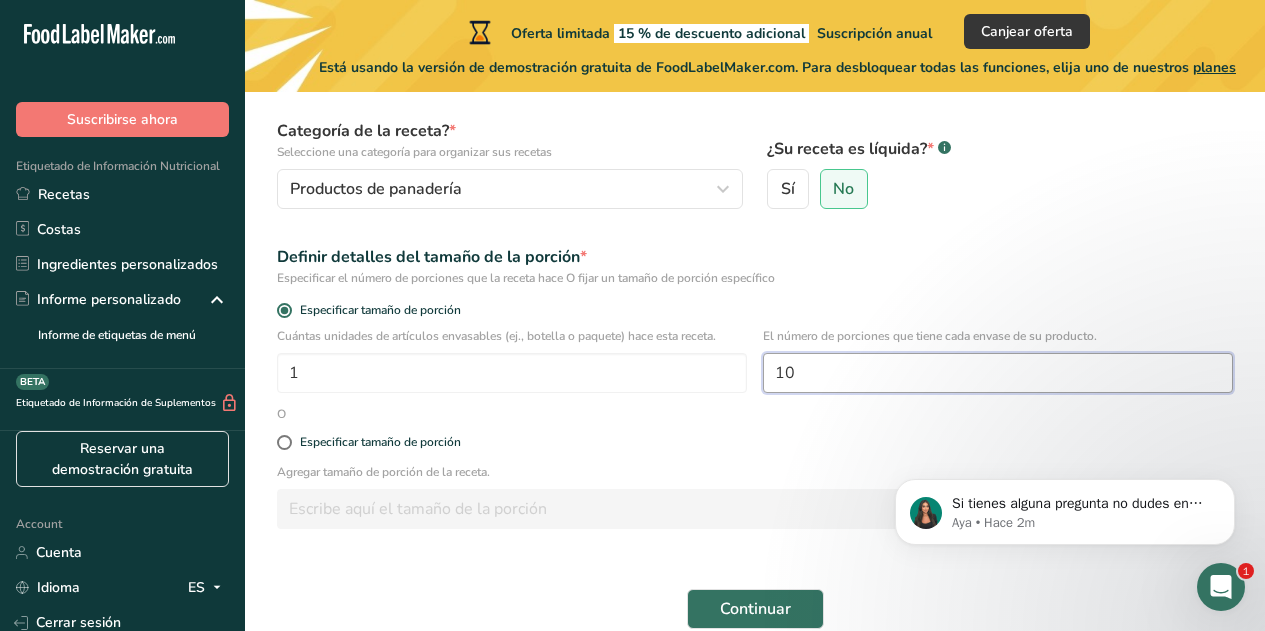 scroll, scrollTop: 280, scrollLeft: 0, axis: vertical 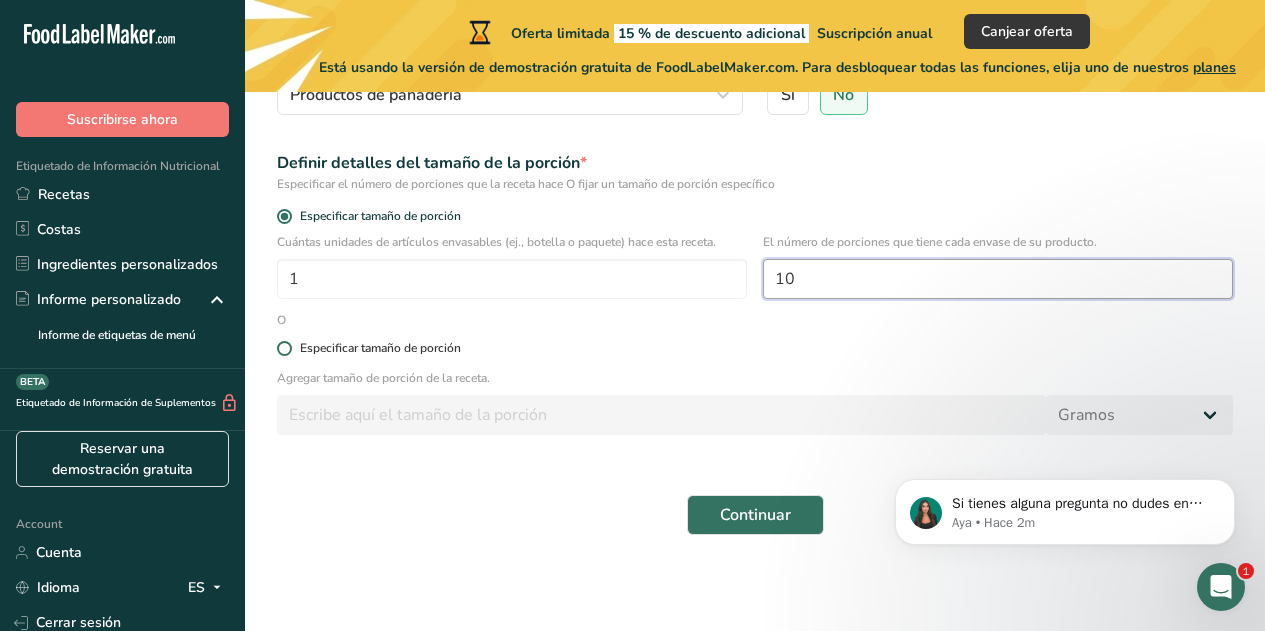 type on "10" 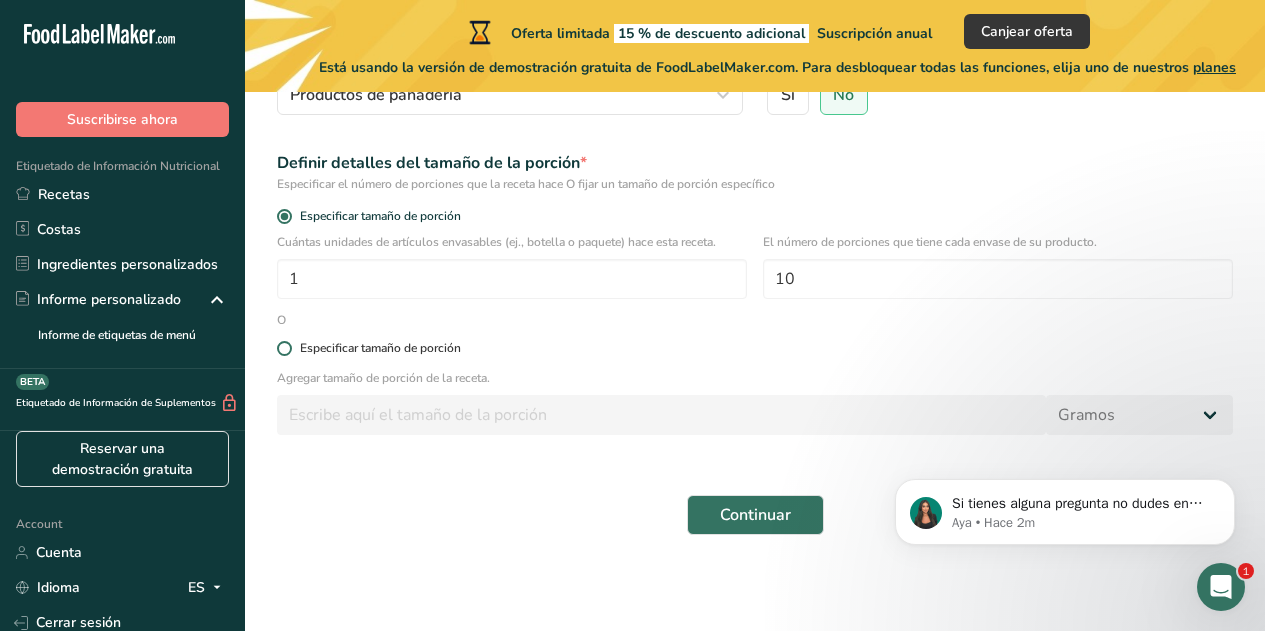 click at bounding box center (284, 348) 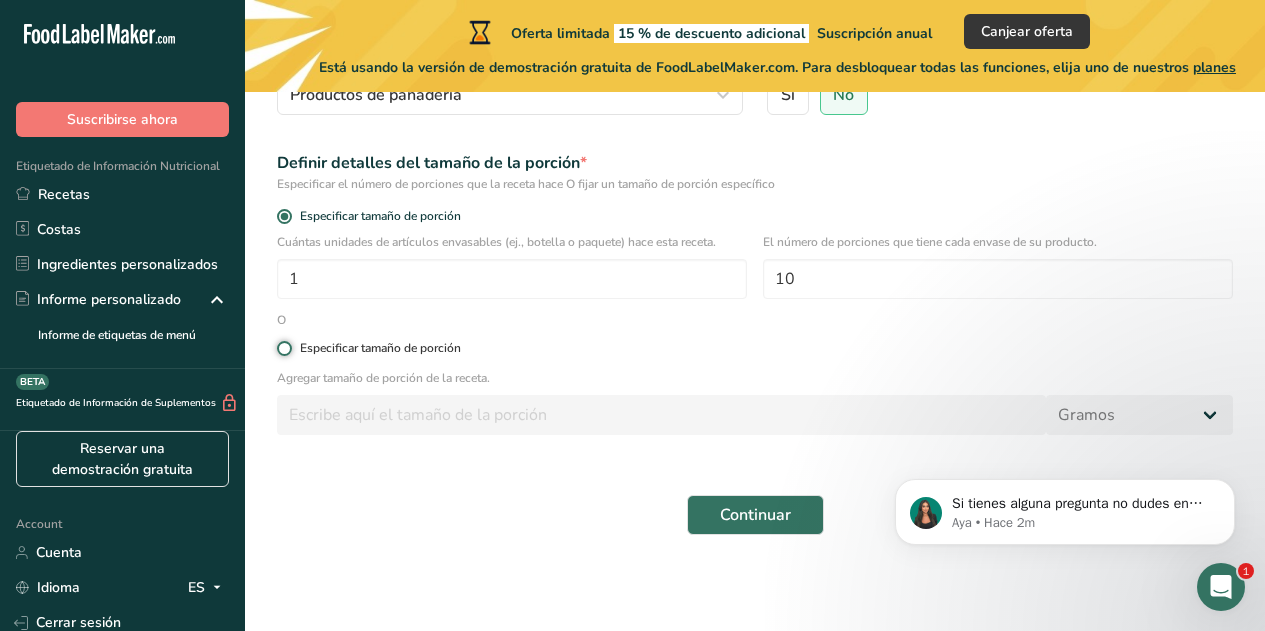 click on "Especificar tamaño de porción" at bounding box center [283, 348] 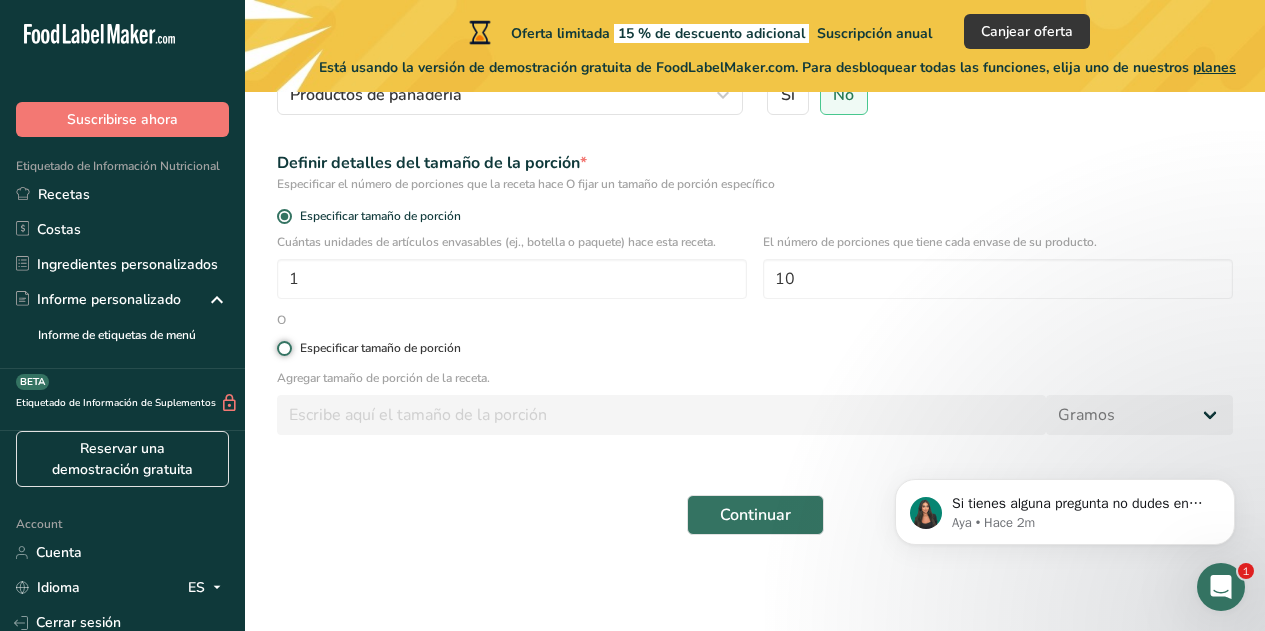 radio on "true" 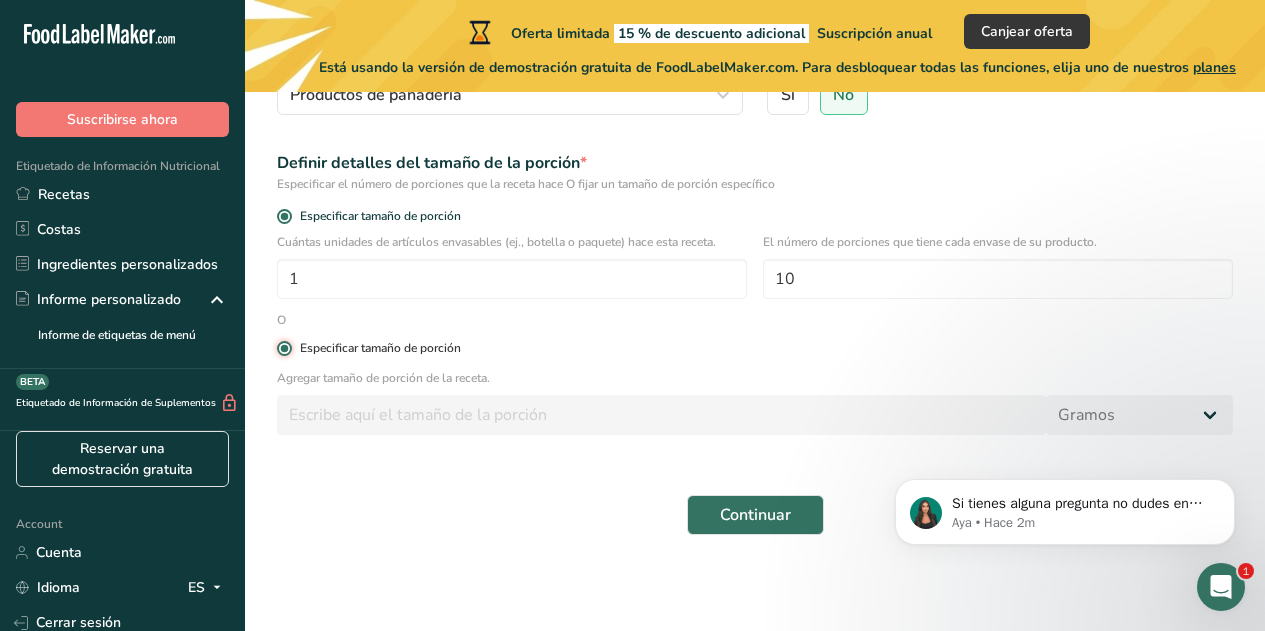 radio on "false" 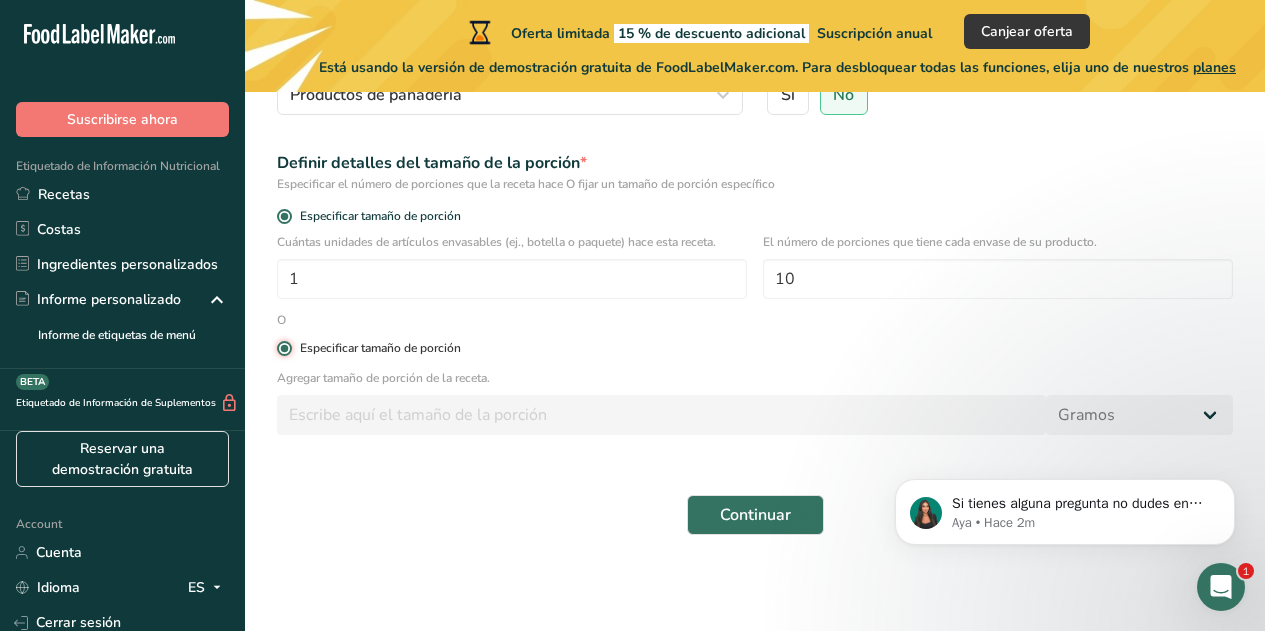 type 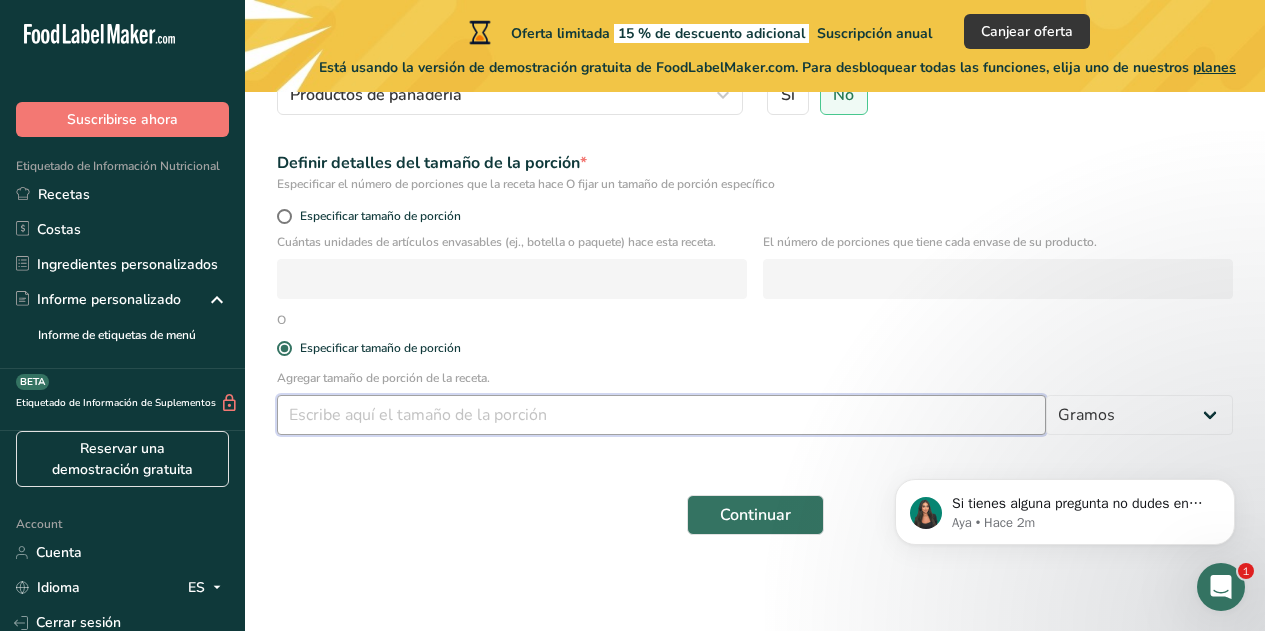 click at bounding box center (661, 415) 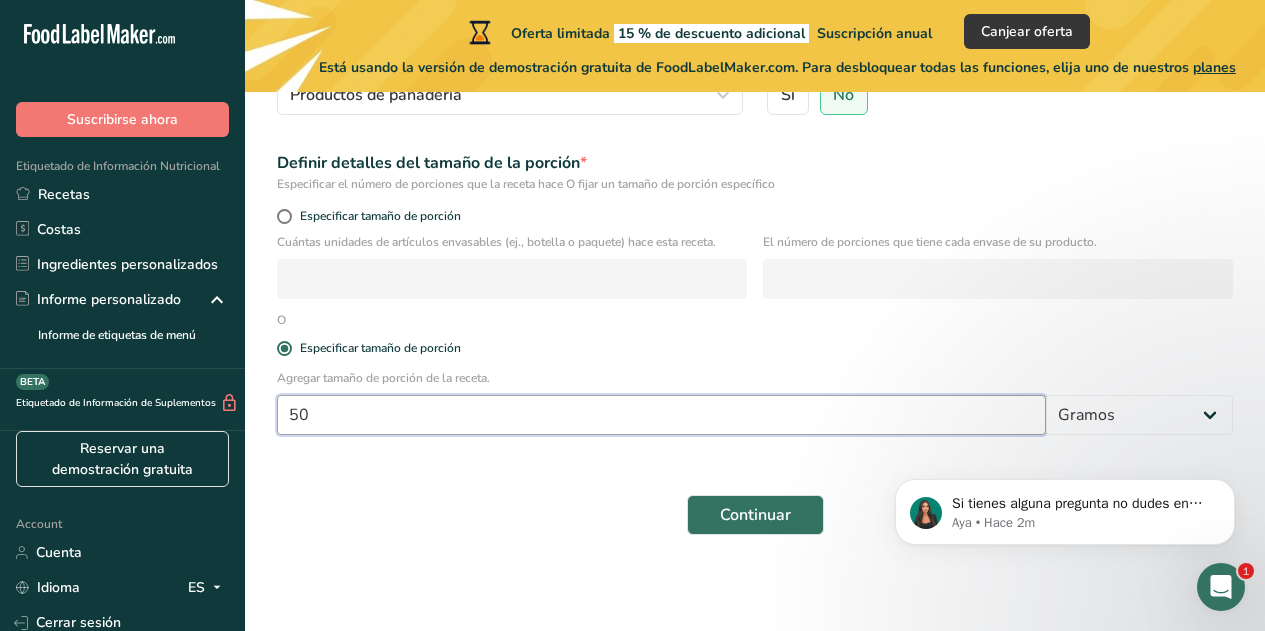 type on "5" 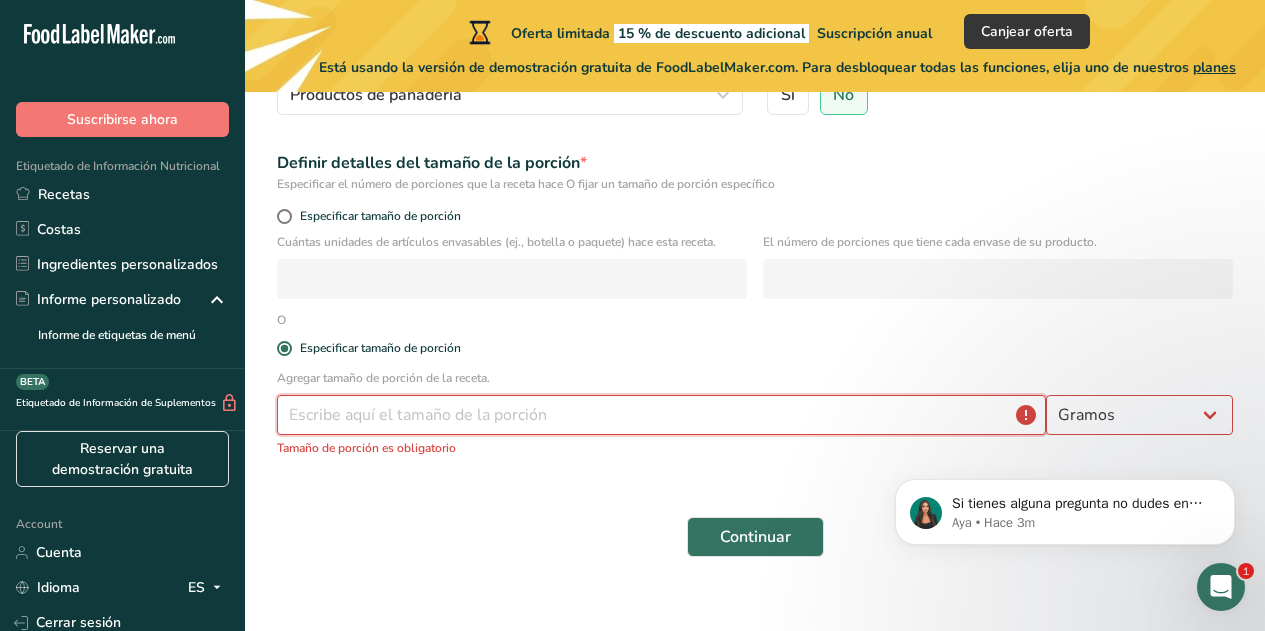 click at bounding box center (661, 415) 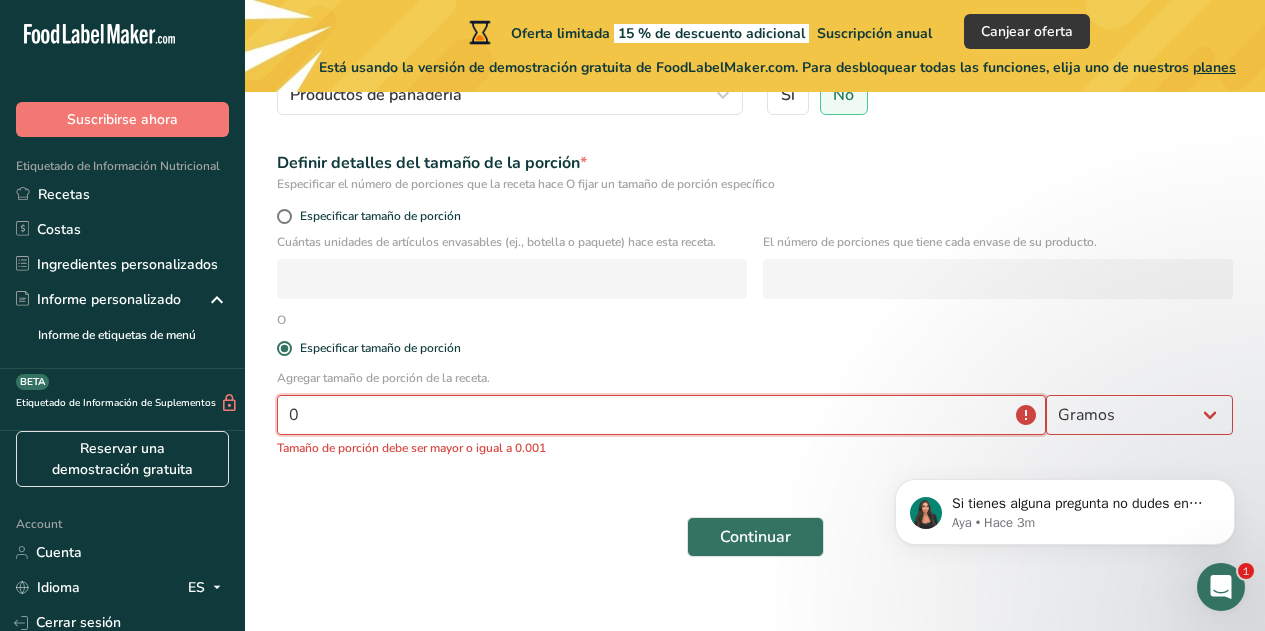 type 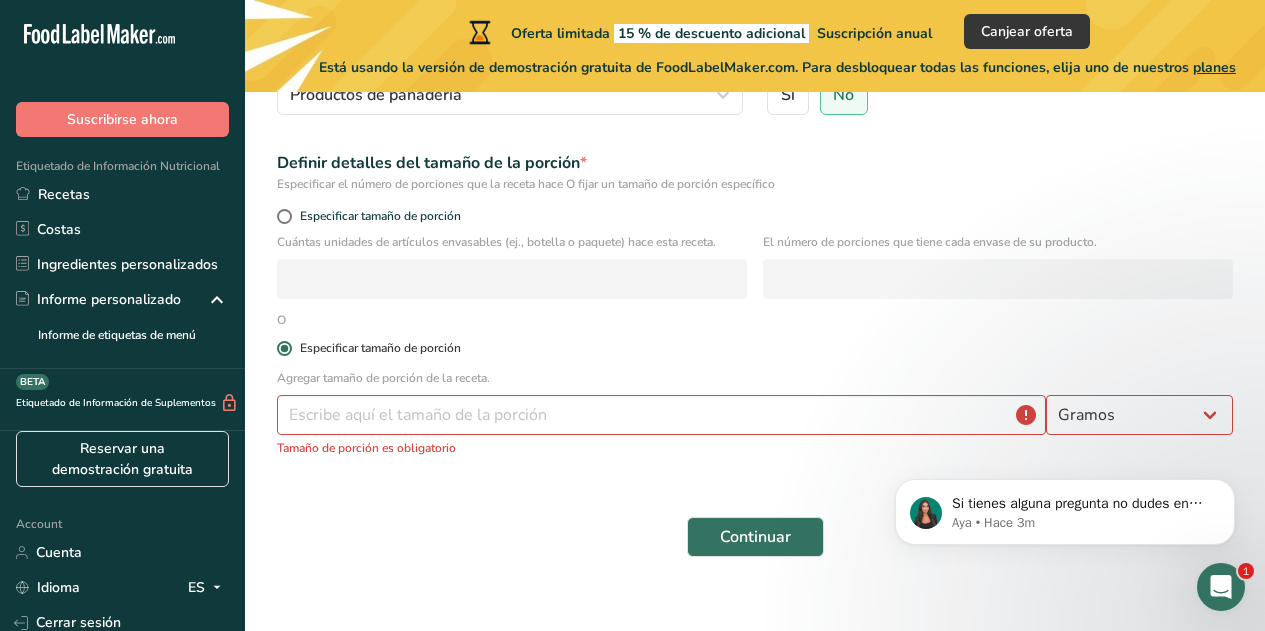 click on "Especificar tamaño de porción" at bounding box center (376, 348) 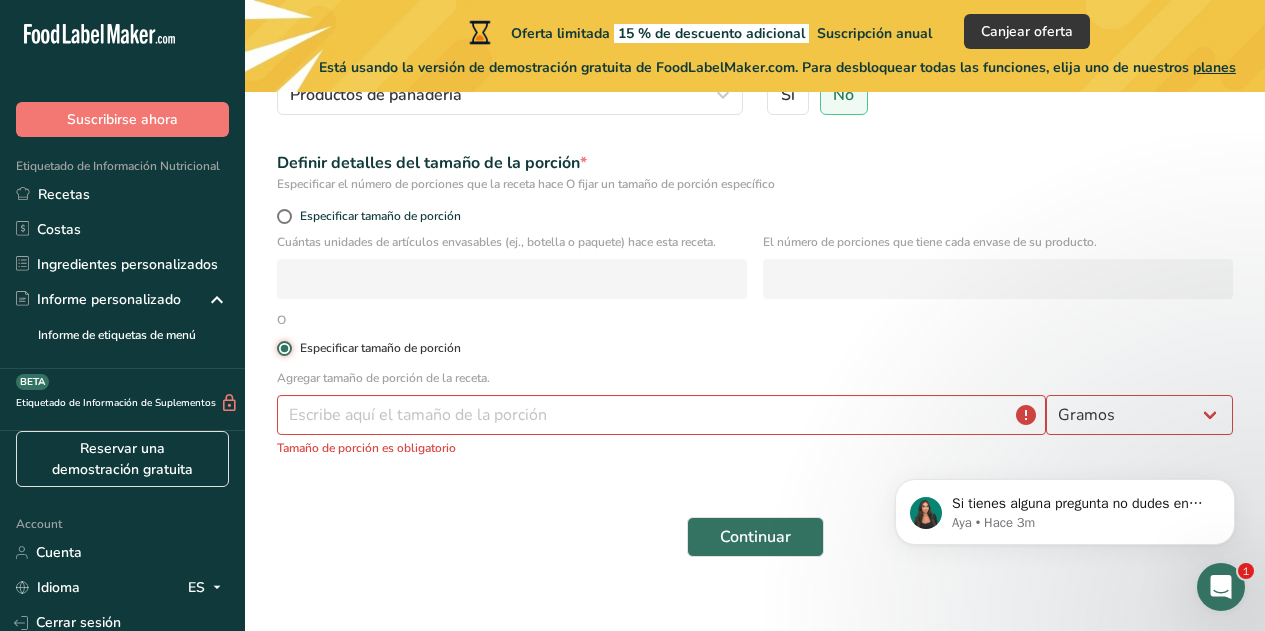 click on "Especificar tamaño de porción" at bounding box center [283, 348] 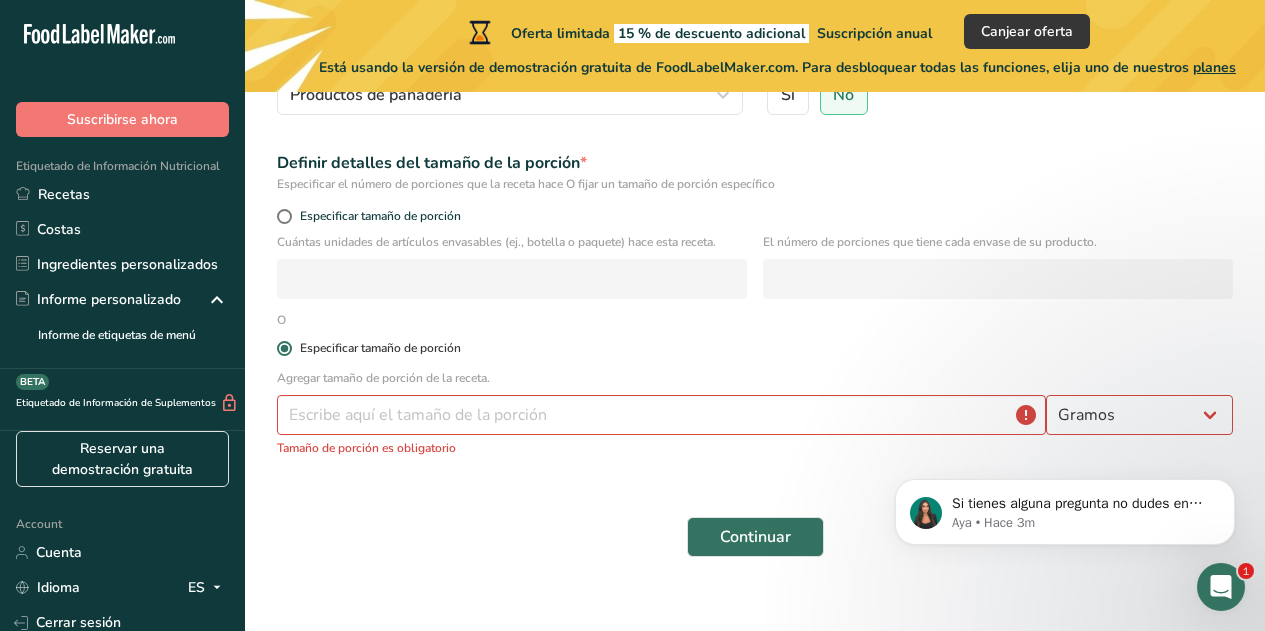 click at bounding box center (284, 348) 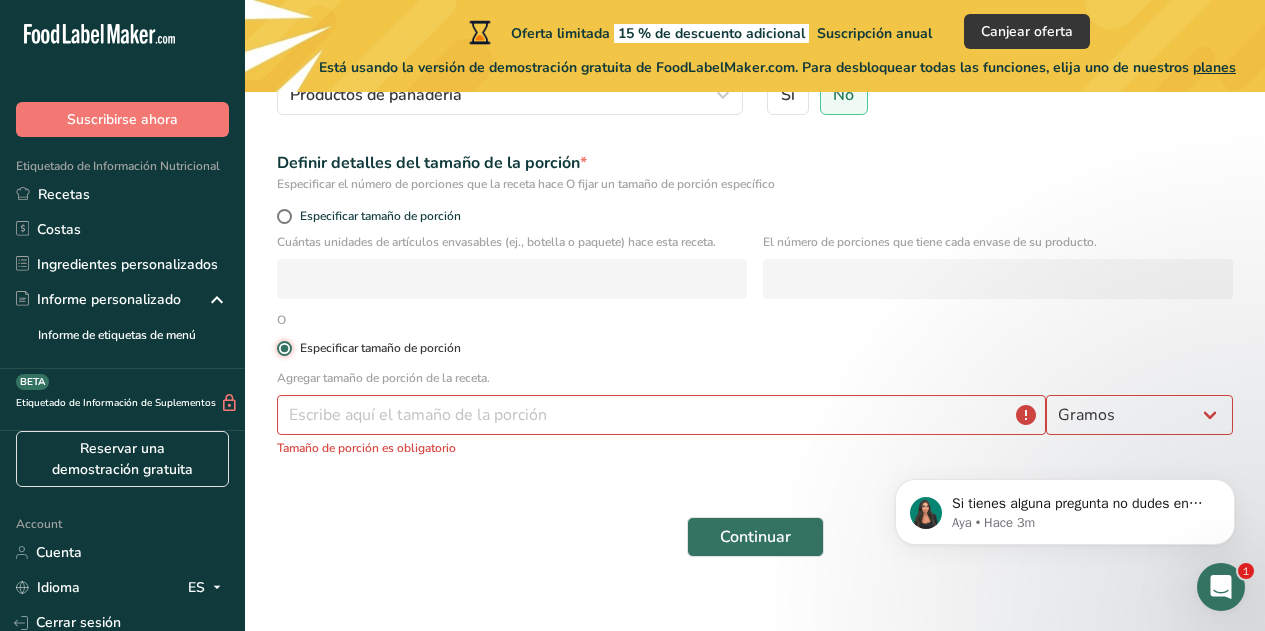 click on "Especificar tamaño de porción" at bounding box center [283, 348] 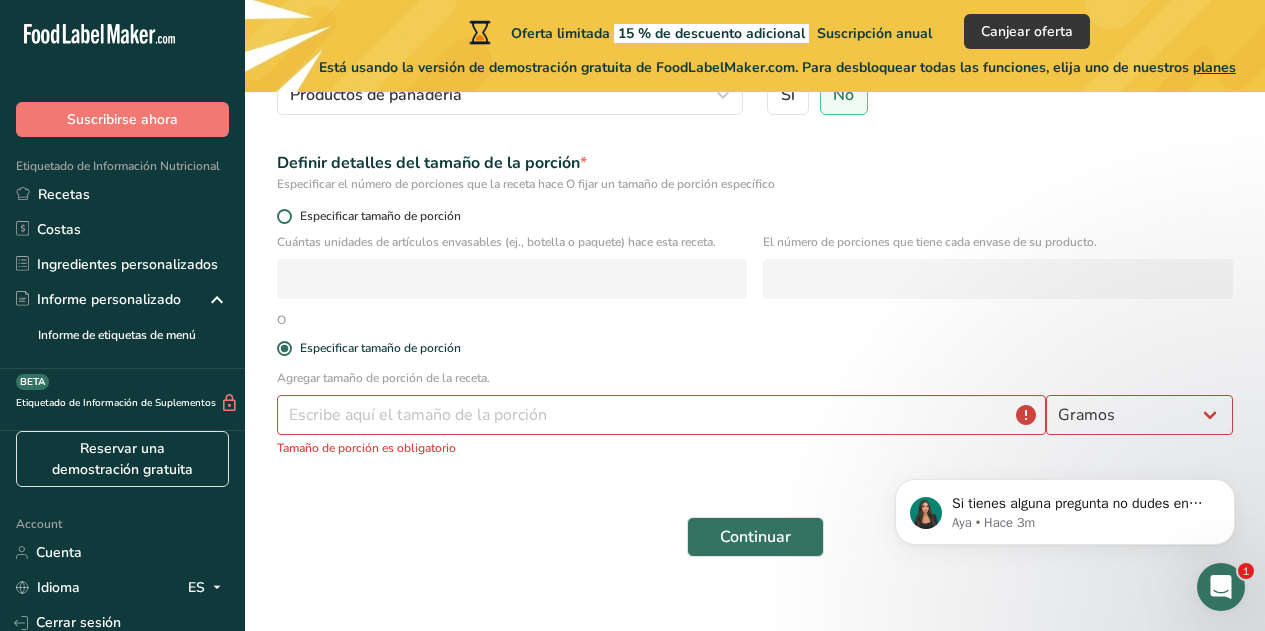 click on "Especificar tamaño de porción" at bounding box center [376, 216] 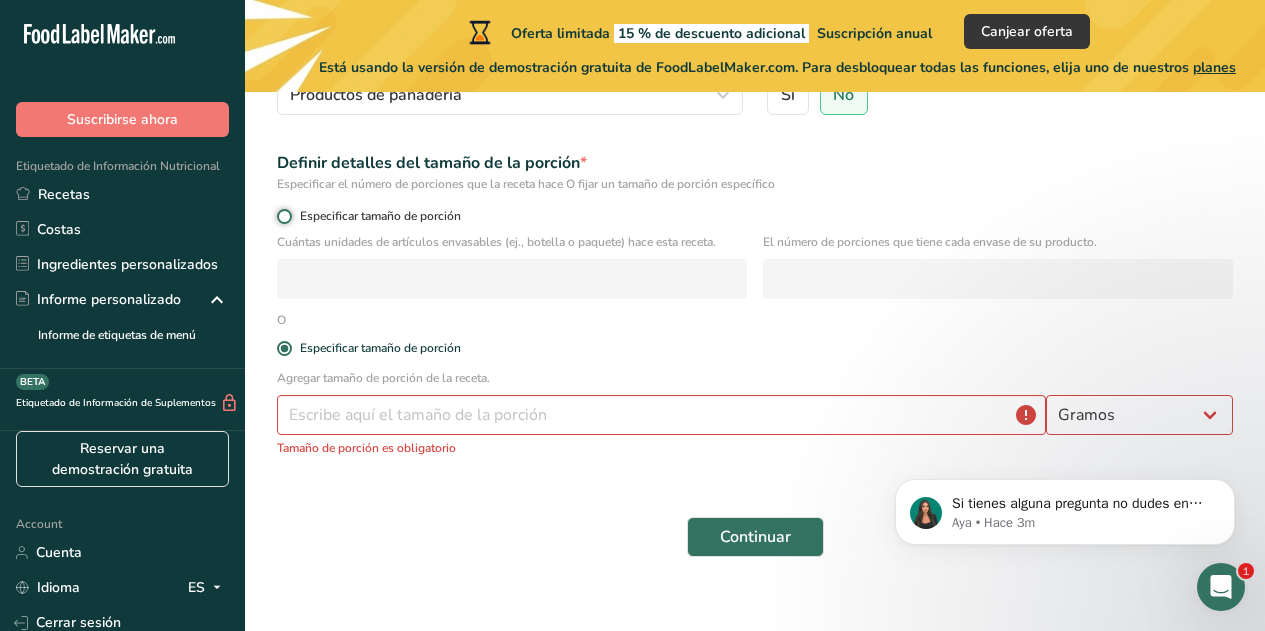 click on "Especificar tamaño de porción" at bounding box center (283, 216) 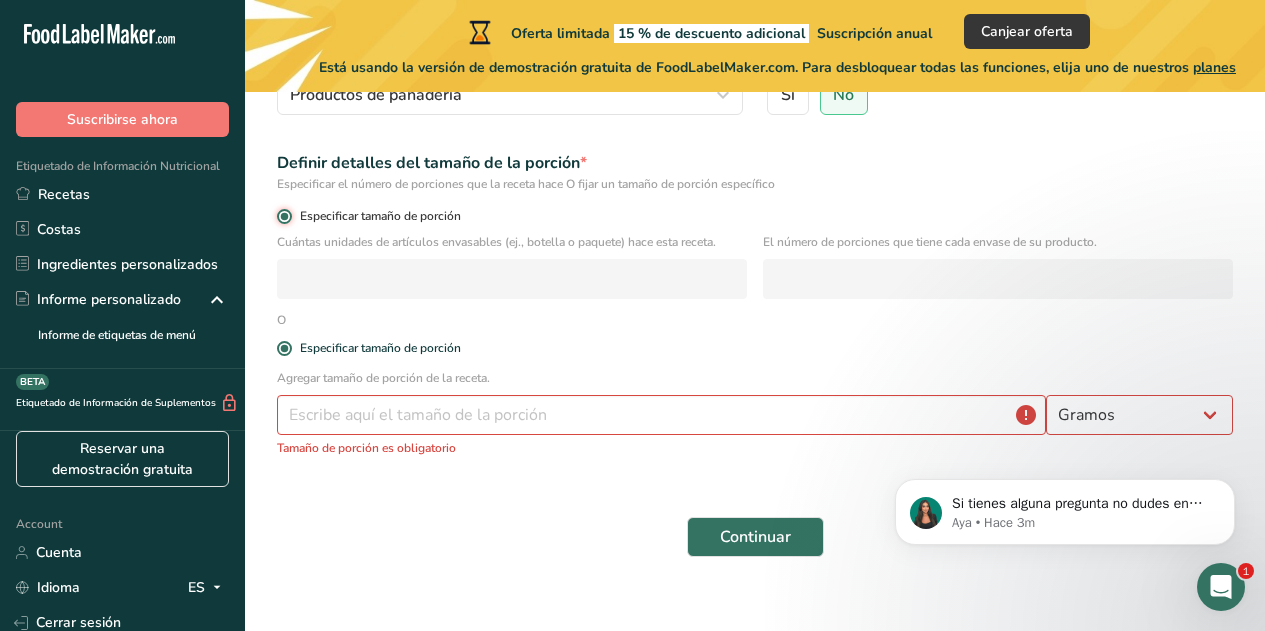 radio on "false" 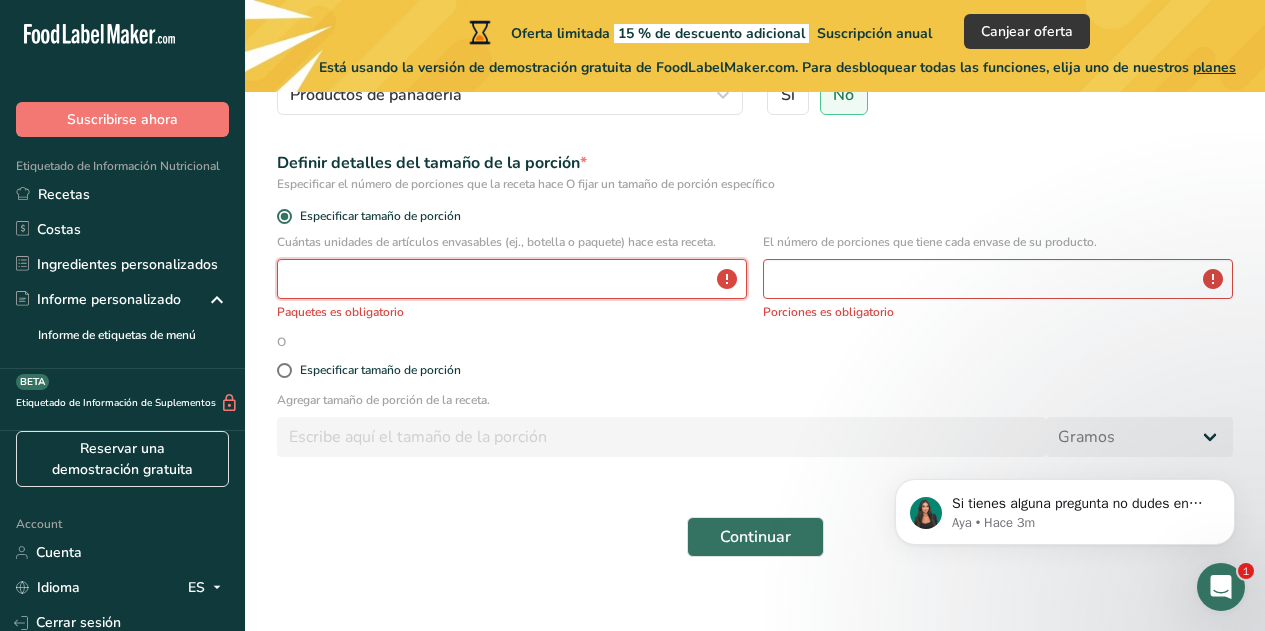 click at bounding box center (512, 279) 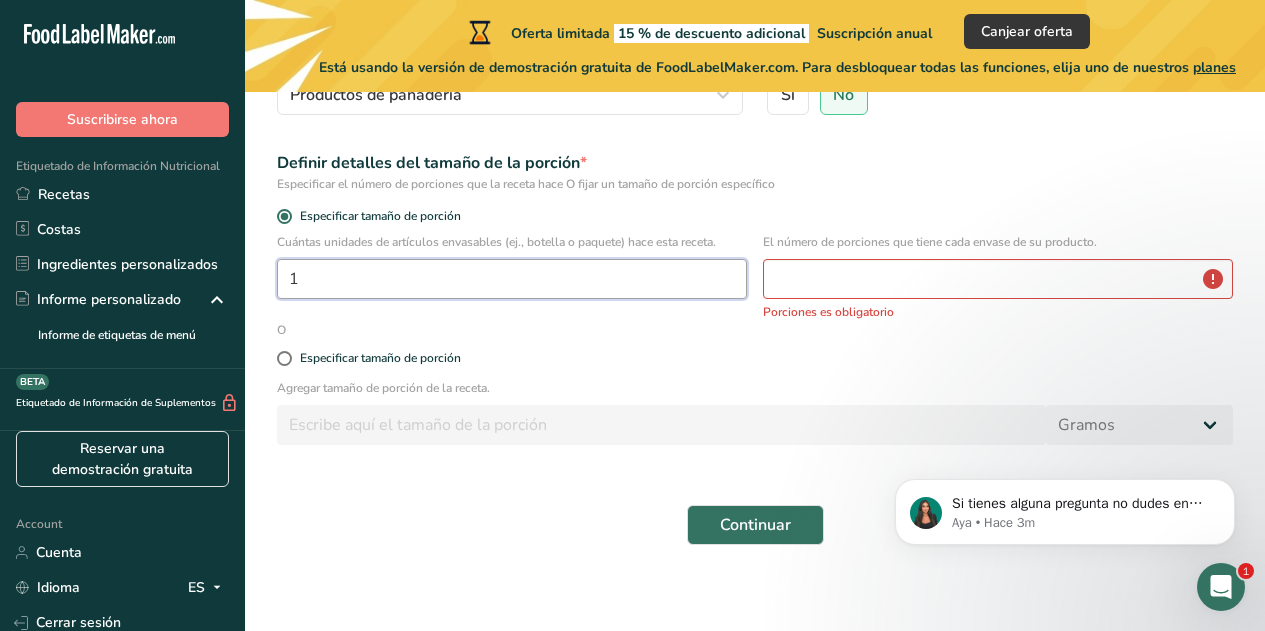 type on "1" 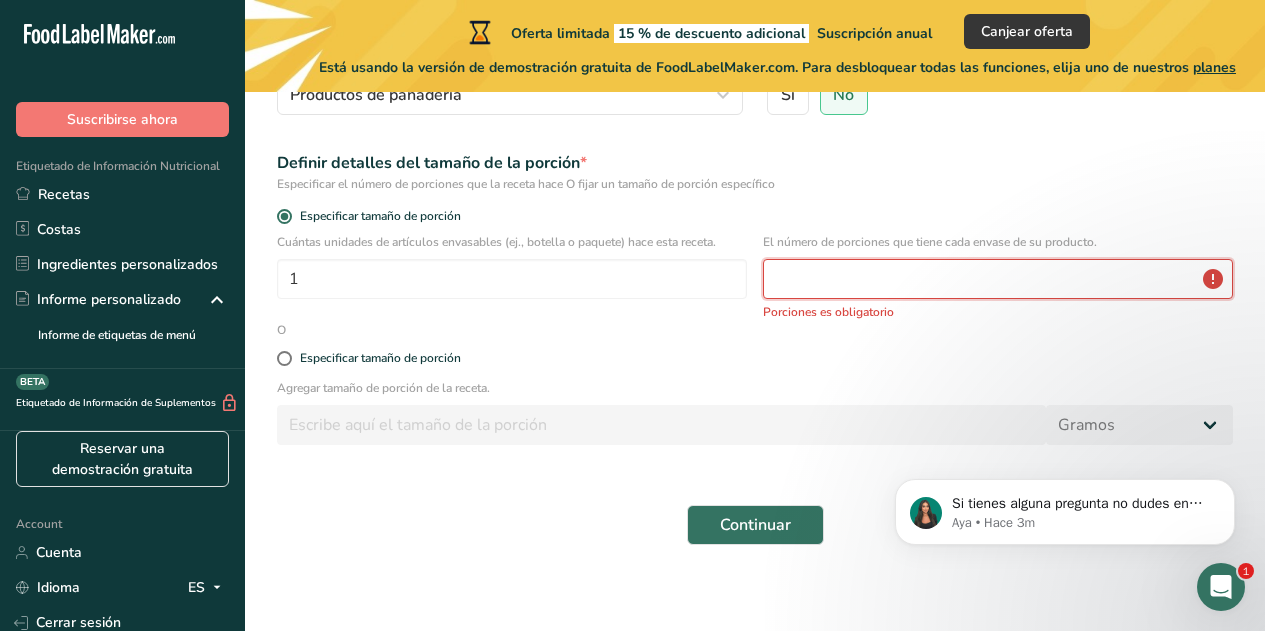 drag, startPoint x: 1041, startPoint y: 288, endPoint x: 1031, endPoint y: 293, distance: 11.18034 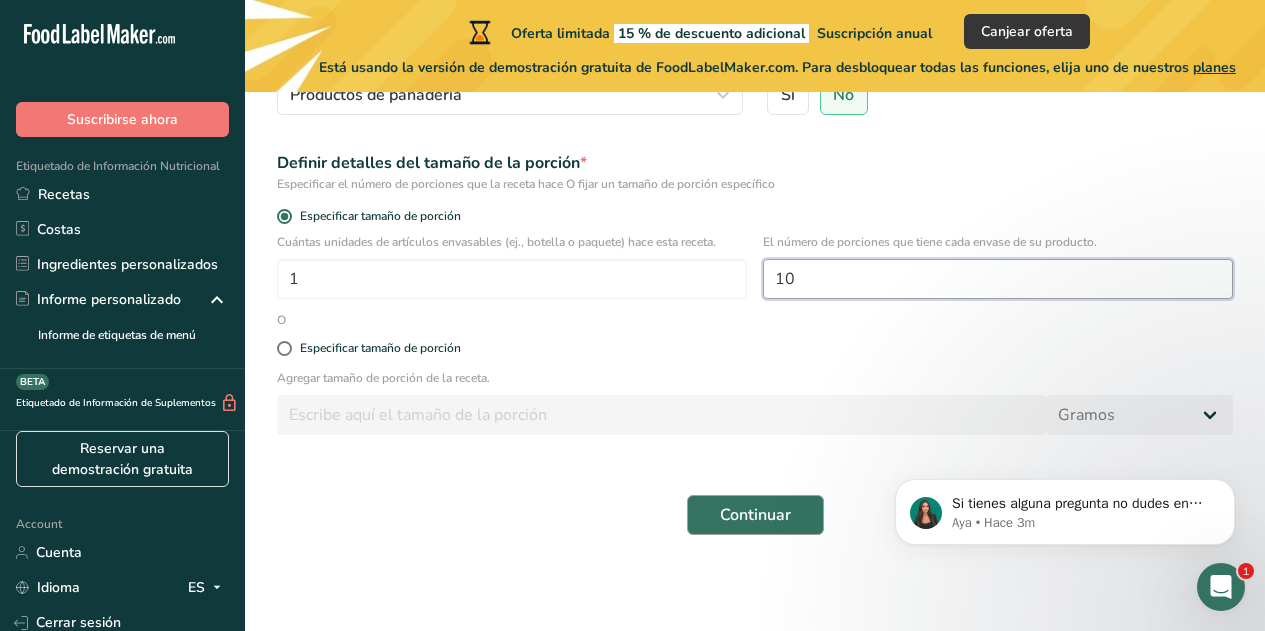 type on "10" 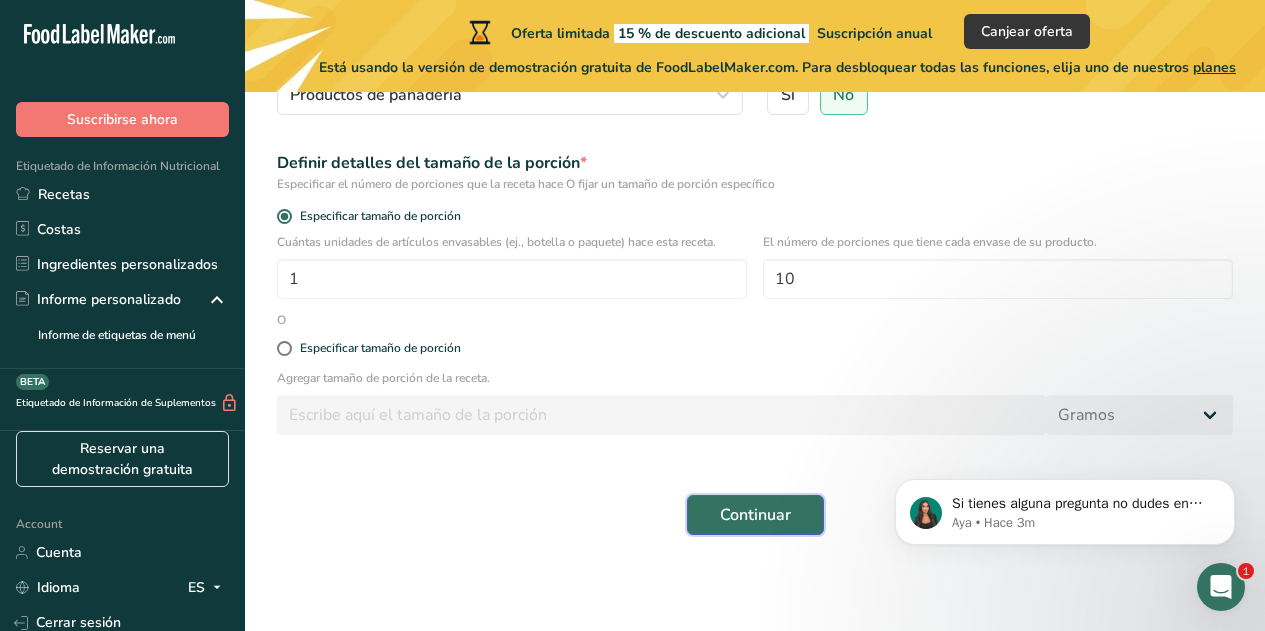 click on "Continuar" at bounding box center (755, 515) 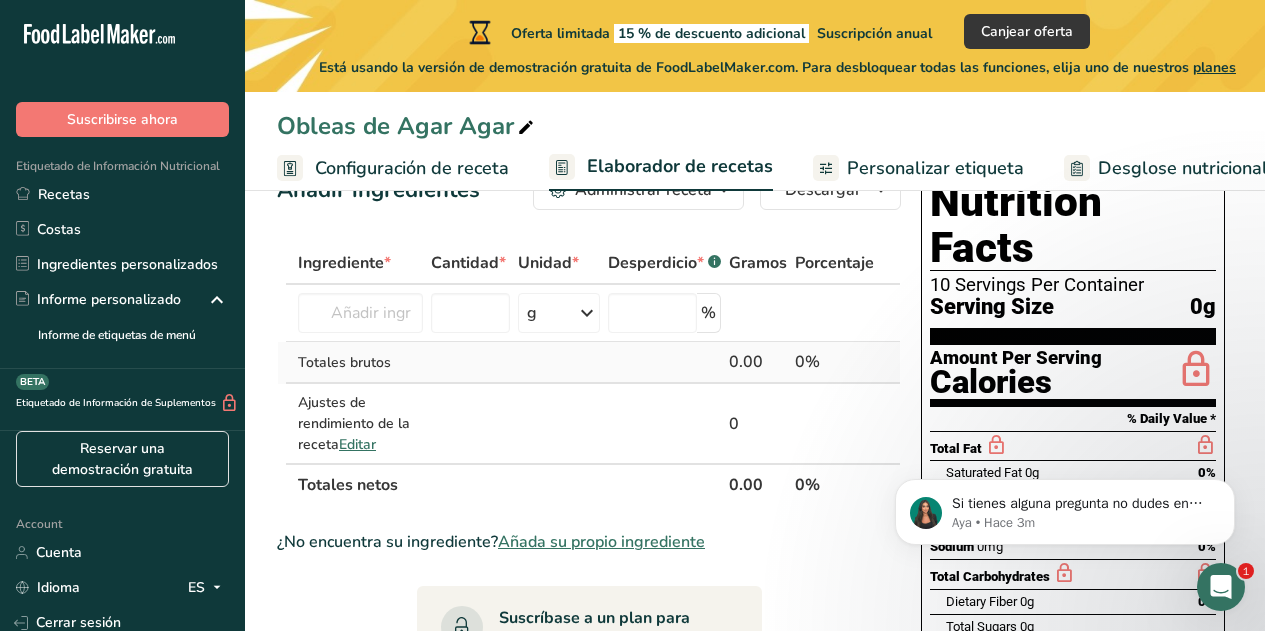 scroll, scrollTop: 100, scrollLeft: 0, axis: vertical 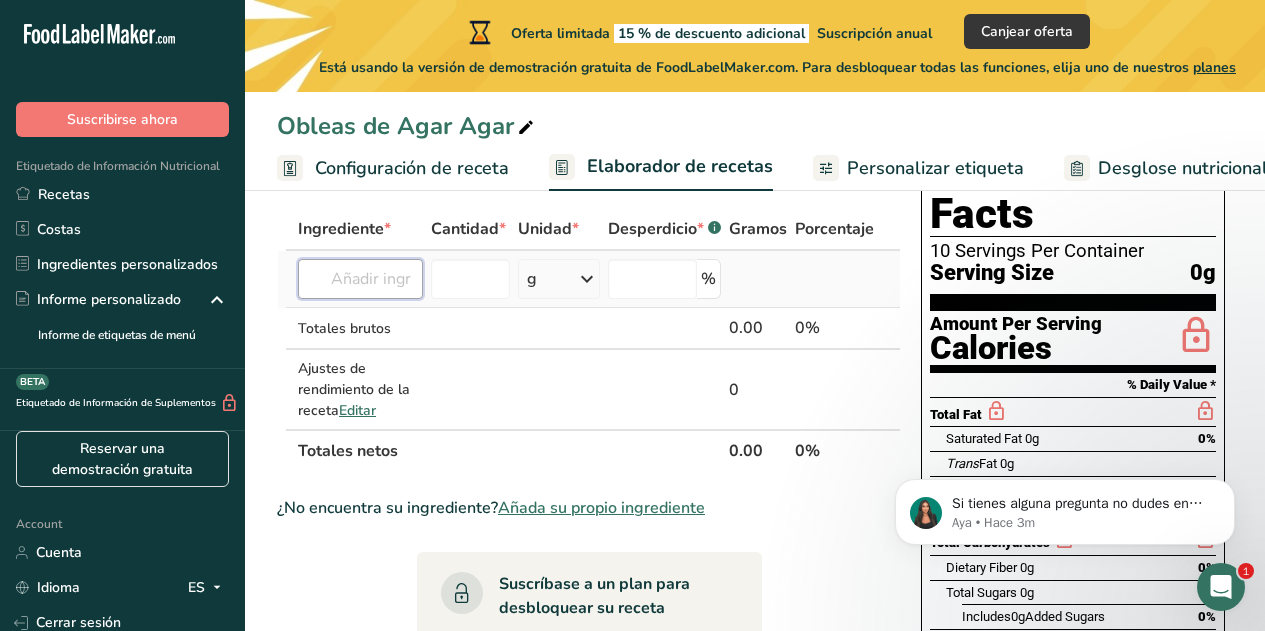 click at bounding box center [360, 279] 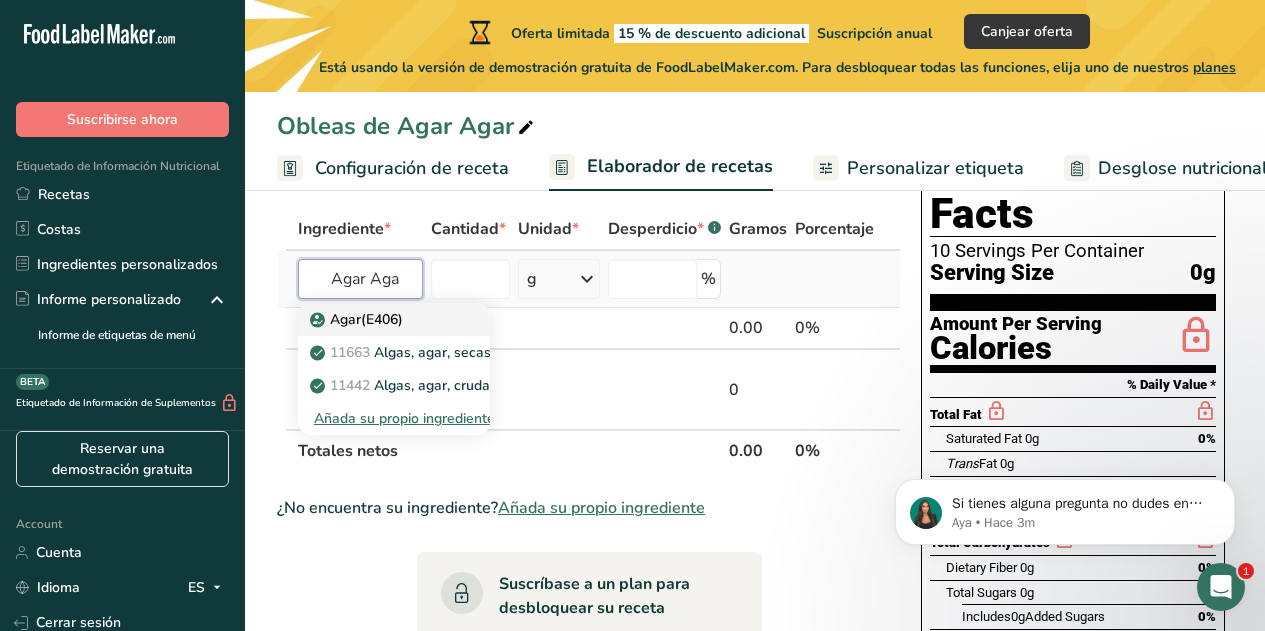 type on "Agar Aga" 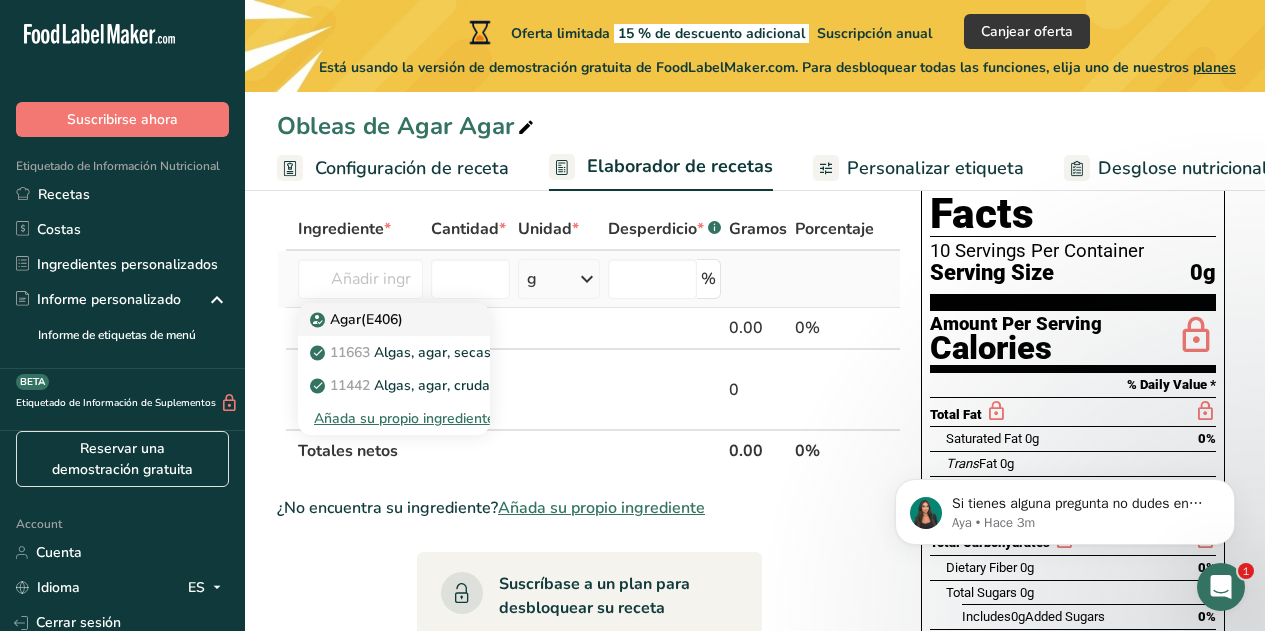 click on "Agar(E406)" at bounding box center [358, 319] 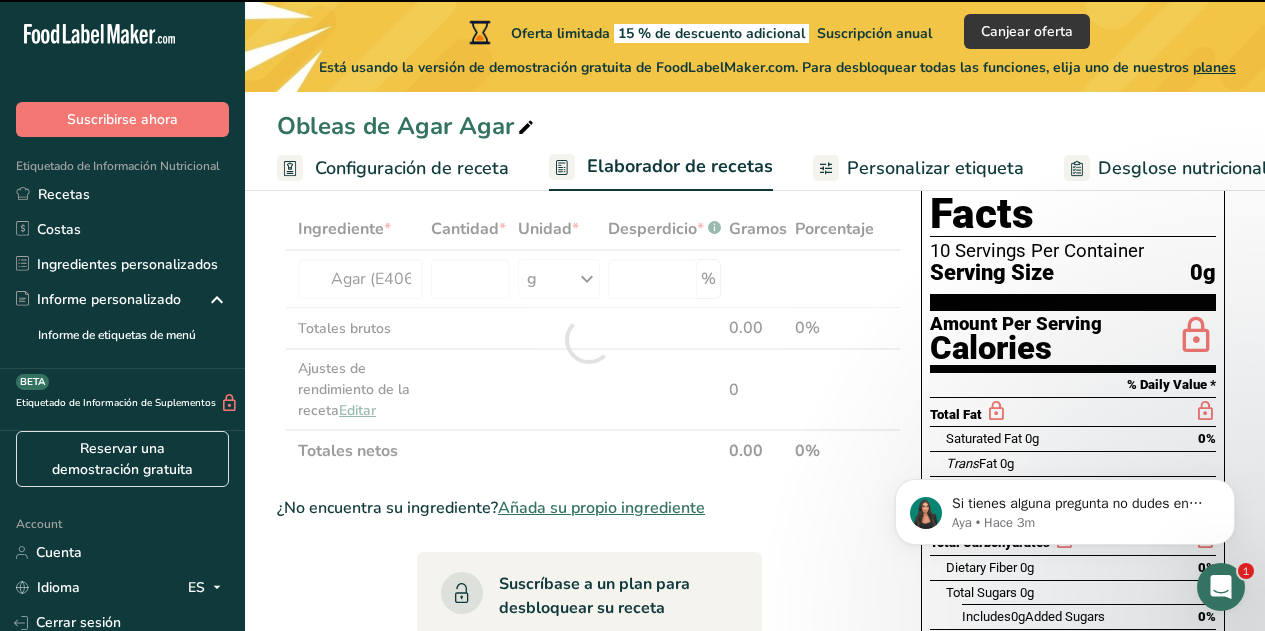 type on "0" 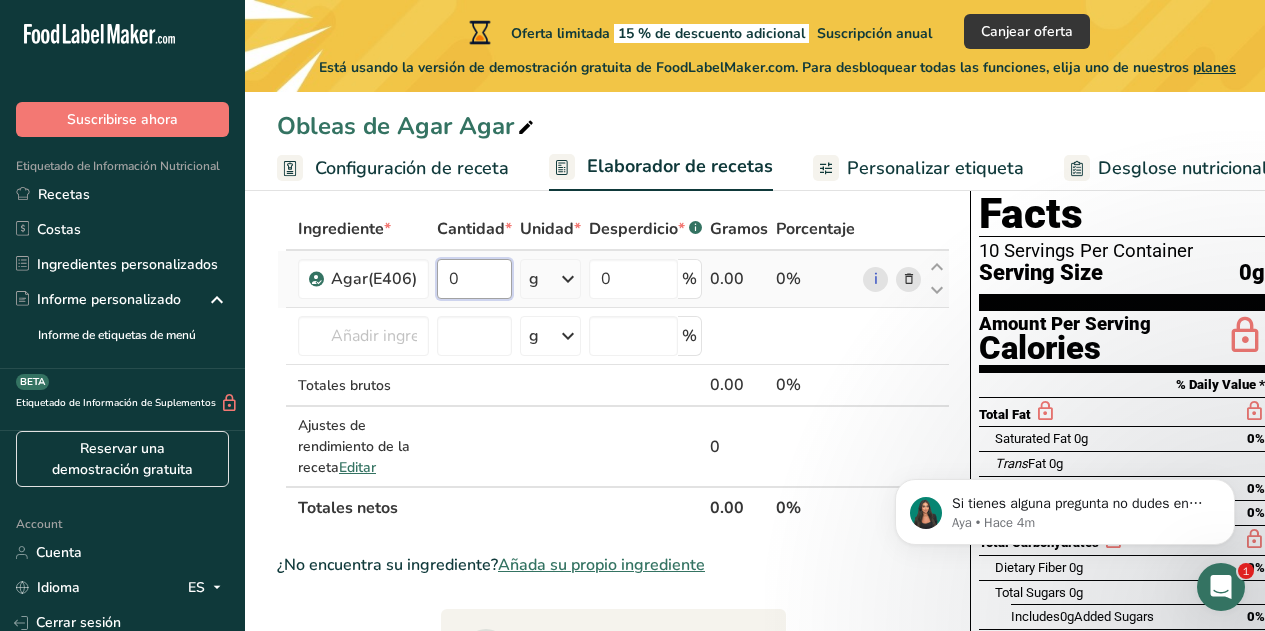 click on "0" at bounding box center (474, 279) 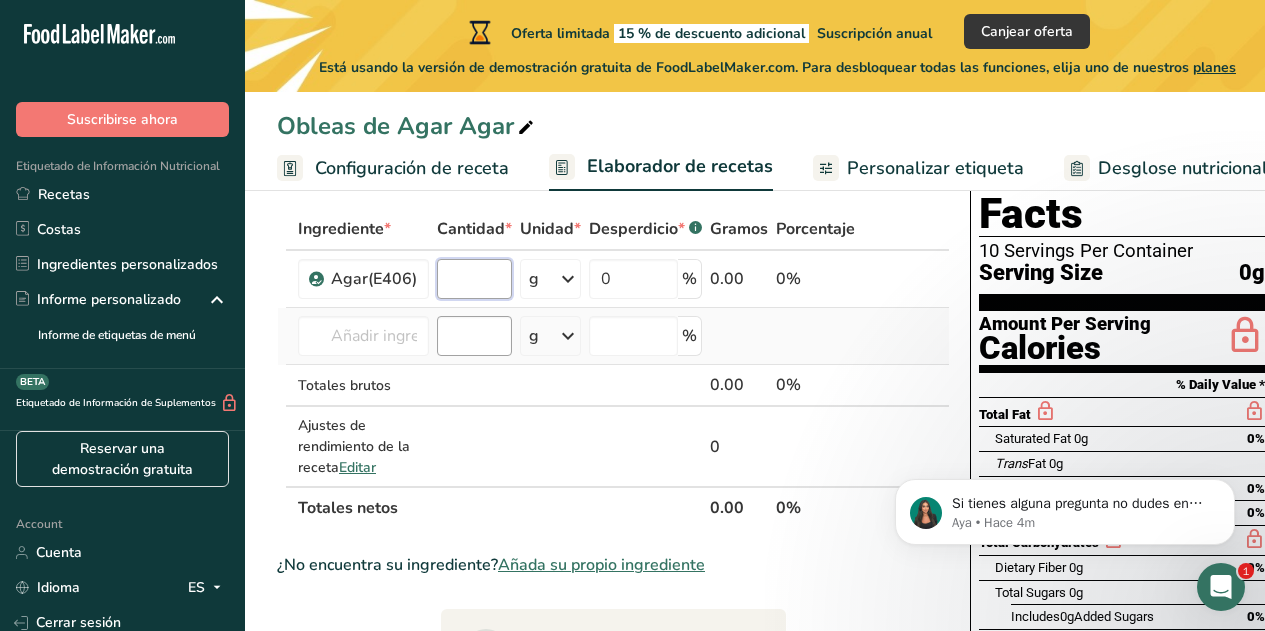 type on "3" 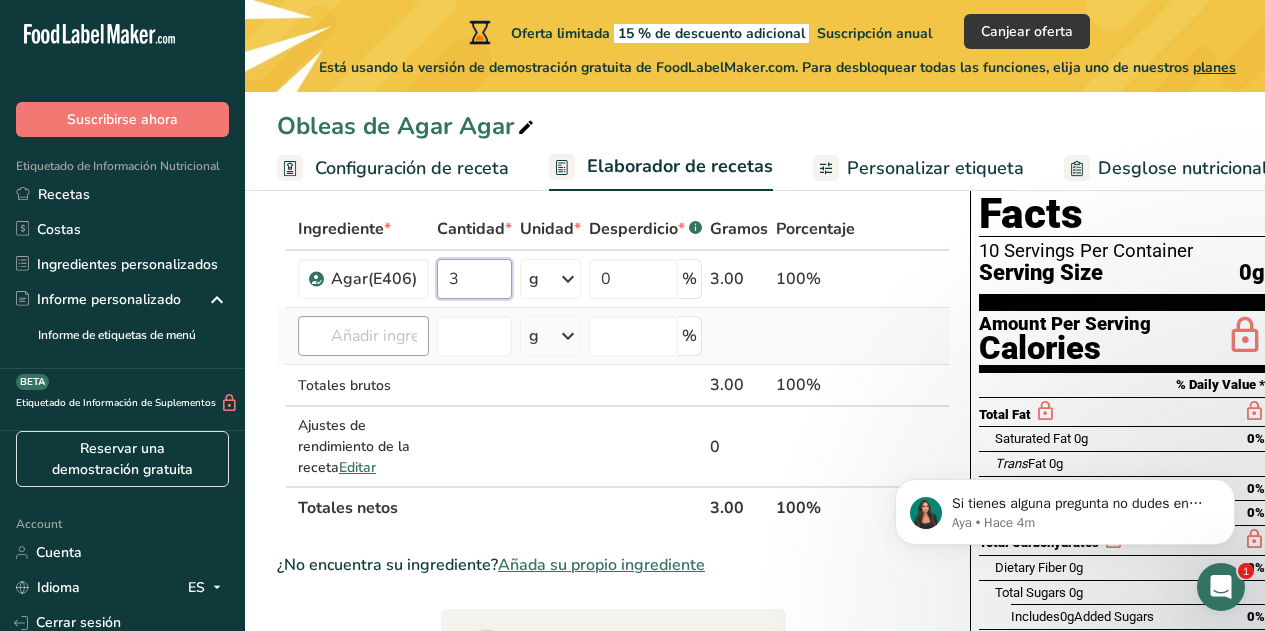 type on "3" 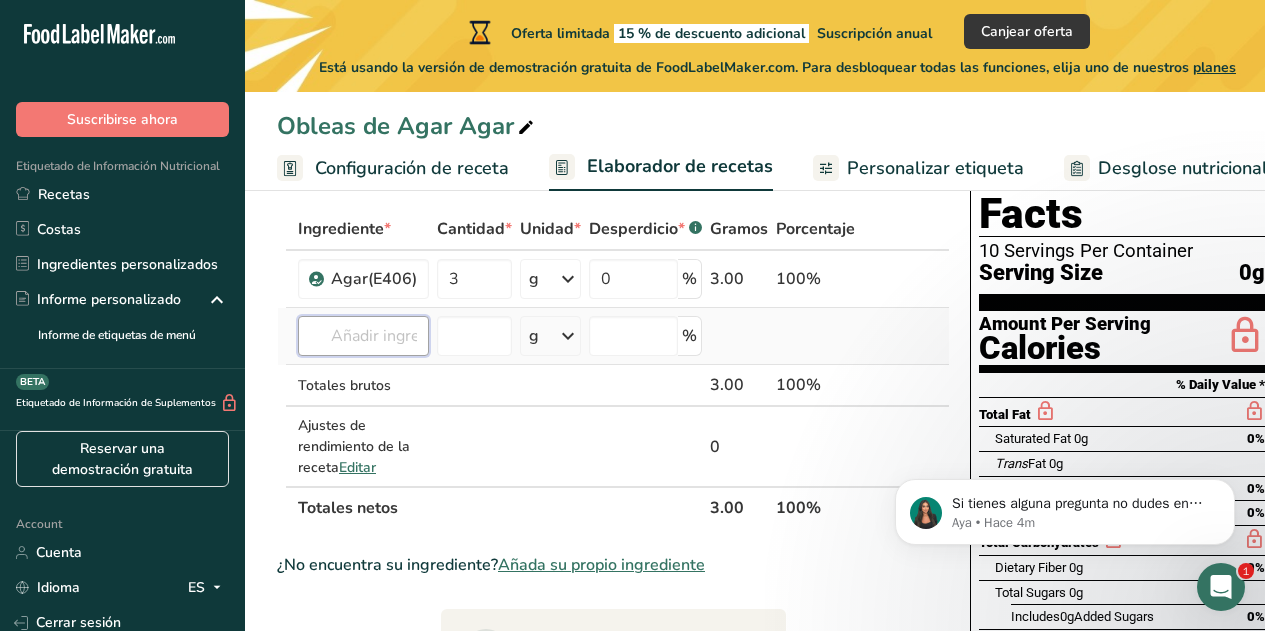 click on "Ingrediente *
Cantidad *
Unidad *
Desperdicio *   .a-a{fill:#347362;}.b-a{fill:#fff;}          Gramos
Porcentaje
Agar(E406)
3
g
Porciones
100 gram
Unidades de peso
g
kg
mg
Ver más
Unidades de volumen
litro
Las unidades de volumen requieren una conversión de densidad. Si conoce la densidad de su ingrediente, introdúzcala a continuación. De lo contrario, haga clic en "RIA", nuestra asistente regulatoria de IA, quien podrá ayudarle.
lb/pie³
g/cm³
Confirmar
mL
lb/pie³
g/cm³
onza líquida" at bounding box center [613, 368] 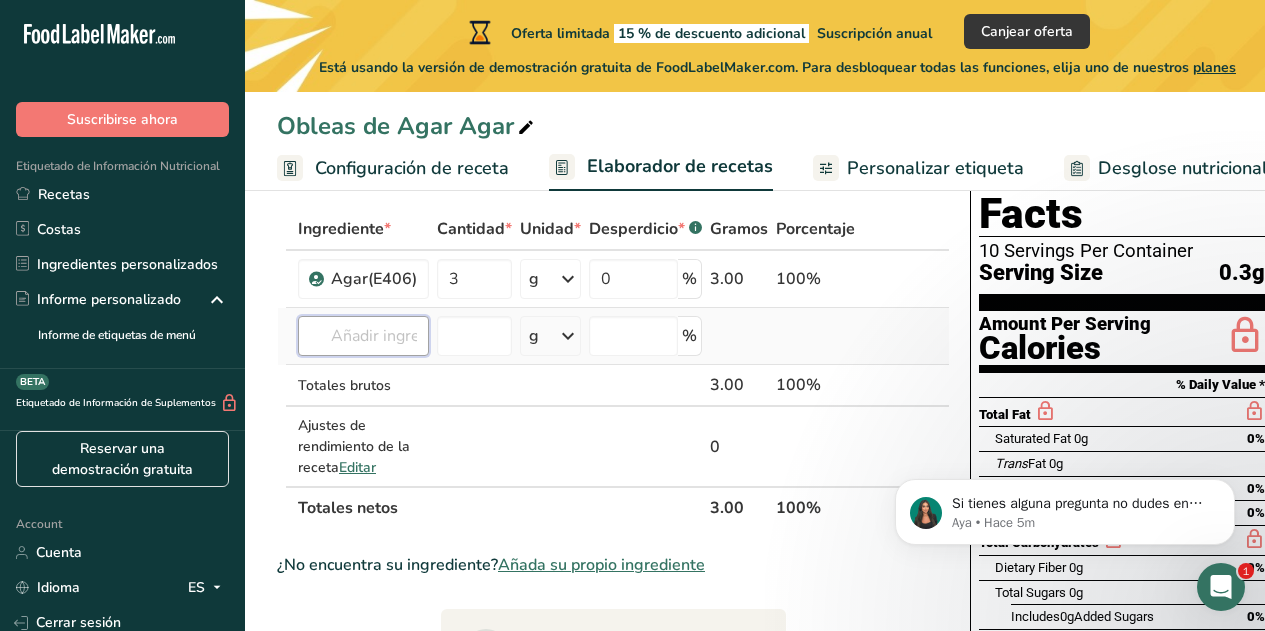 click at bounding box center (363, 336) 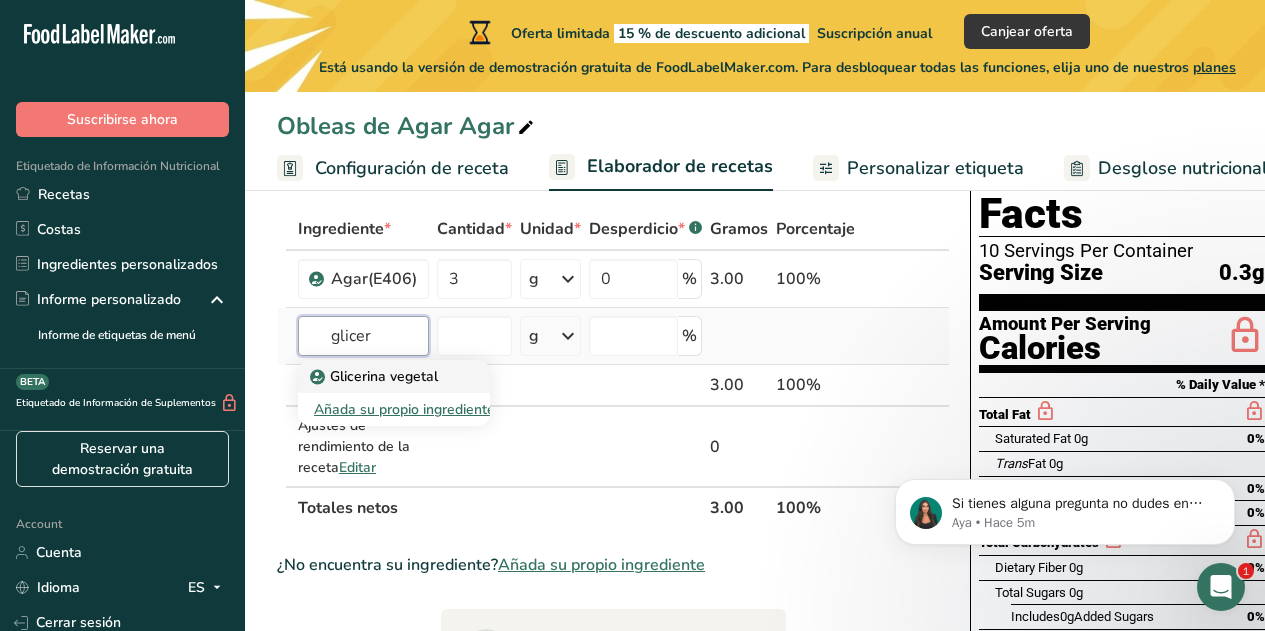 type on "glicer" 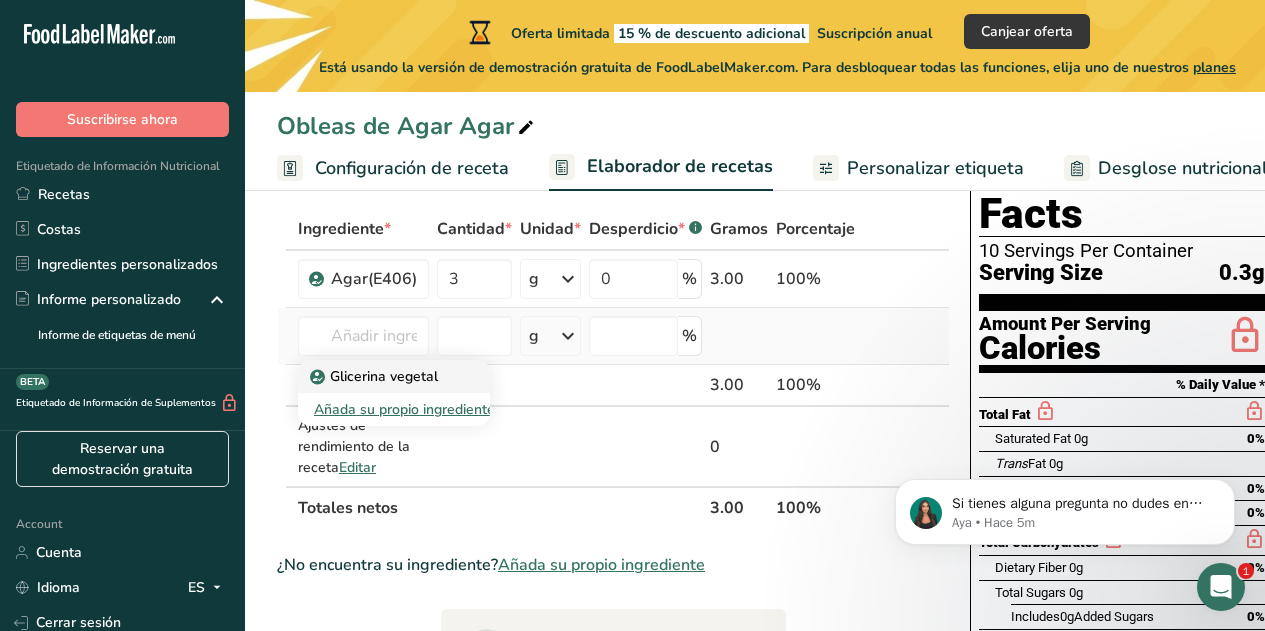 click on "Glicerina vegetal" at bounding box center (376, 376) 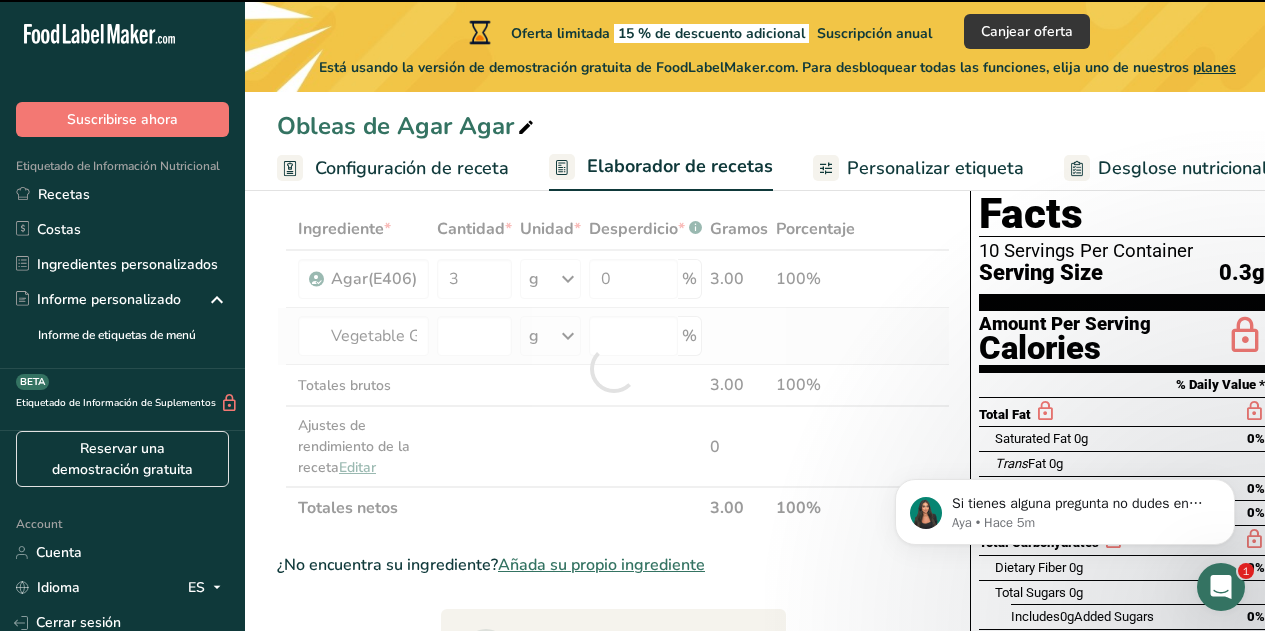 type on "0" 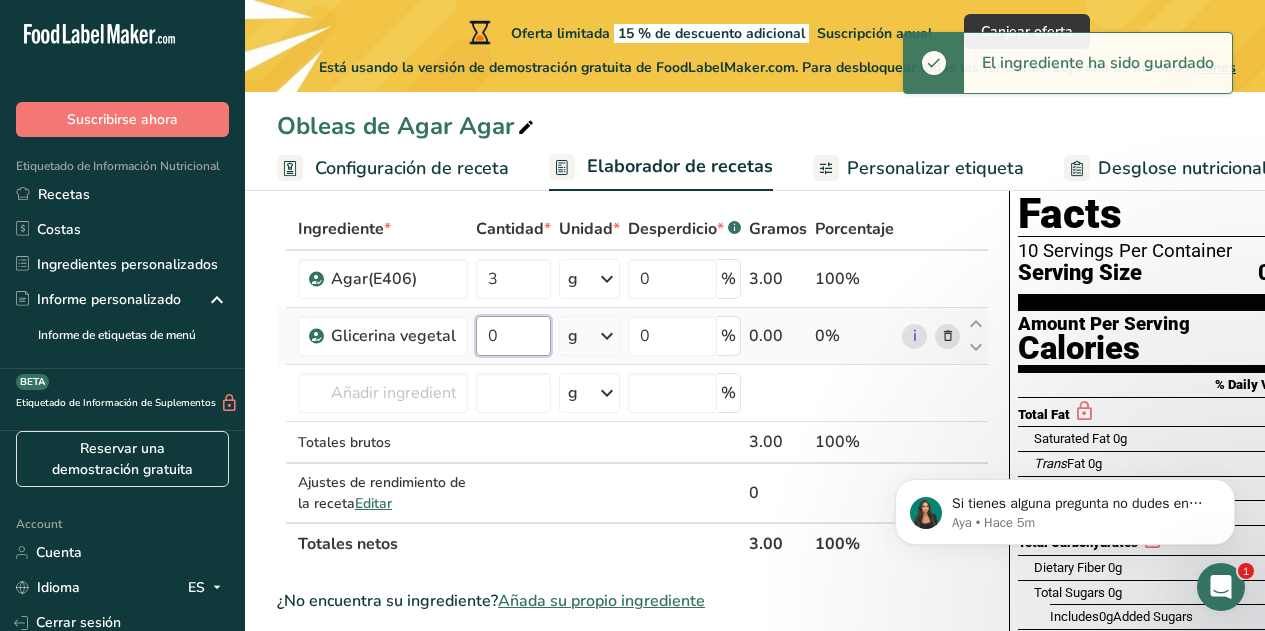 click on "0" at bounding box center (513, 336) 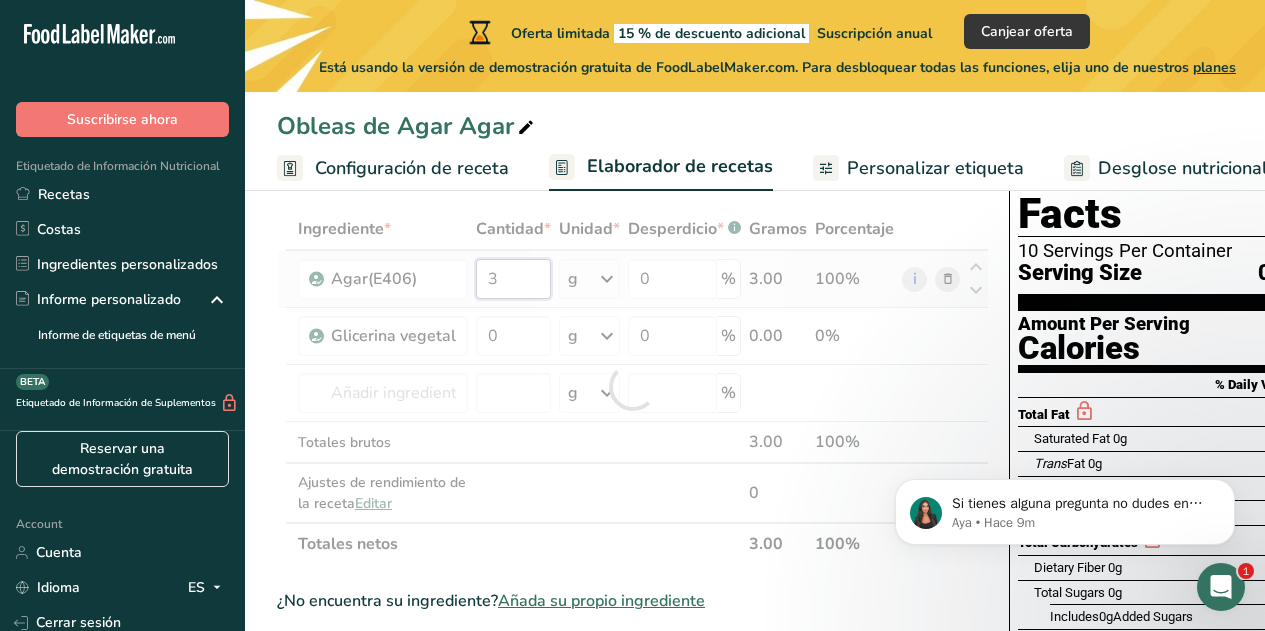 click on "Ingrediente *
Cantidad *
Unidad *
Desperdicio *   .a-a{fill:#347362;}.b-a{fill:#fff;}          Gramos
Porcentaje
Agar(E406)
3
g
Porciones
100 gram
Unidades de peso
g
kg
mg
Ver más
Unidades de volumen
litro
Las unidades de volumen requieren una conversión de densidad. Si conoce la densidad de su ingrediente, introdúzcala a continuación. De lo contrario, haga clic en "RIA", nuestra asistente regulatoria de IA, quien podrá ayudarle.
lb/pie³
g/cm³
Confirmar
mL
lb/pie³
g/cm³
onza líquida" at bounding box center (633, 386) 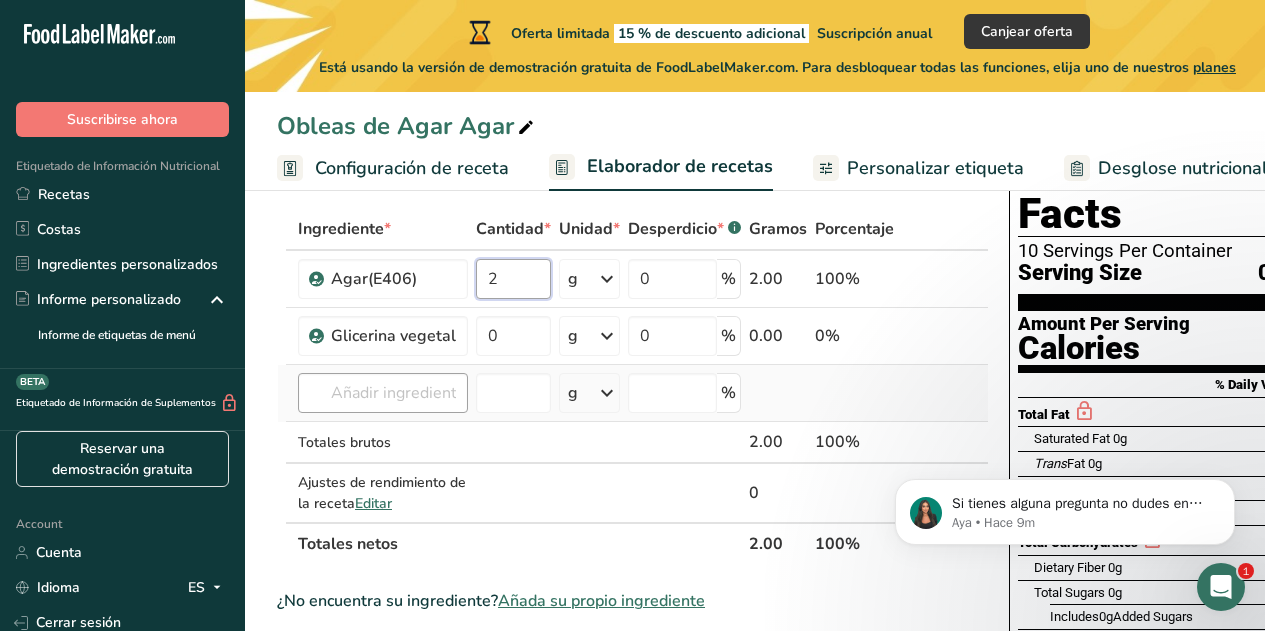 type on "2" 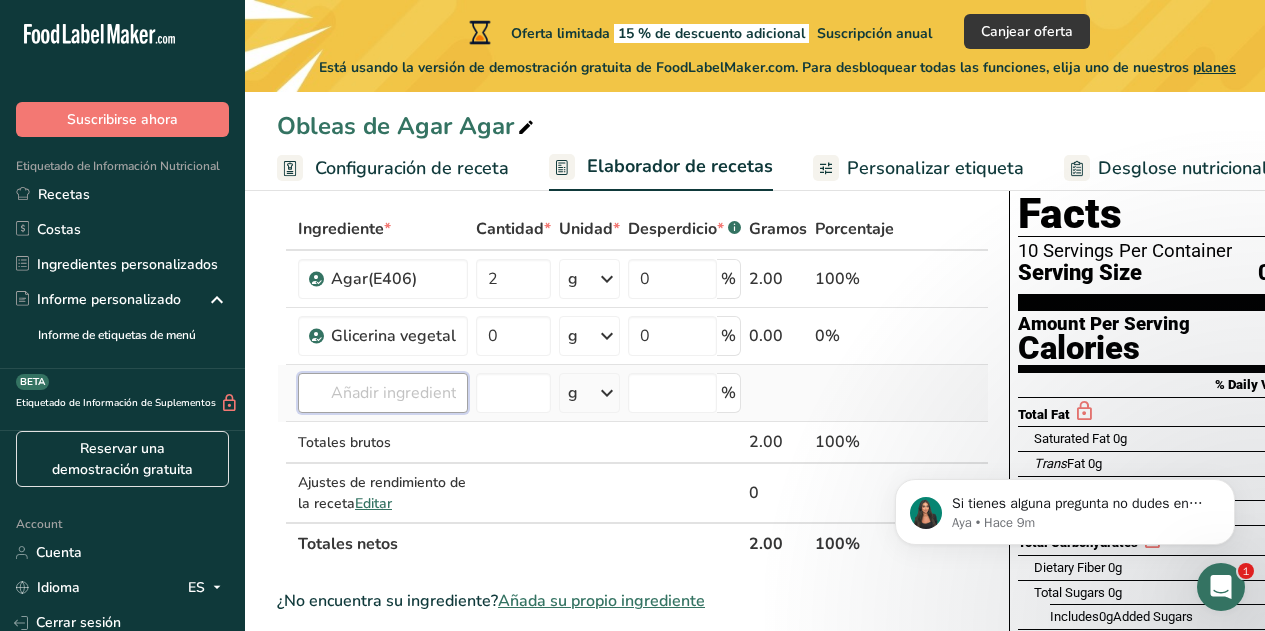 click on "Ingrediente *
Cantidad *
Unidad *
Desperdicio *   .a-a{fill:#347362;}.b-a{fill:#fff;}          Gramos
Porcentaje
Agar(E406)
2
g
Porciones
100 gram
Unidades de peso
g
kg
mg
Ver más
Unidades de volumen
litro
Las unidades de volumen requieren una conversión de densidad. Si conoce la densidad de su ingrediente, introdúzcala a continuación. De lo contrario, haga clic en "RIA", nuestra asistente regulatoria de IA, quien podrá ayudarle.
lb/pie³
g/cm³
Confirmar
mL
lb/pie³
g/cm³
onza líquida" at bounding box center [633, 386] 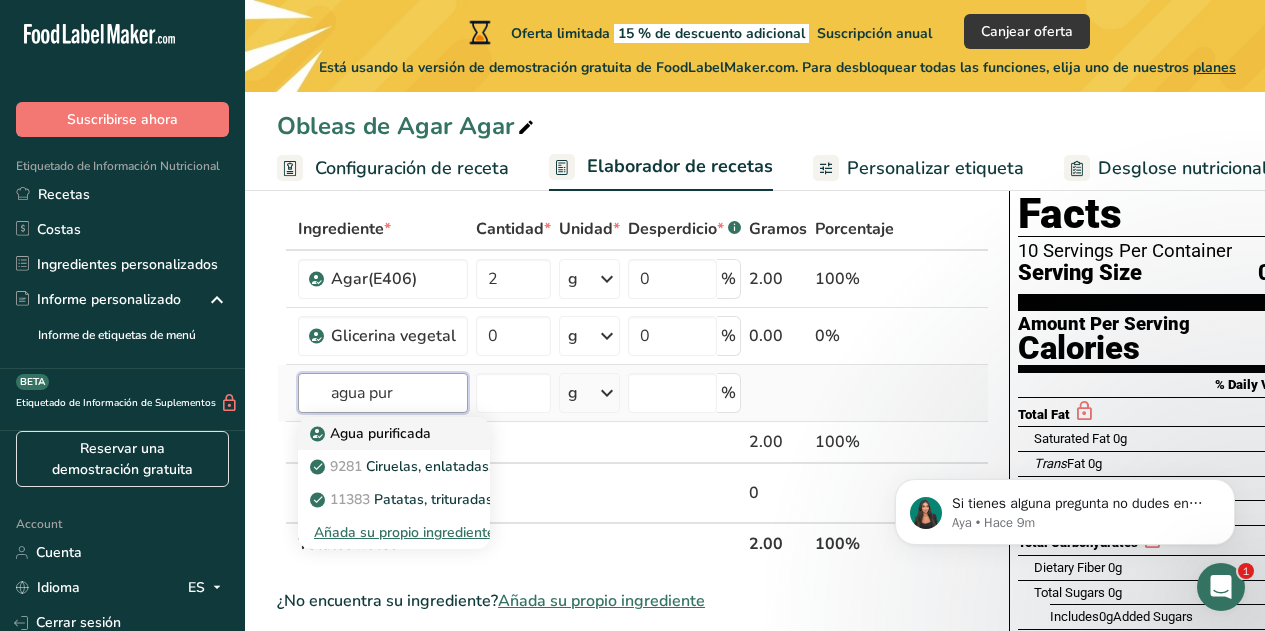 type on "agua pur" 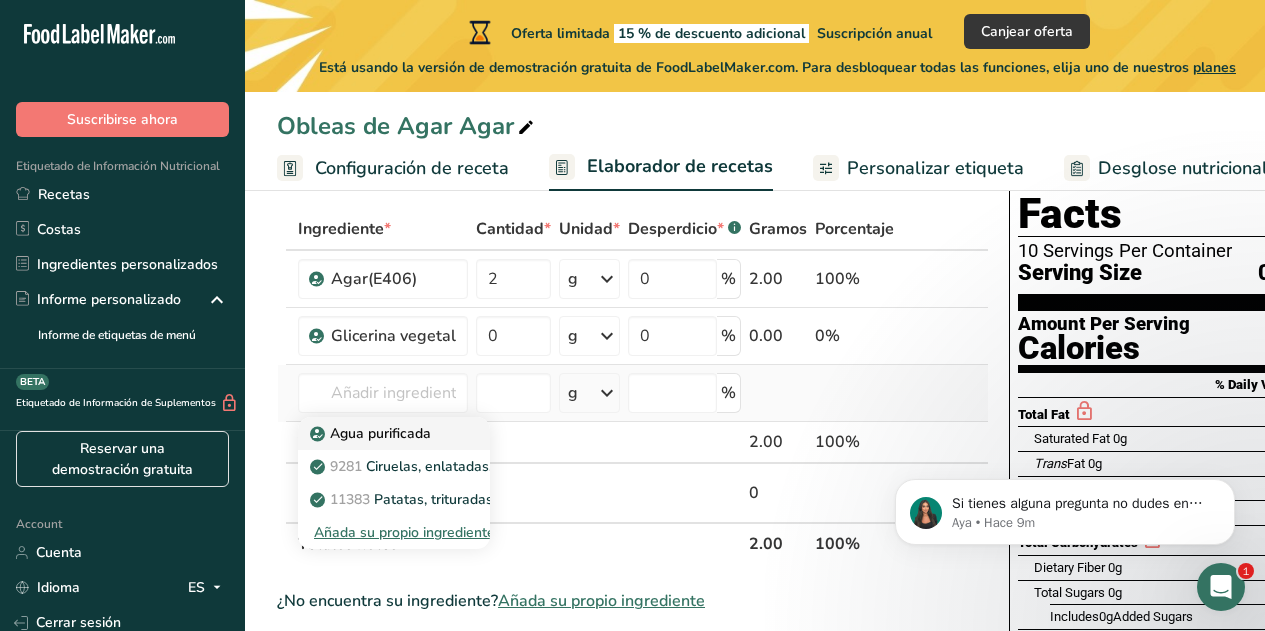click on "Agua purificada" at bounding box center [394, 433] 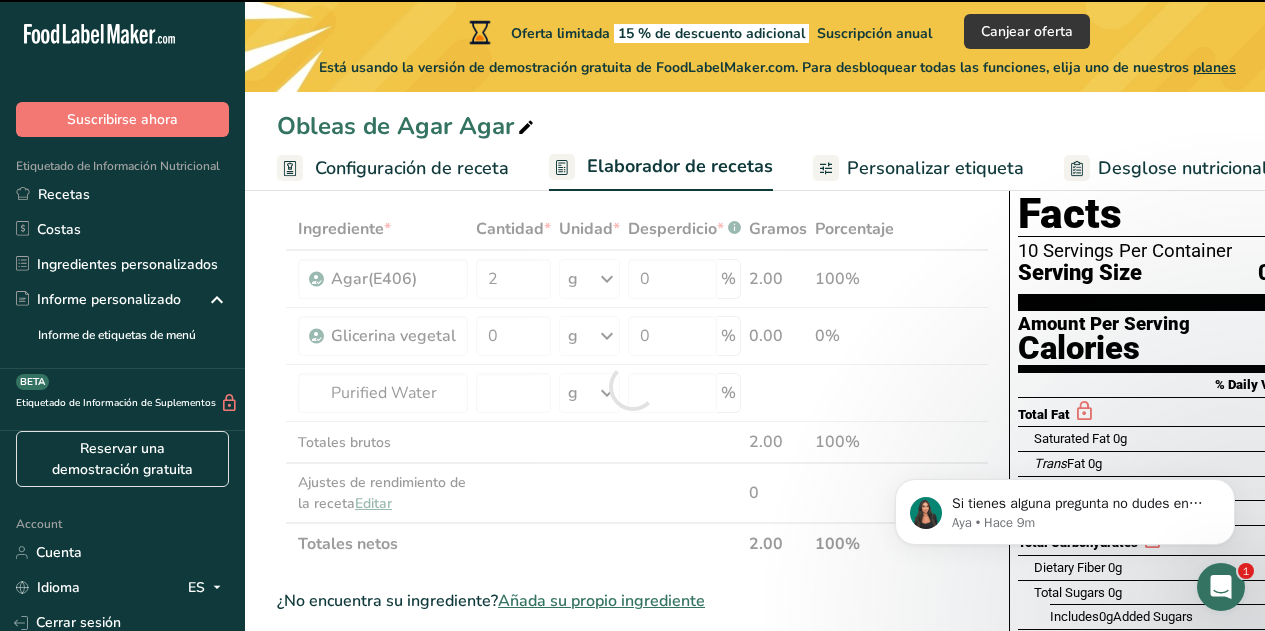 type on "0" 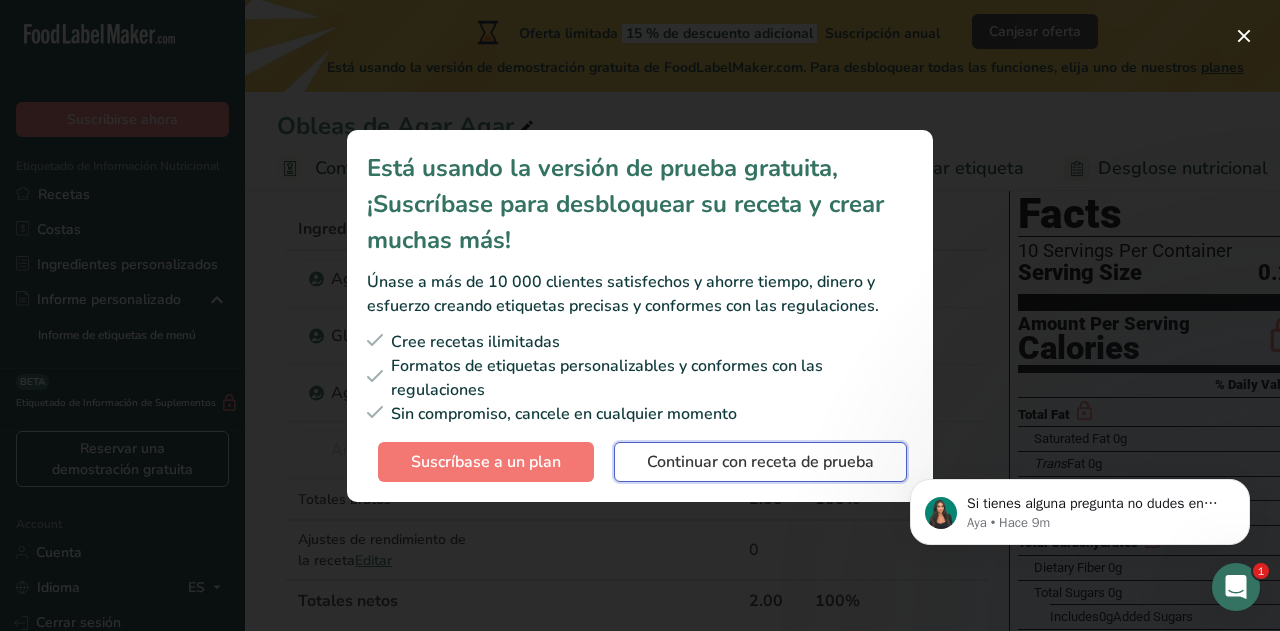click on "Continuar con receta de prueba" at bounding box center (760, 462) 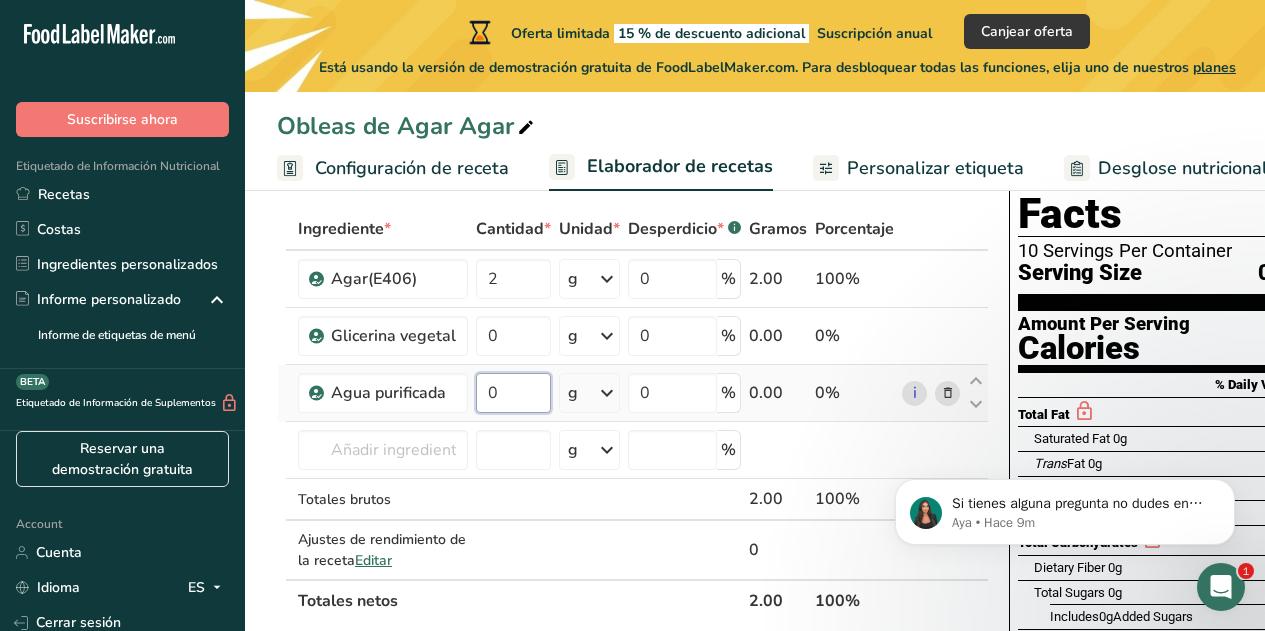 click on "0" at bounding box center [513, 393] 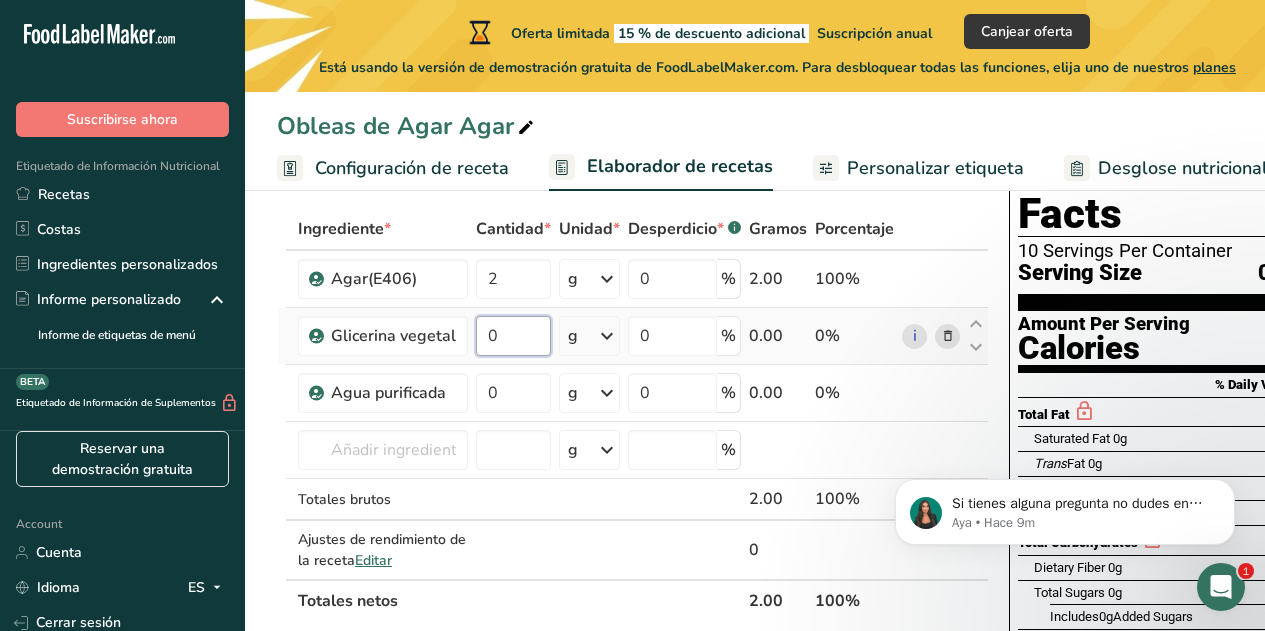click on "Ingrediente *
Cantidad *
Unidad *
Desperdicio *   .a-a{fill:#347362;}.b-a{fill:#fff;}          Gramos
Porcentaje
Agar(E406)
2
g
Porciones
100 gram
Unidades de peso
g
kg
mg
Ver más
Unidades de volumen
litro
Las unidades de volumen requieren una conversión de densidad. Si conoce la densidad de su ingrediente, introdúzcala a continuación. De lo contrario, haga clic en "RIA", nuestra asistente regulatoria de IA, quien podrá ayudarle.
lb/pie³
g/cm³
Confirmar
mL
lb/pie³
g/cm³
onza líquida" at bounding box center [633, 415] 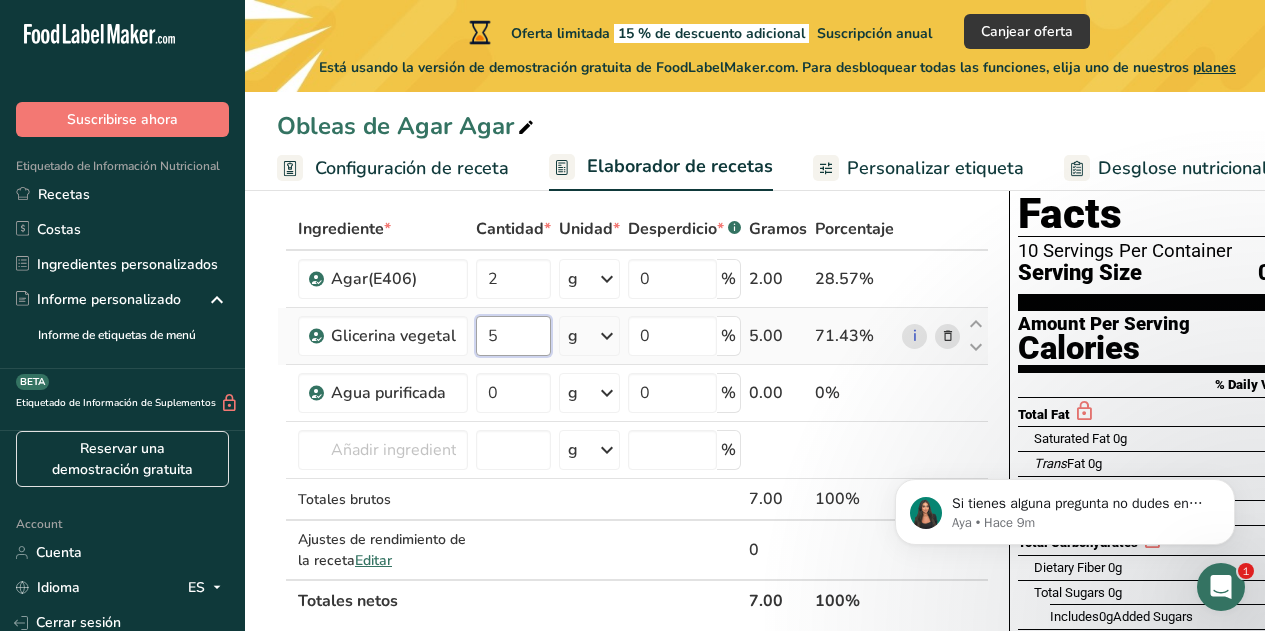 type on "5" 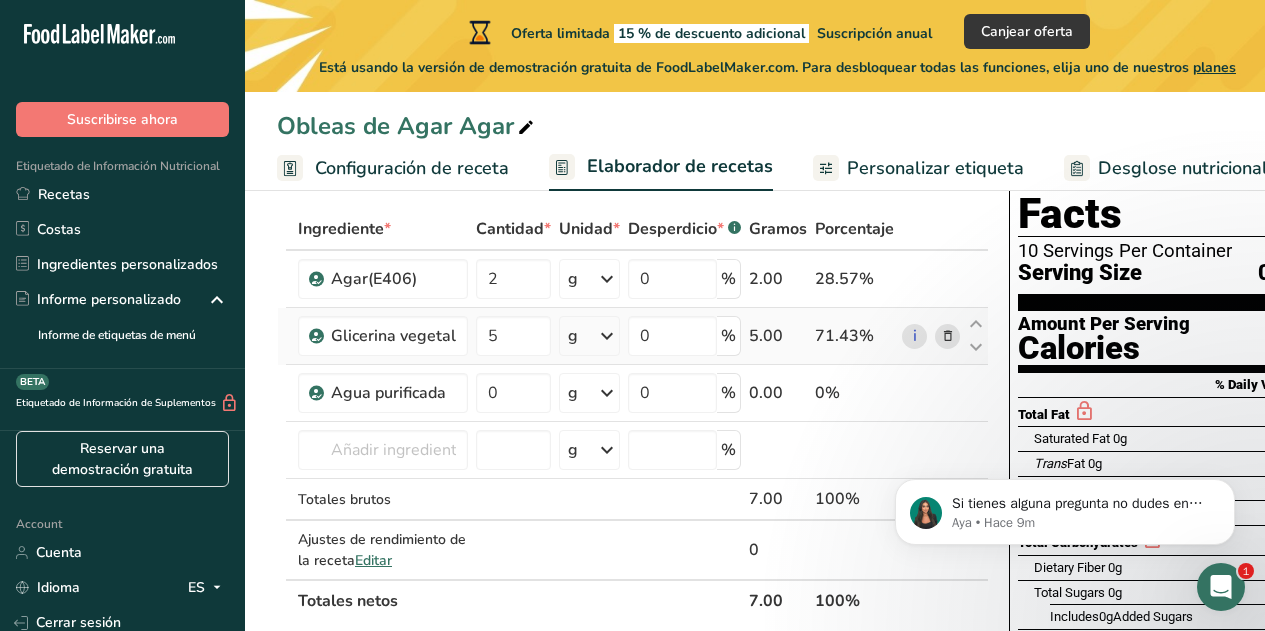 click on "Ingrediente *
Cantidad *
Unidad *
Desperdicio *   .a-a{fill:#347362;}.b-a{fill:#fff;}          Gramos
Porcentaje
Agar(E406)
2
g
Porciones
100 gram
Unidades de peso
g
kg
mg
Ver más
Unidades de volumen
litro
Las unidades de volumen requieren una conversión de densidad. Si conoce la densidad de su ingrediente, introdúzcala a continuación. De lo contrario, haga clic en "RIA", nuestra asistente regulatoria de IA, quien podrá ayudarle.
lb/pie³
g/cm³
Confirmar
mL
lb/pie³
g/cm³
onza líquida" at bounding box center (633, 415) 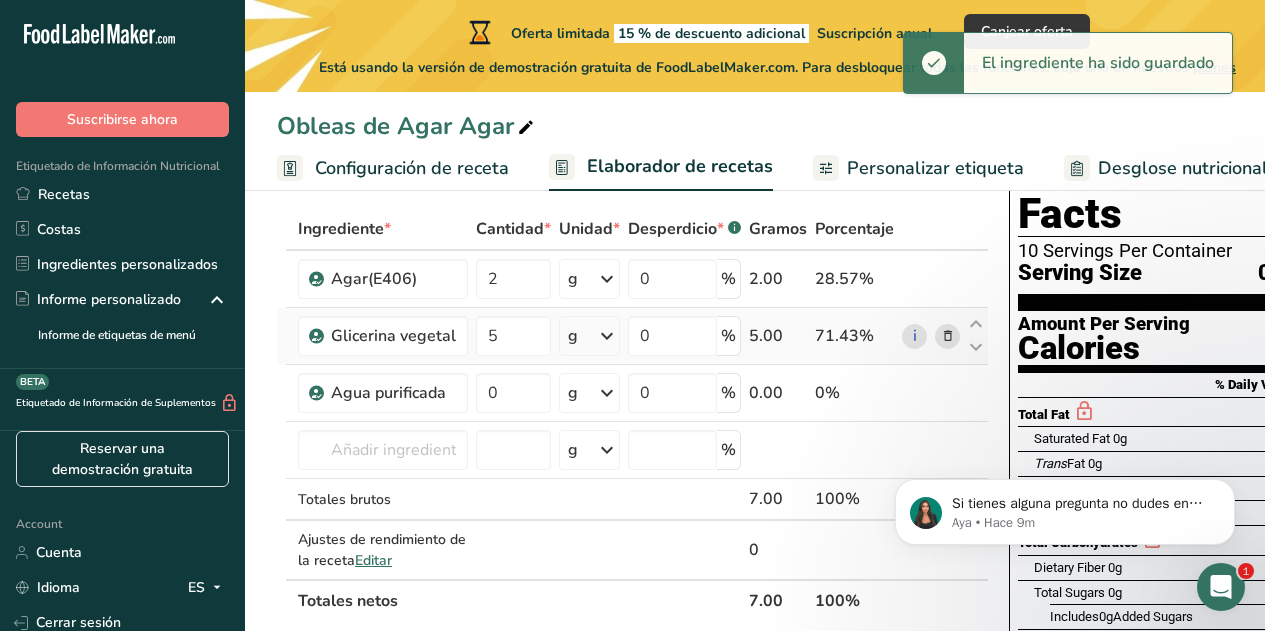 click at bounding box center [607, 336] 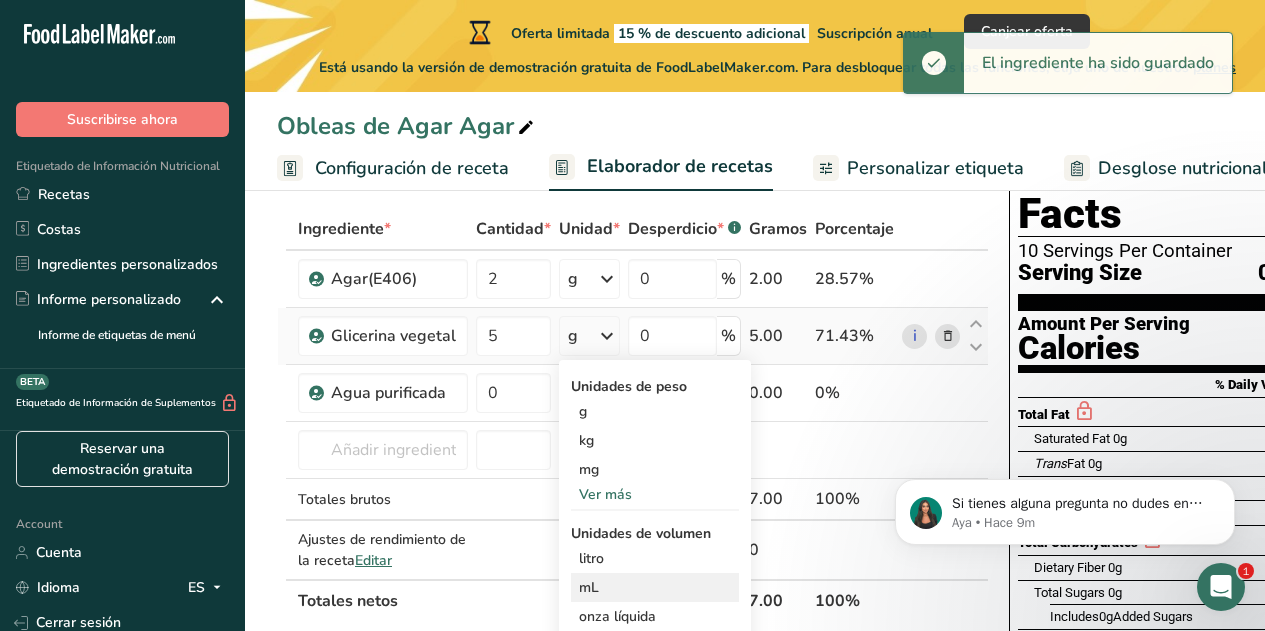 click on "mL" at bounding box center [655, 587] 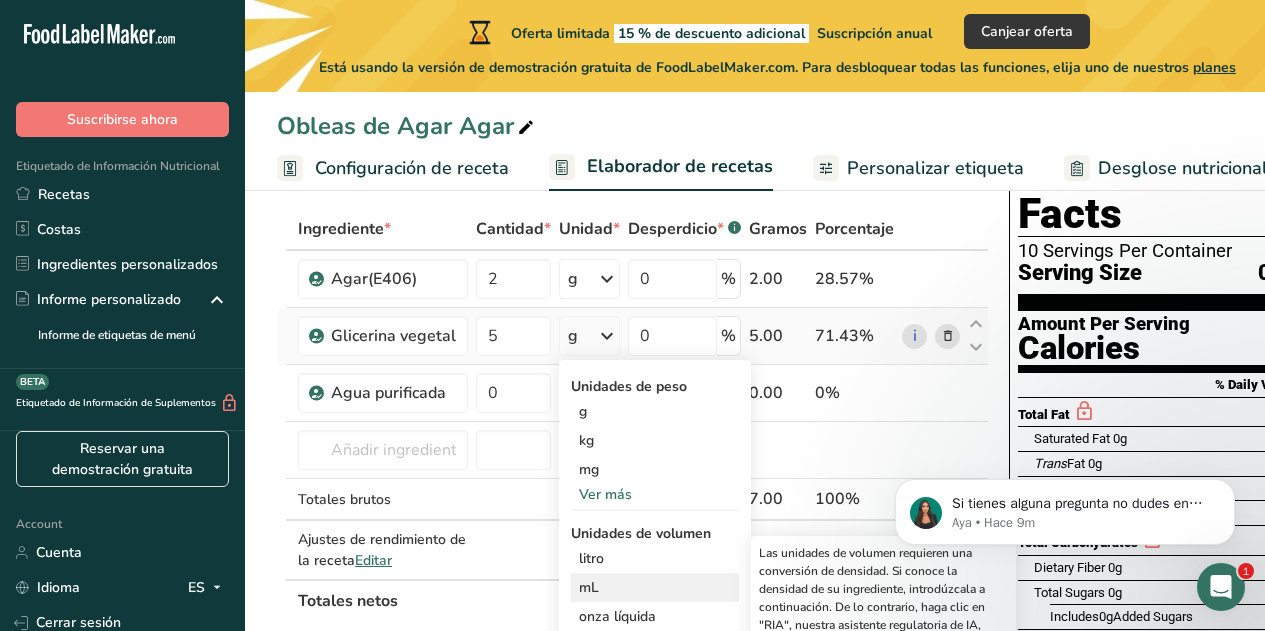 click on "mL" at bounding box center [655, 587] 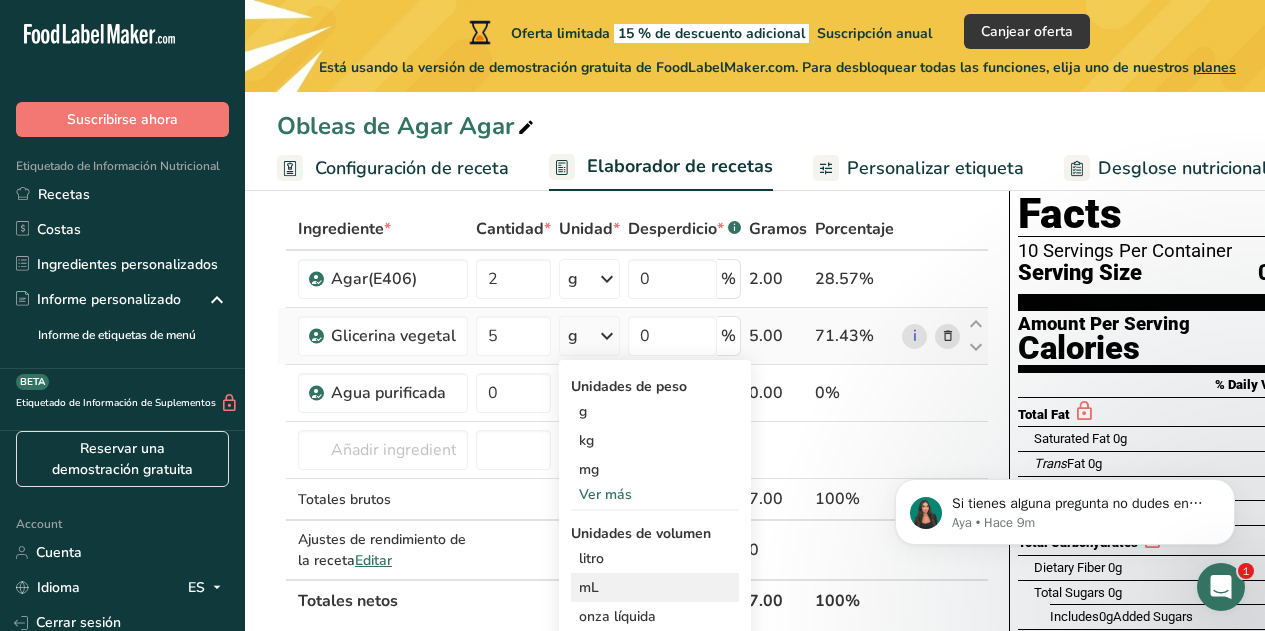 click on "mL" at bounding box center (655, 587) 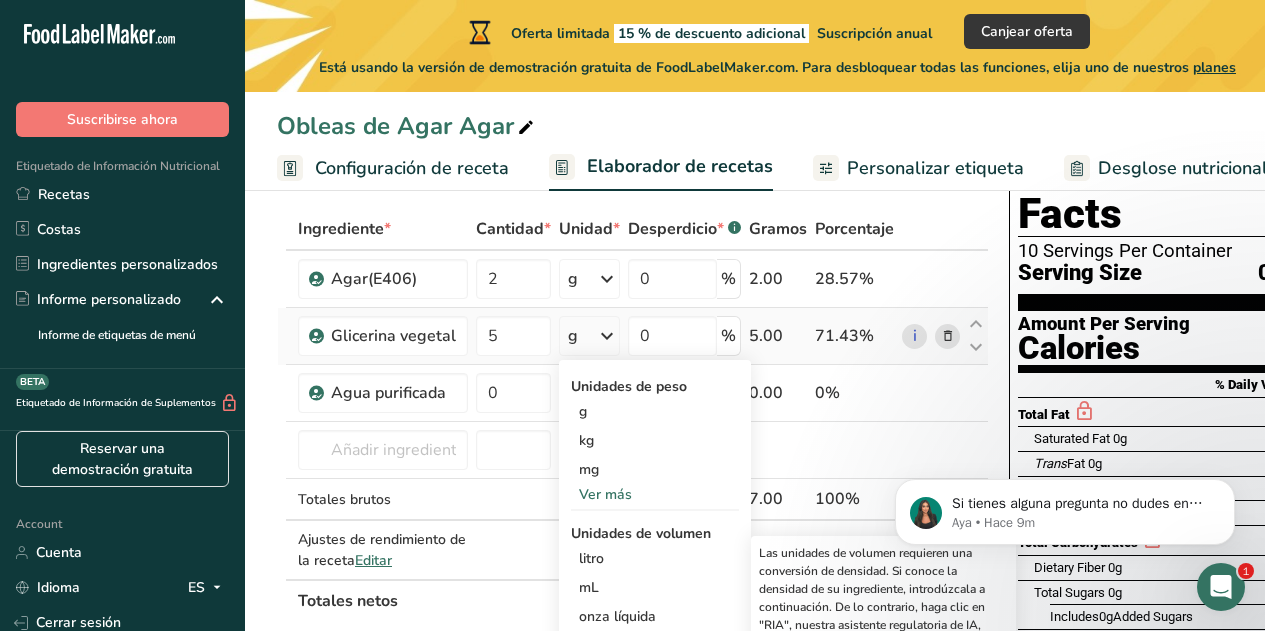 click on "g" at bounding box center [589, 336] 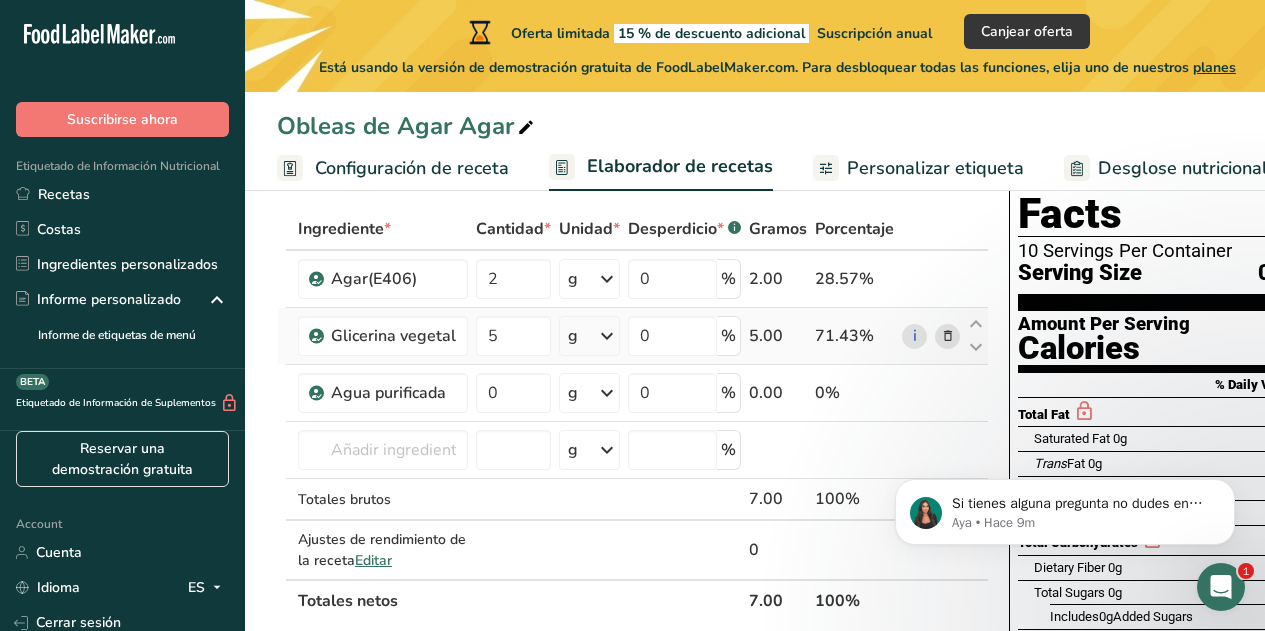 click on "g" at bounding box center (589, 336) 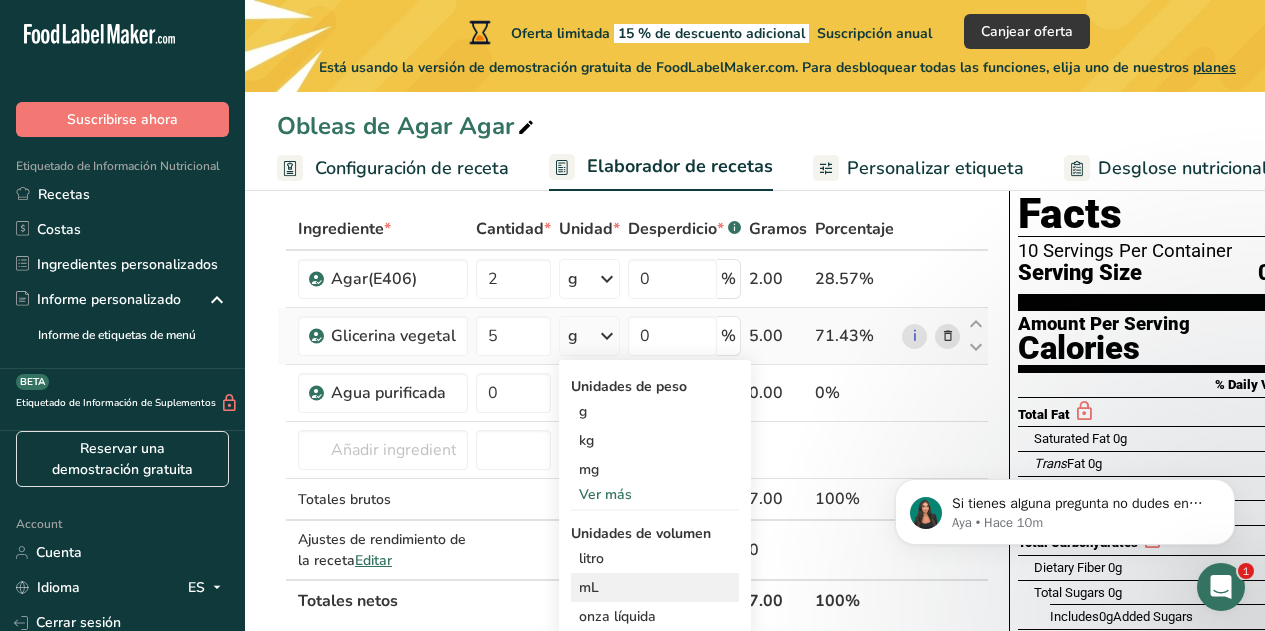 click on "mL" at bounding box center [655, 587] 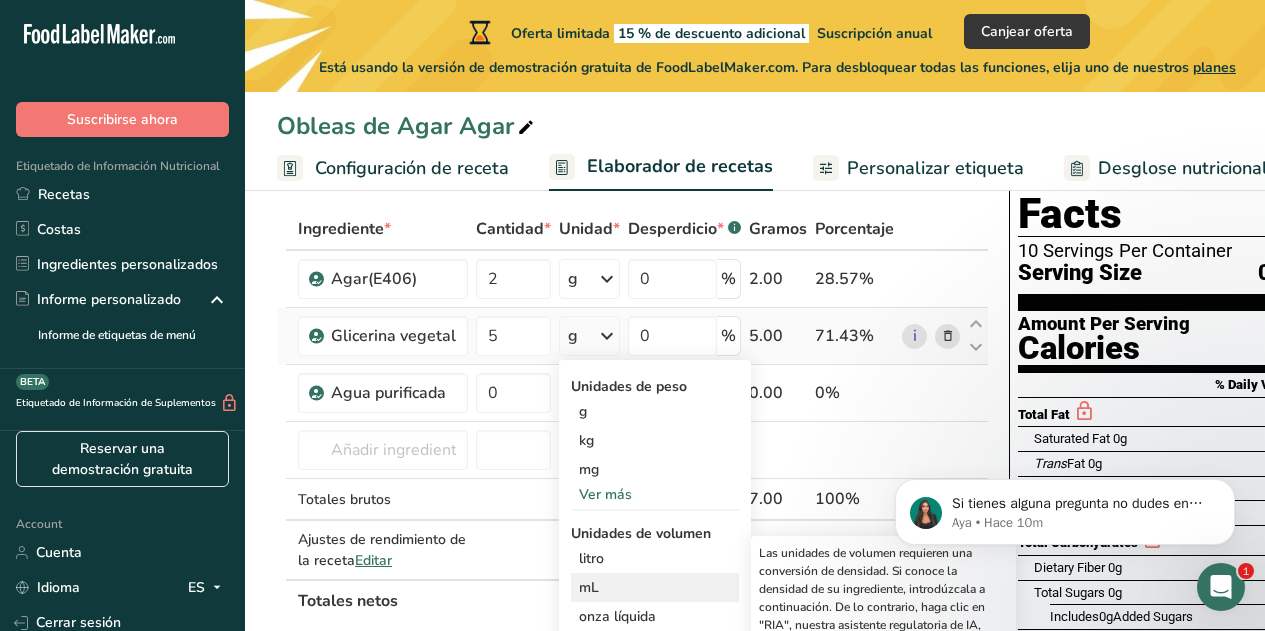 click on "mL" at bounding box center (655, 587) 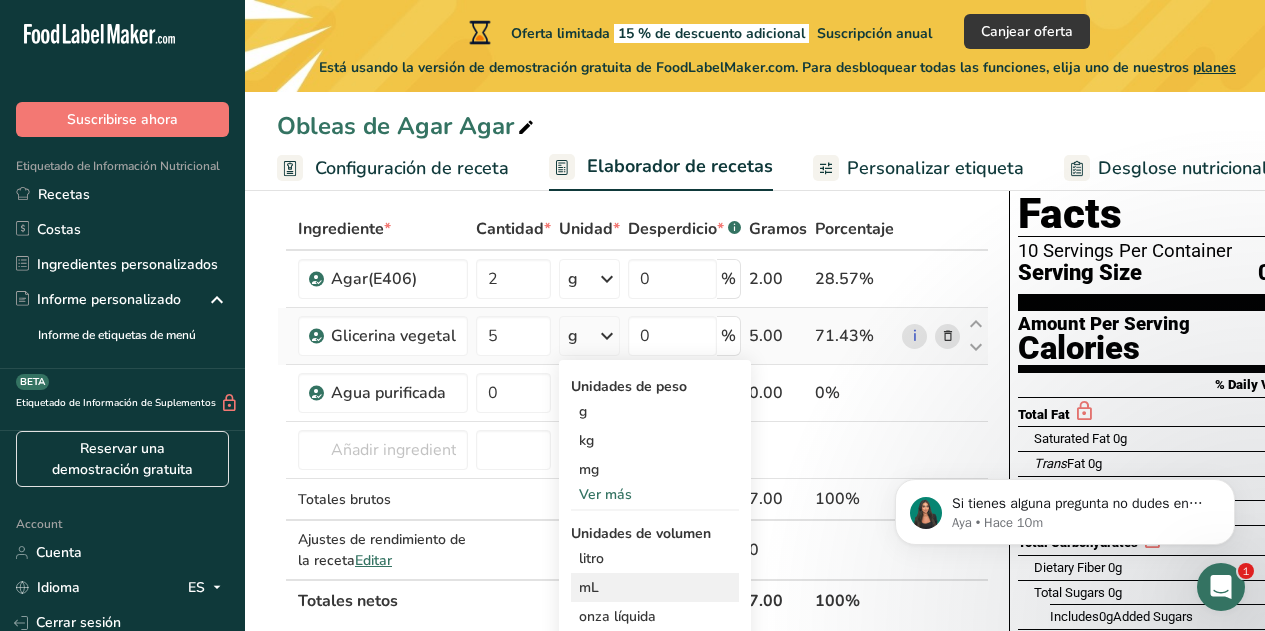 click on "mL" at bounding box center (655, 587) 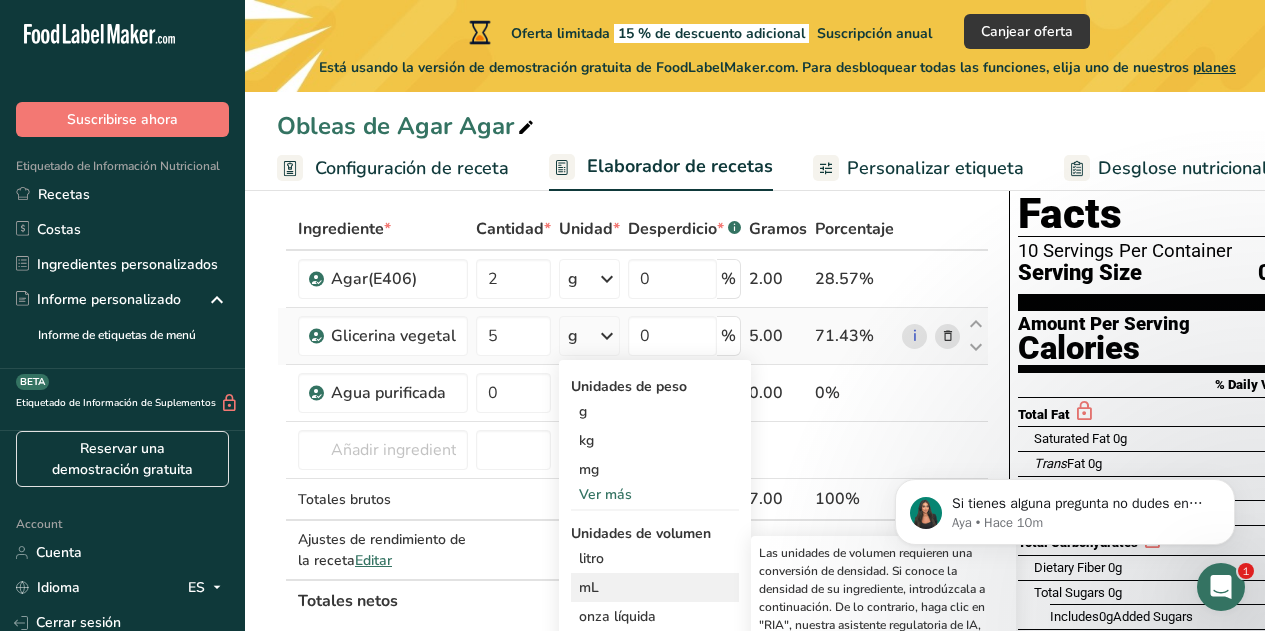 click on "mL" at bounding box center (655, 587) 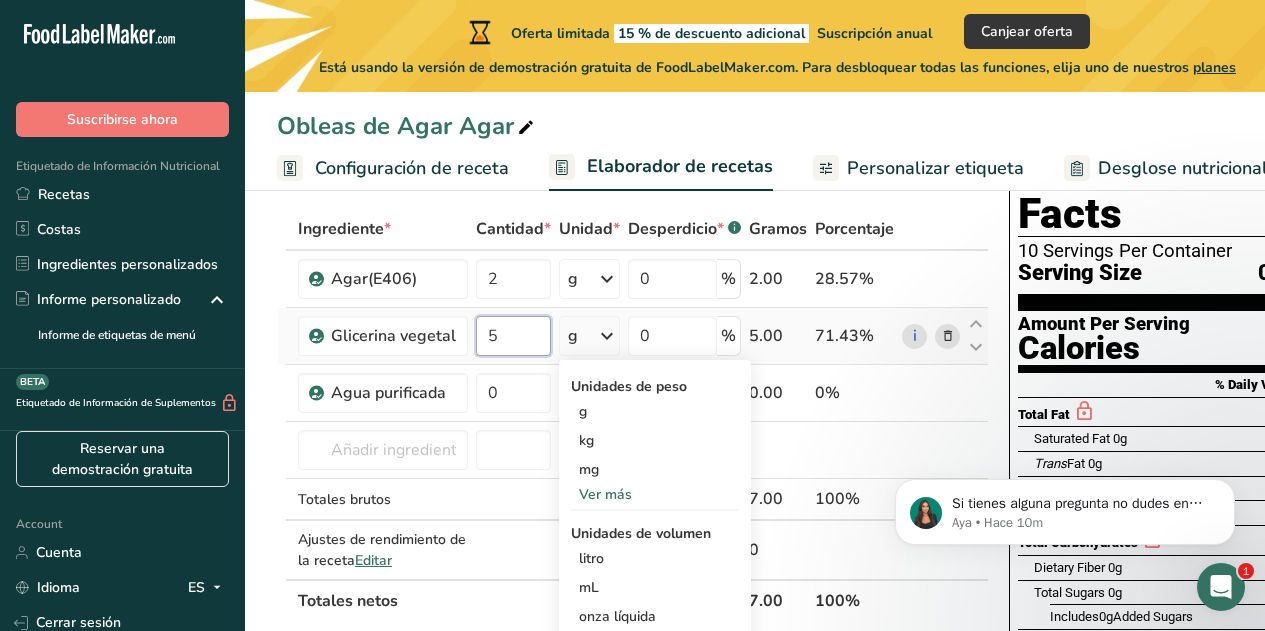 click on "5" at bounding box center (513, 336) 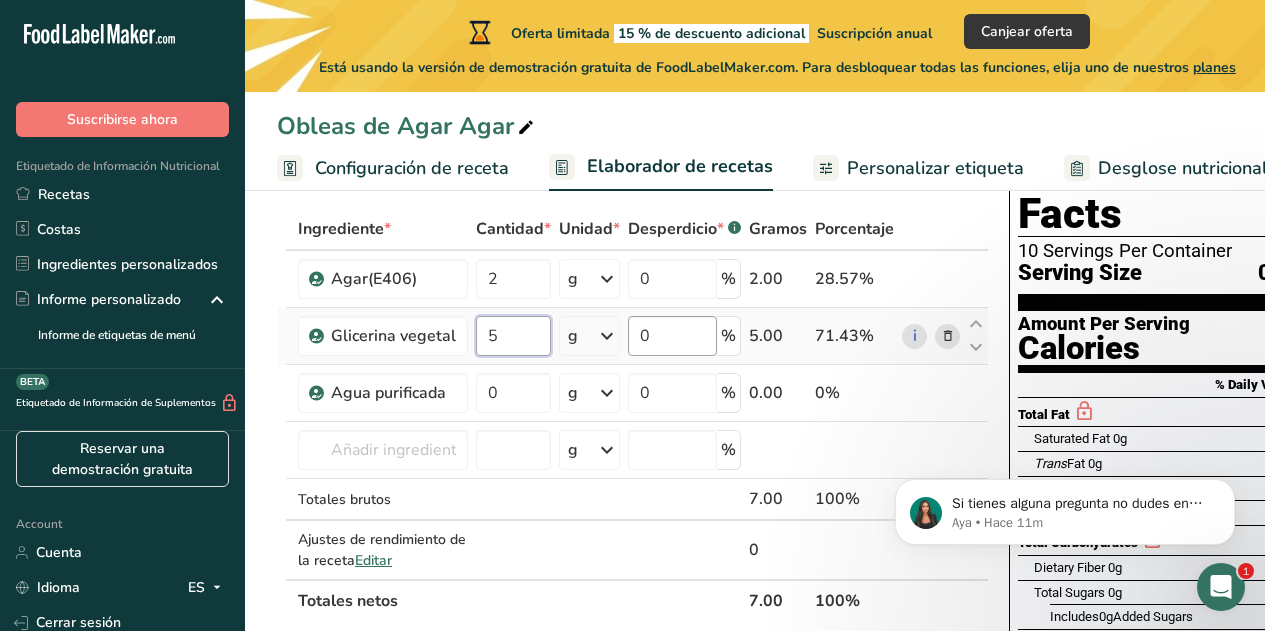 scroll, scrollTop: 200, scrollLeft: 0, axis: vertical 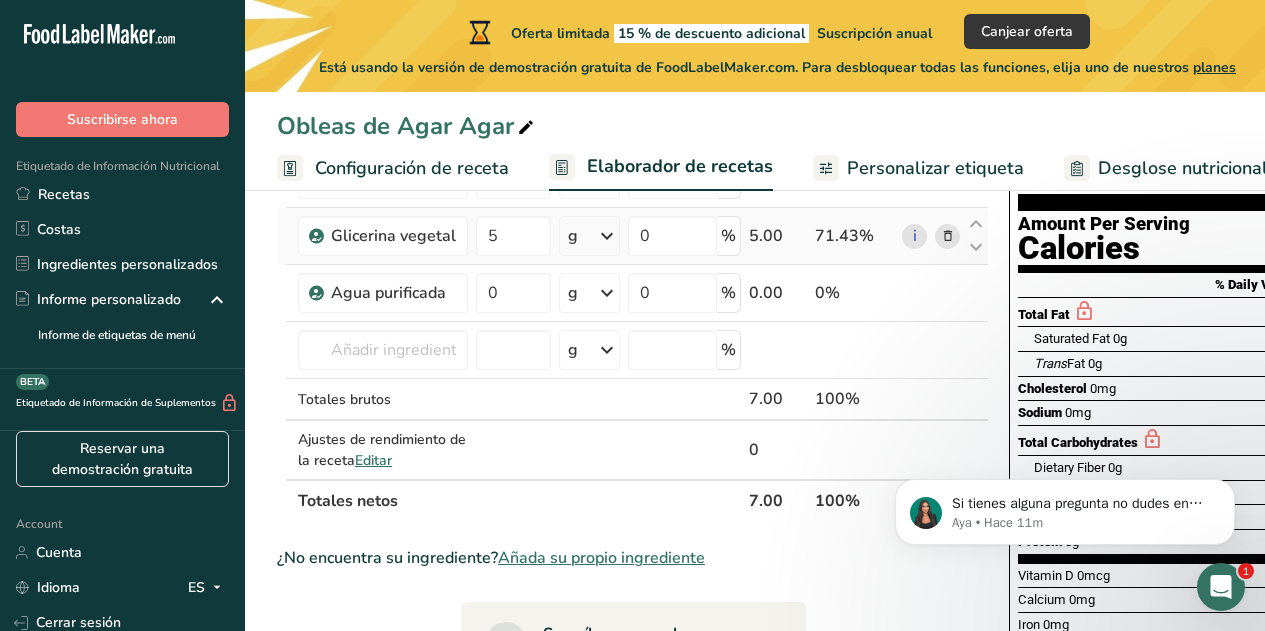 click on "Ingrediente *
Cantidad *
Unidad *
Desperdicio *   .a-a{fill:#347362;}.b-a{fill:#fff;}          Gramos
Porcentaje
Agar(E406)
2
g
Porciones
100 gram
Unidades de peso
g
kg
mg
Ver más
Unidades de volumen
litro
Las unidades de volumen requieren una conversión de densidad. Si conoce la densidad de su ingrediente, introdúzcala a continuación. De lo contrario, haga clic en "RIA", nuestra asistente regulatoria de IA, quien podrá ayudarle.
lb/pie³
g/cm³
Confirmar
mL
lb/pie³
g/cm³
onza líquida" at bounding box center [633, 315] 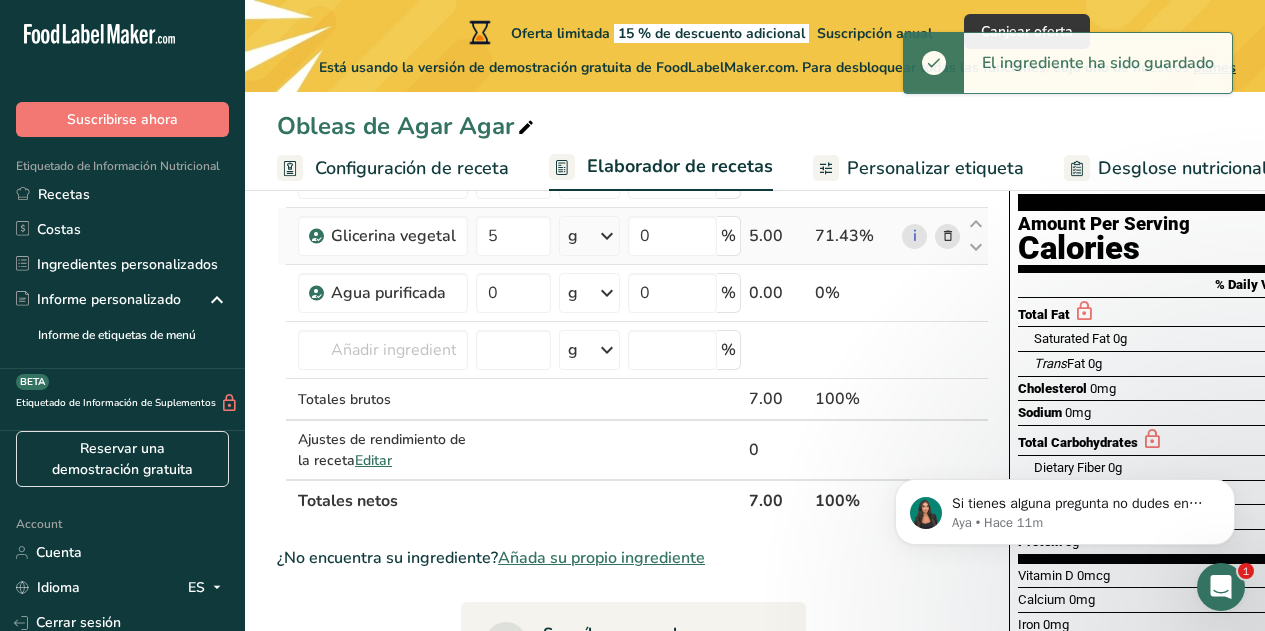 click at bounding box center (607, 236) 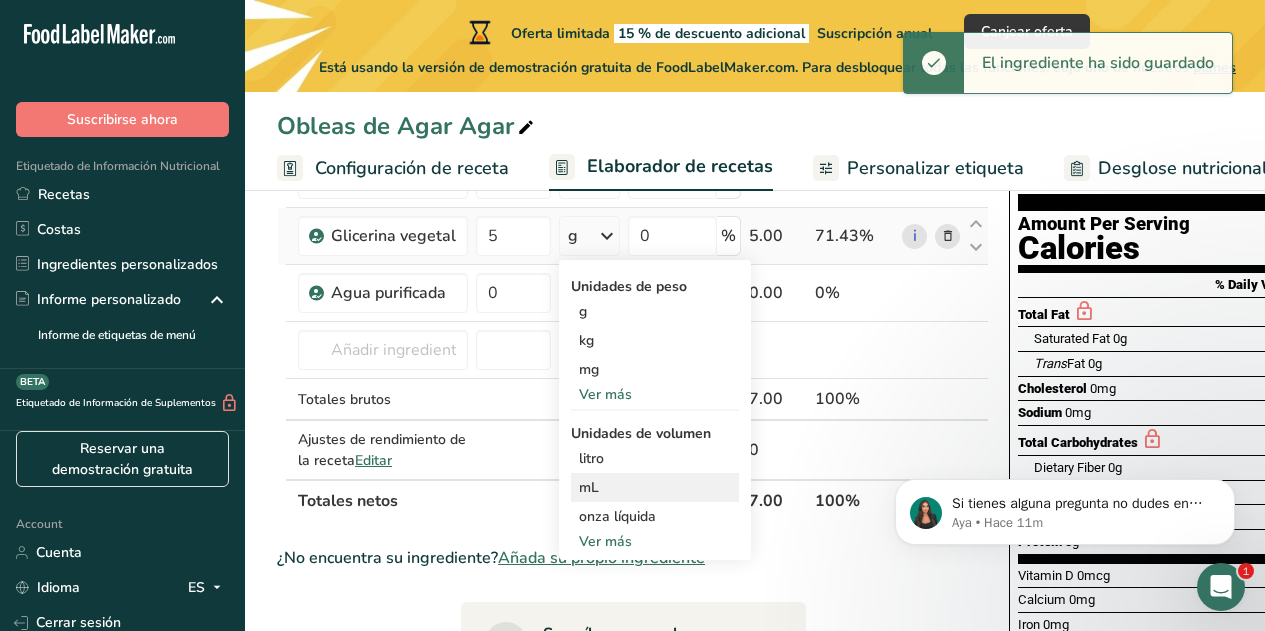 click on "mL" at bounding box center (655, 487) 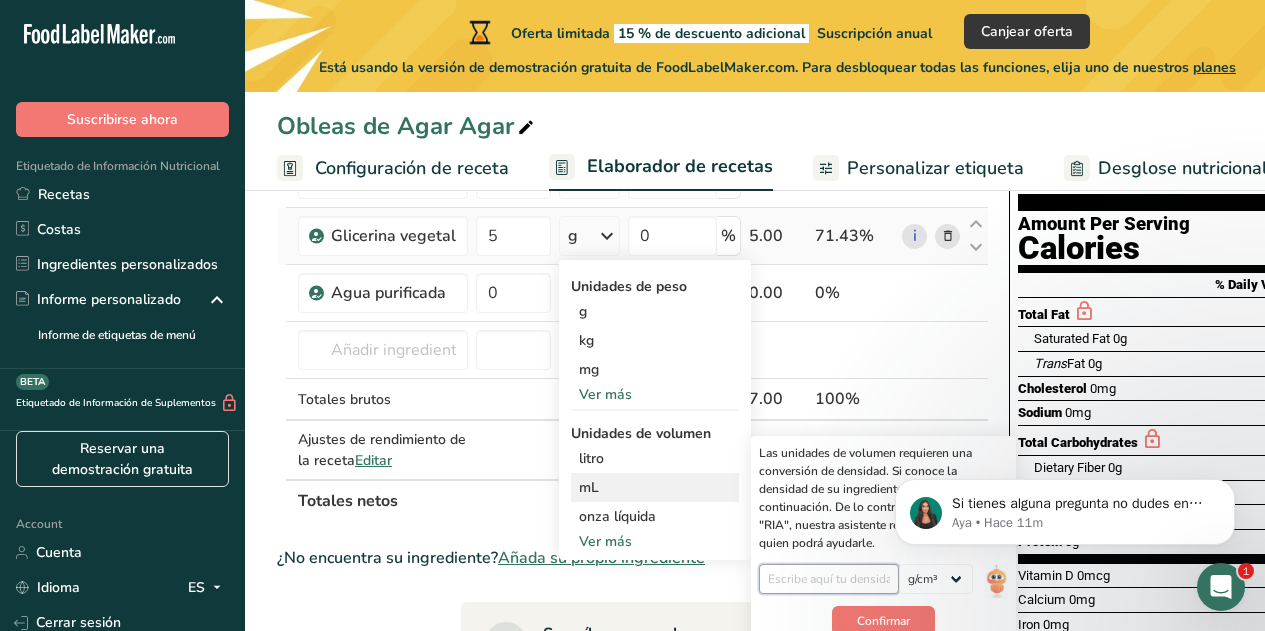 click at bounding box center (829, 579) 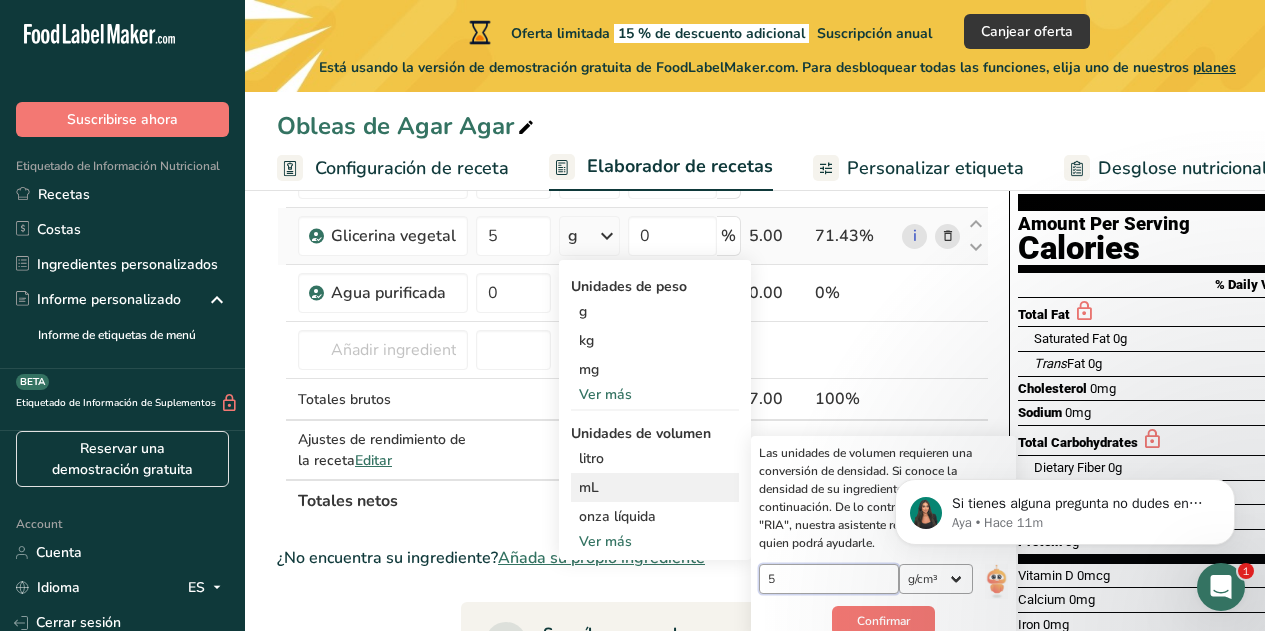 type on "5" 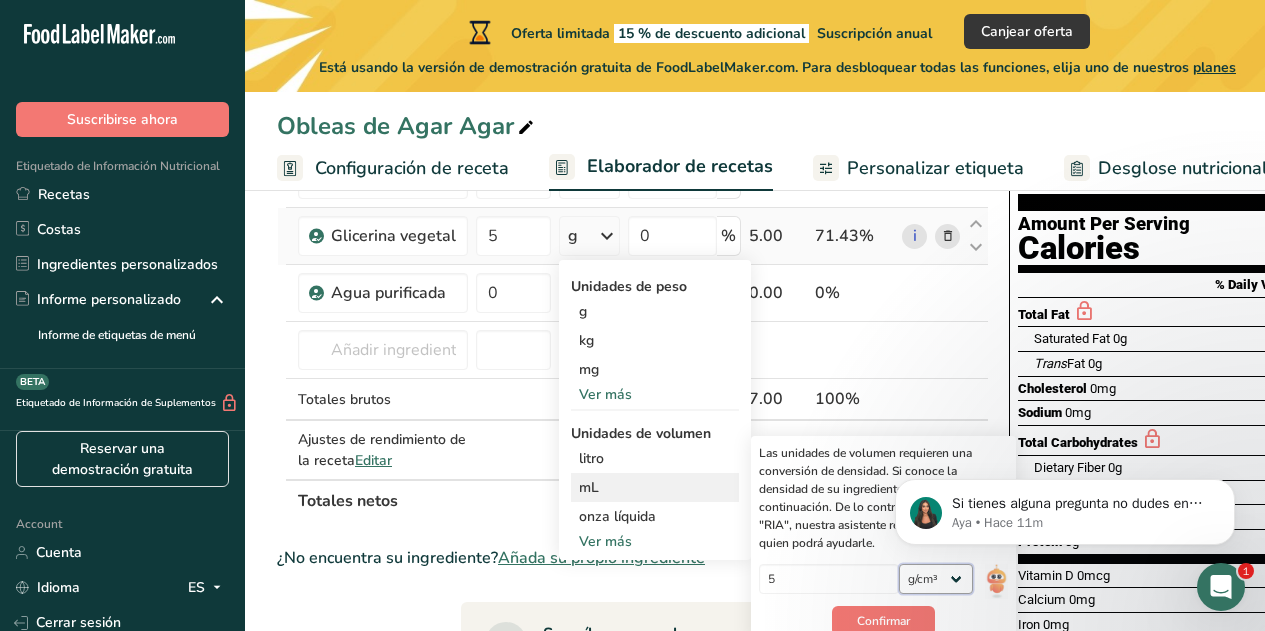 drag, startPoint x: 946, startPoint y: 585, endPoint x: 957, endPoint y: 598, distance: 17.029387 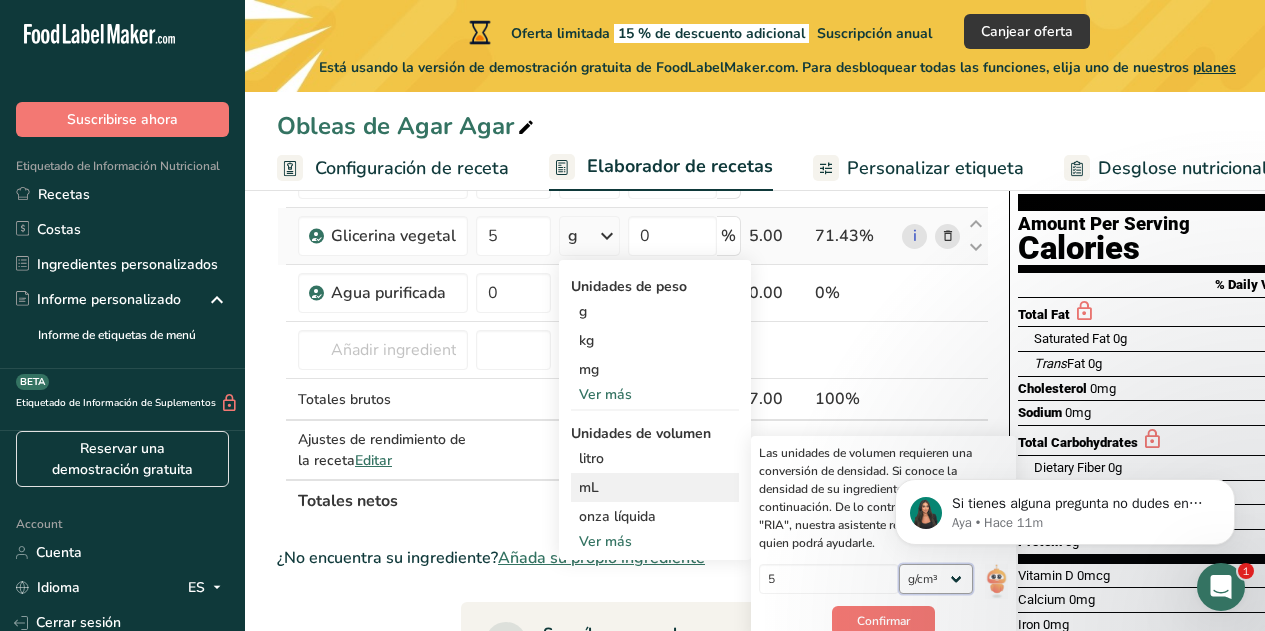 click on "lb/pie³
g/cm³" at bounding box center [936, 579] 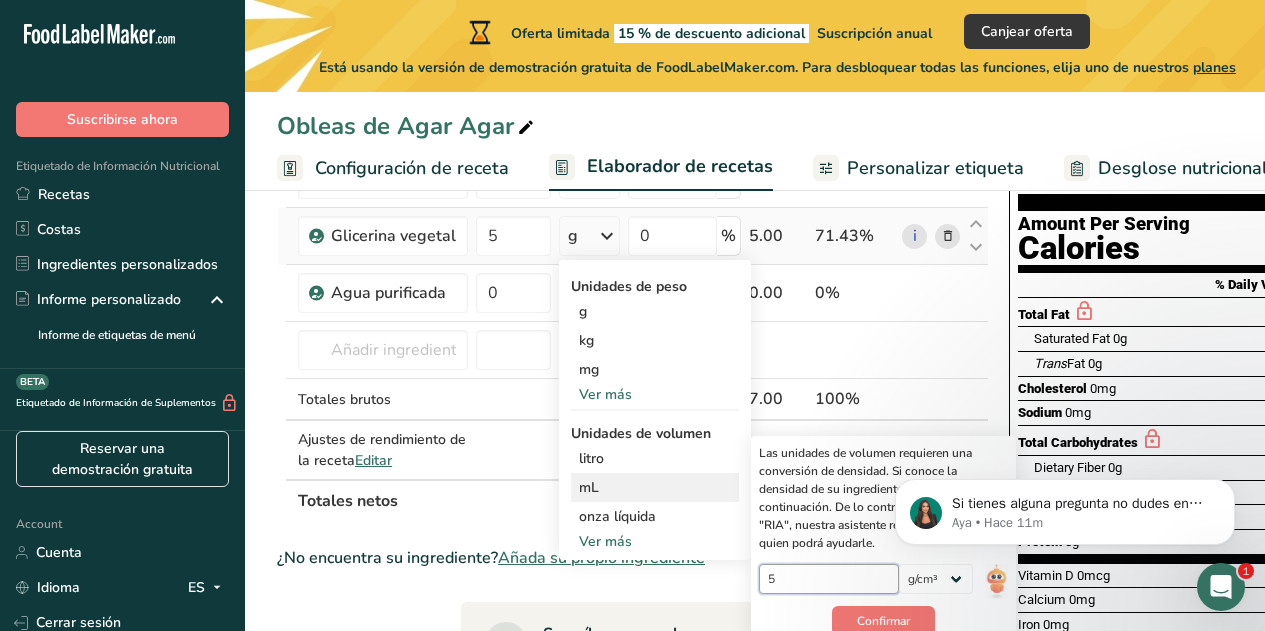 click on "5" at bounding box center [829, 579] 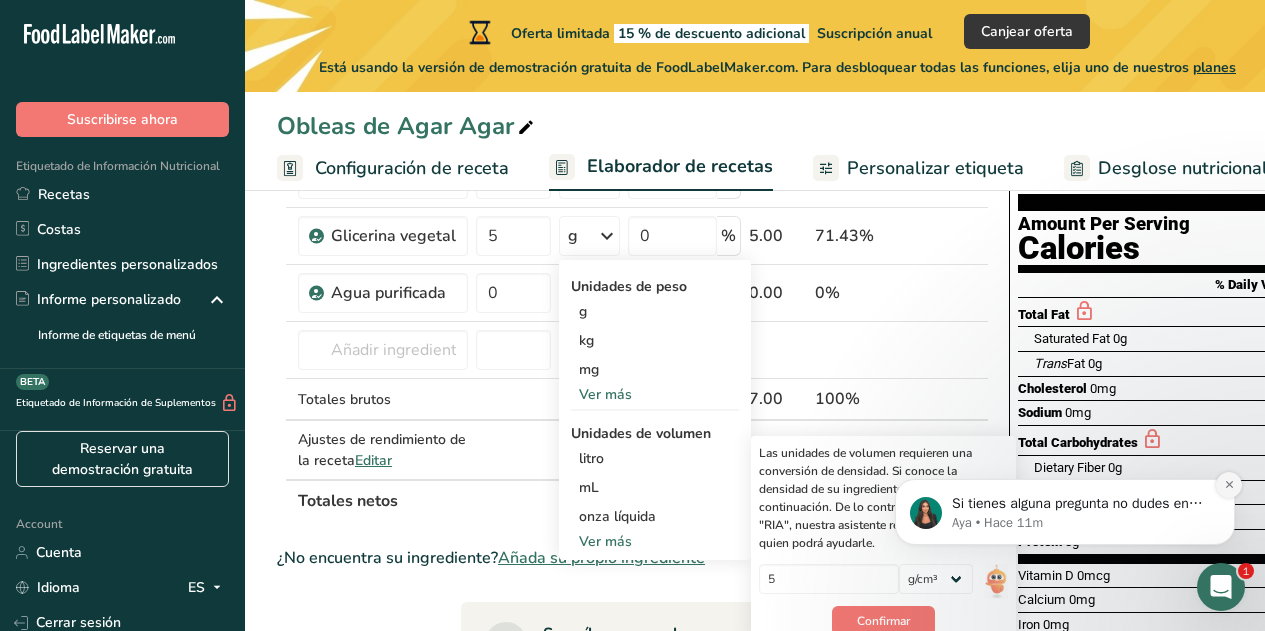 click 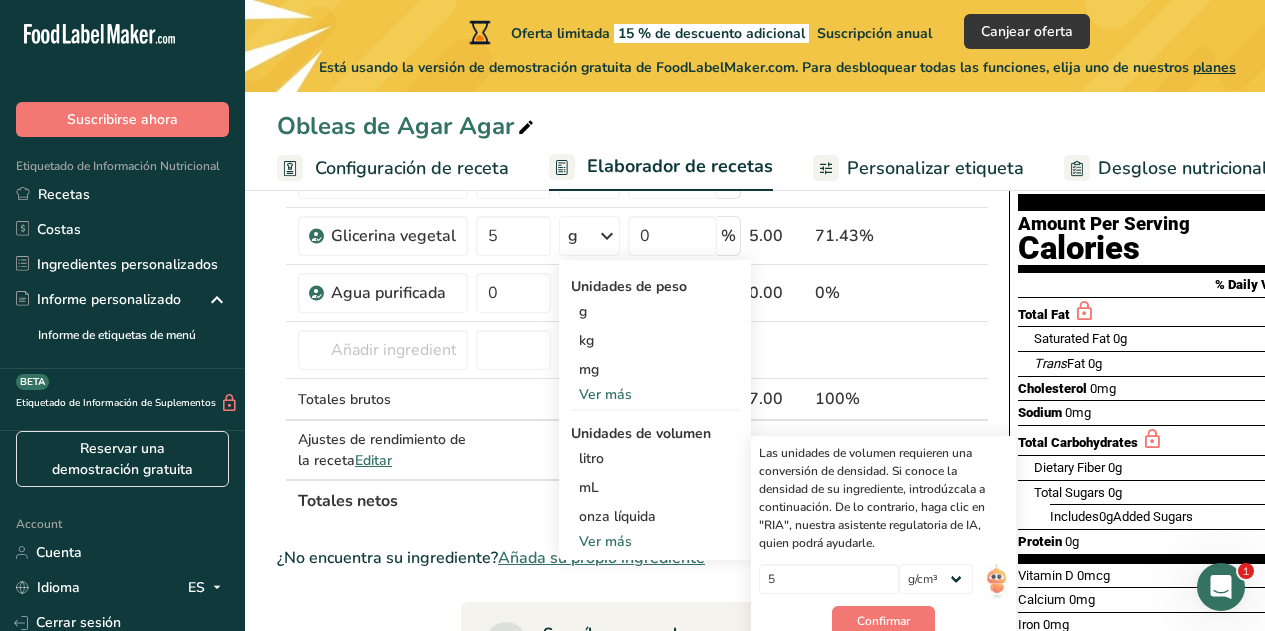 click 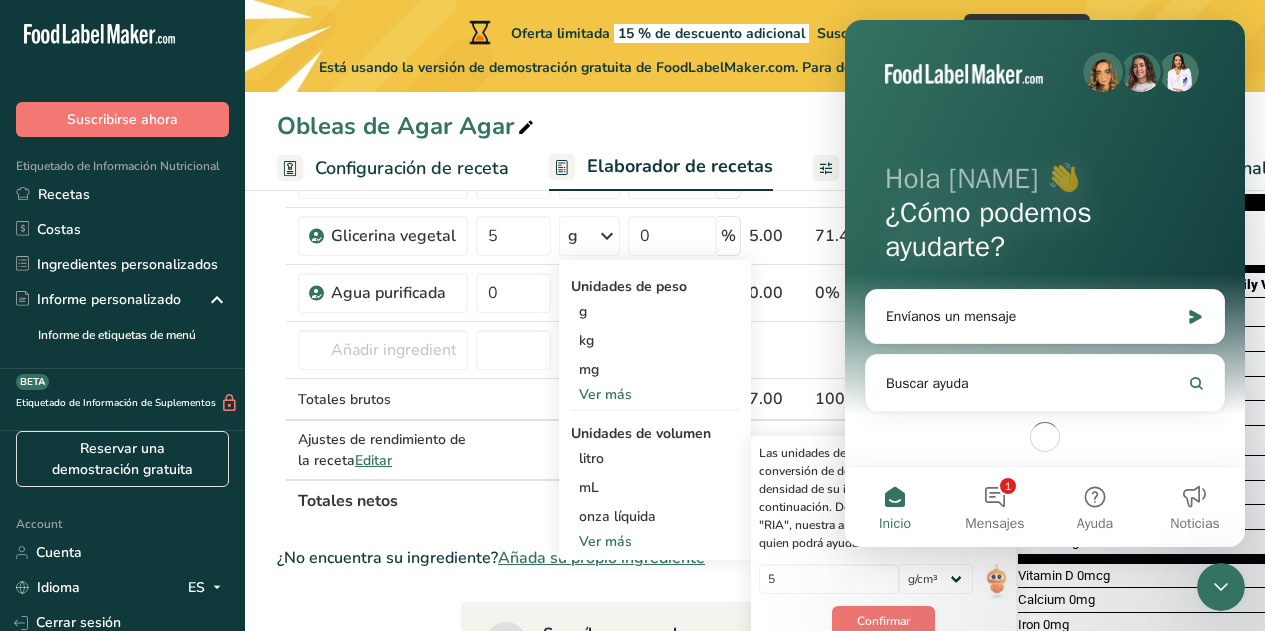 scroll, scrollTop: 0, scrollLeft: 0, axis: both 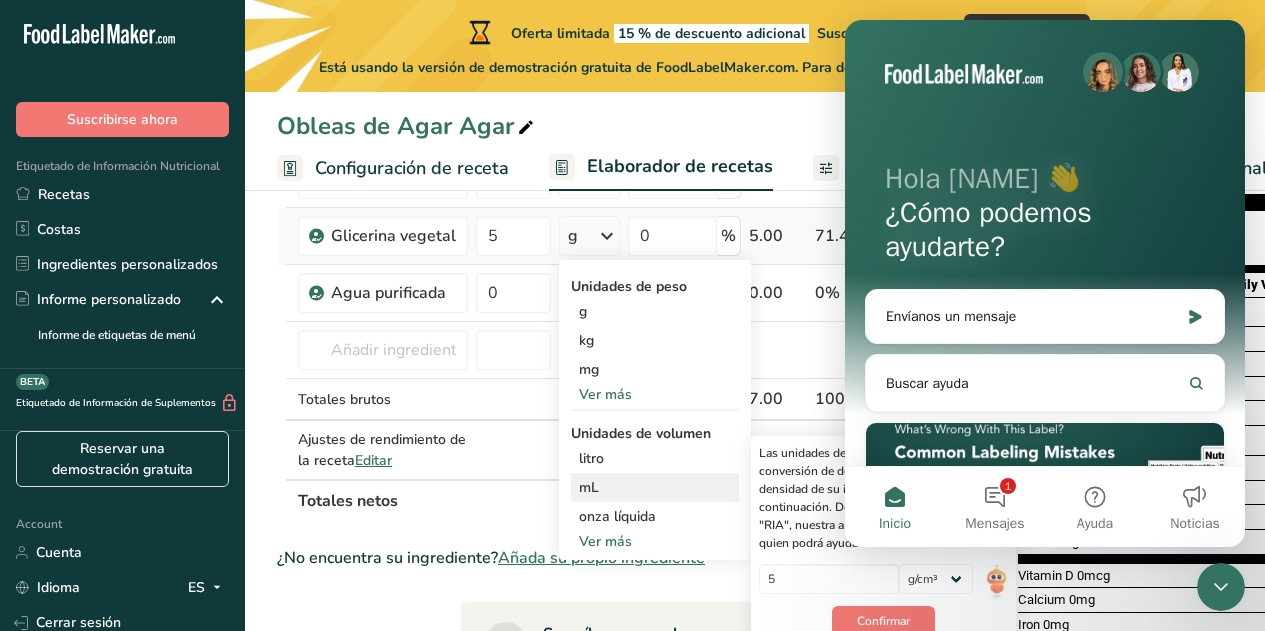 click on "Las unidades de volumen requieren una conversión de densidad. Si conoce la densidad de su ingrediente, introdúzcala a continuación. De lo contrario, haga clic en "RIA", nuestra asistente regulatoria de IA, quien podrá ayudarle." at bounding box center (883, 498) 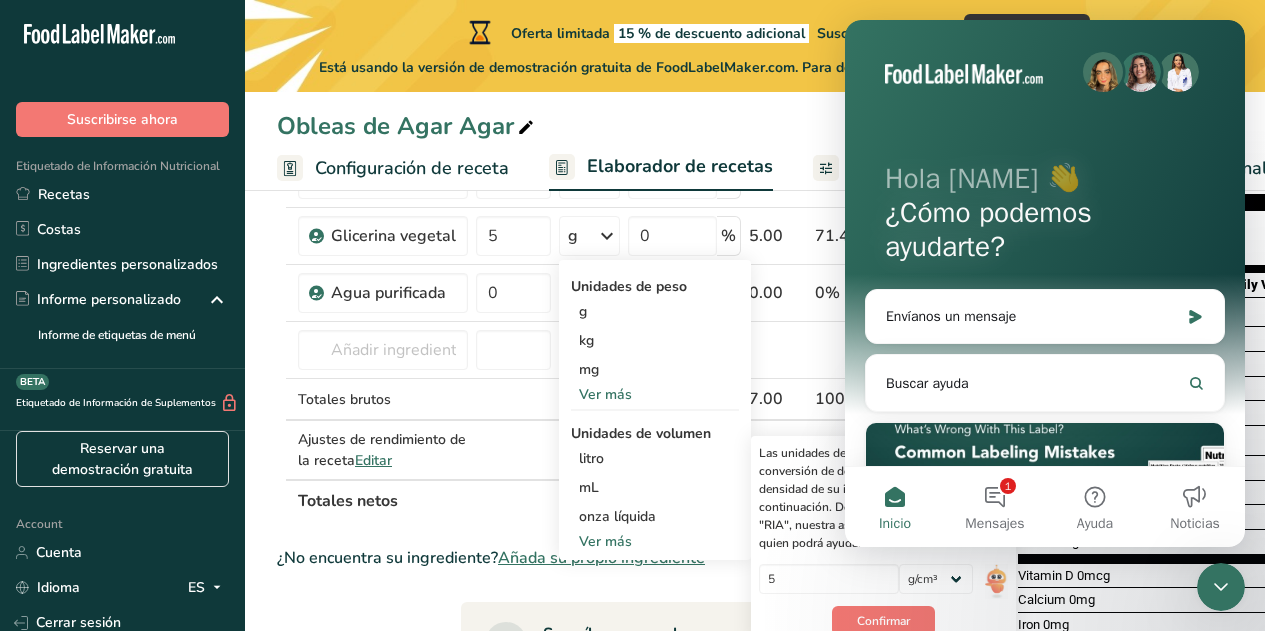 click on "Obleas de Agar Agar" at bounding box center (755, 126) 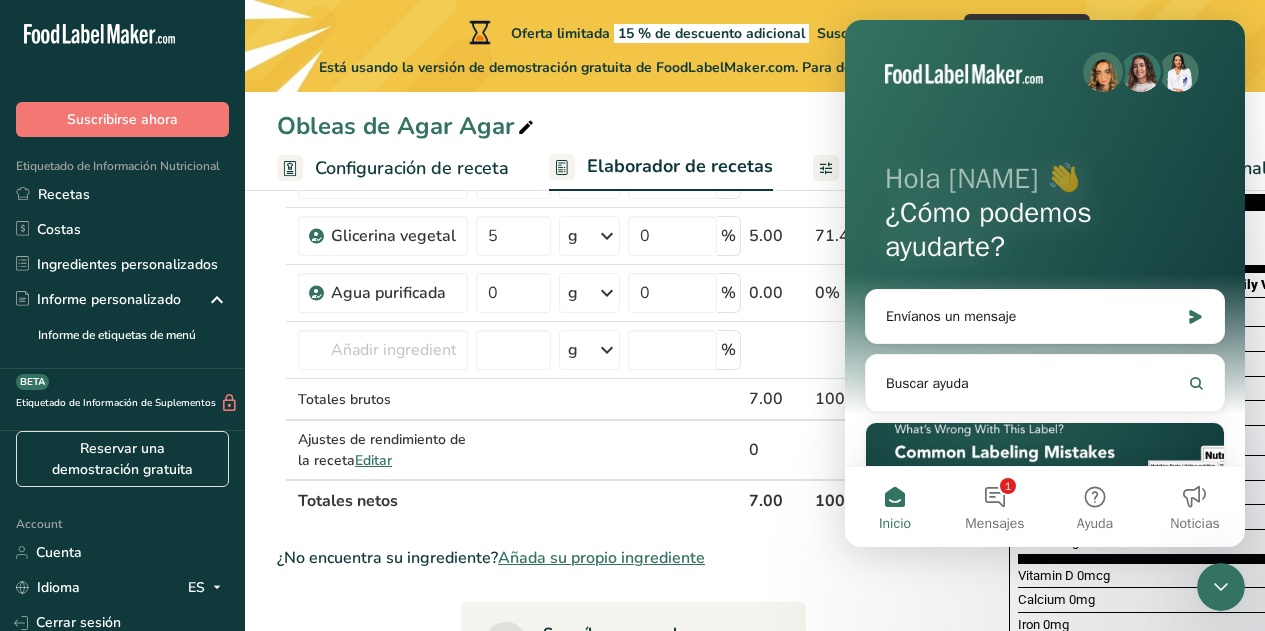 click 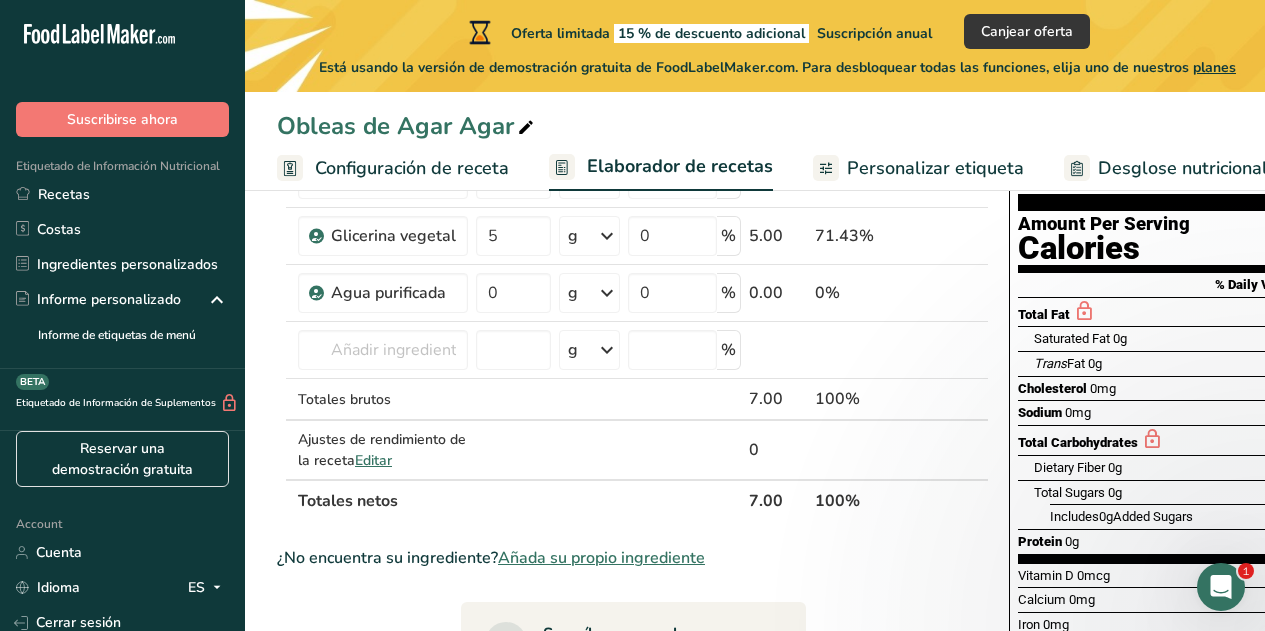 scroll, scrollTop: 0, scrollLeft: 0, axis: both 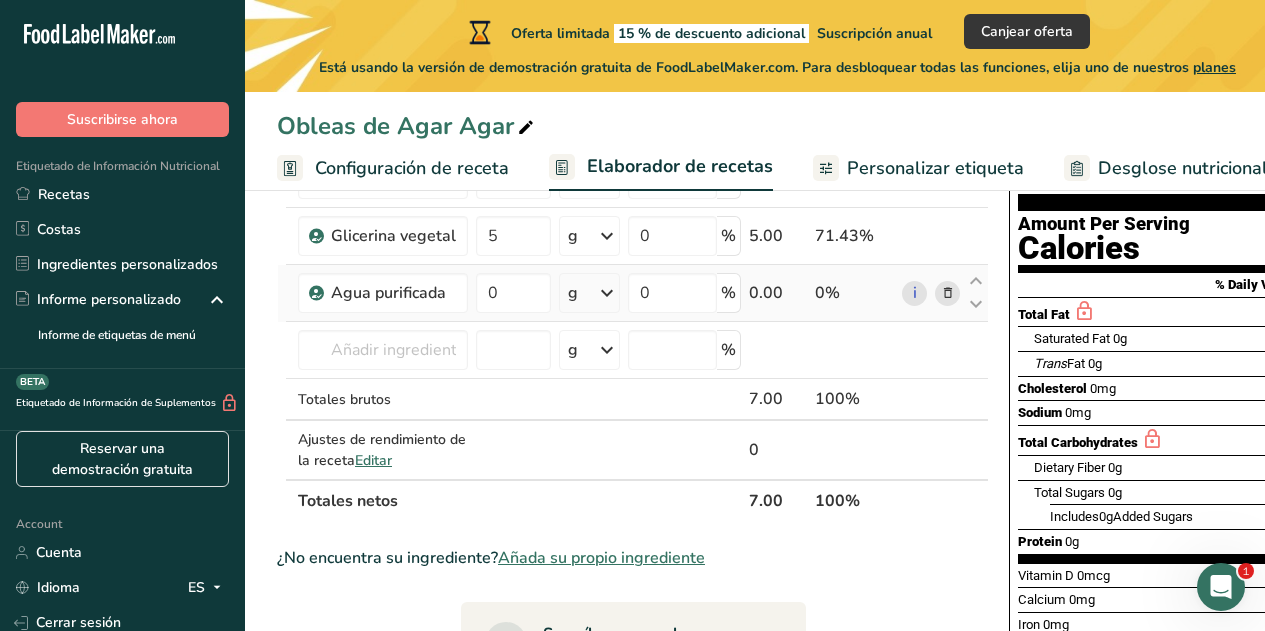 click on "g" at bounding box center (589, 293) 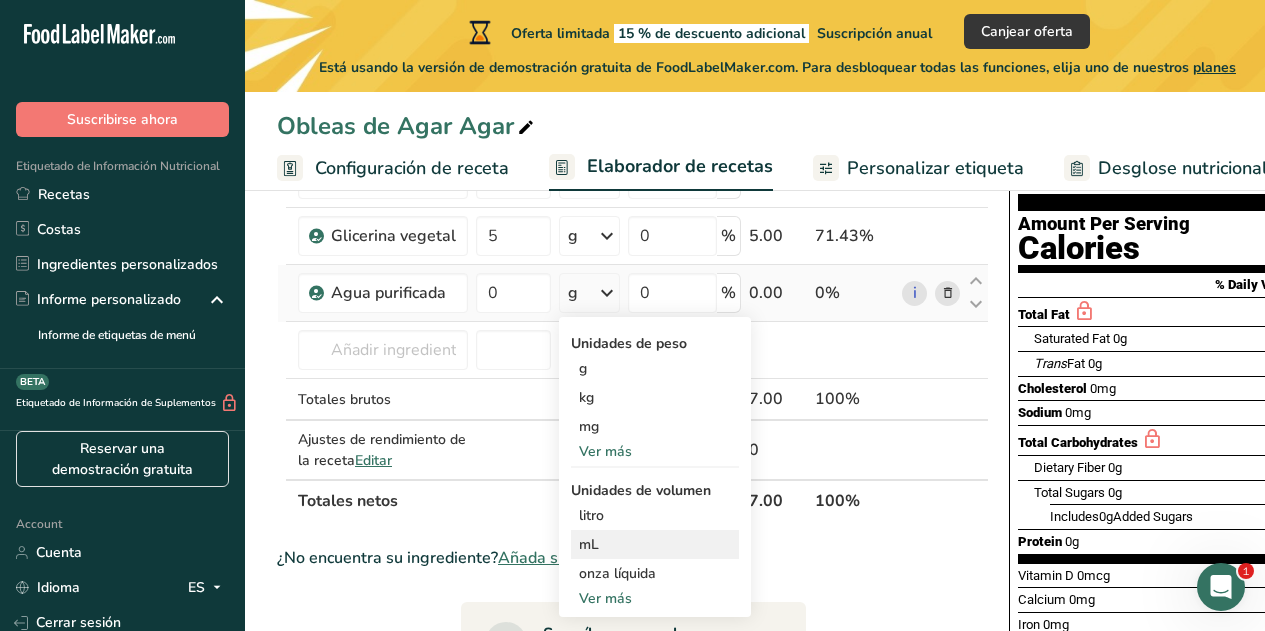 click on "mL" at bounding box center [655, 544] 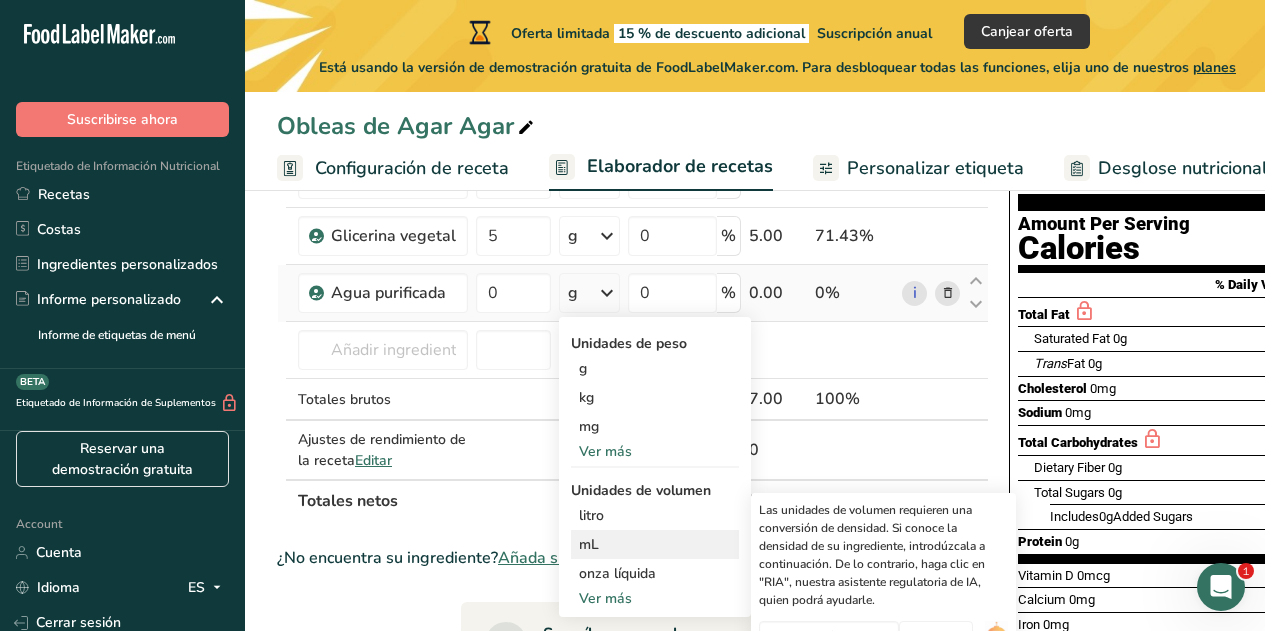 scroll, scrollTop: 400, scrollLeft: 0, axis: vertical 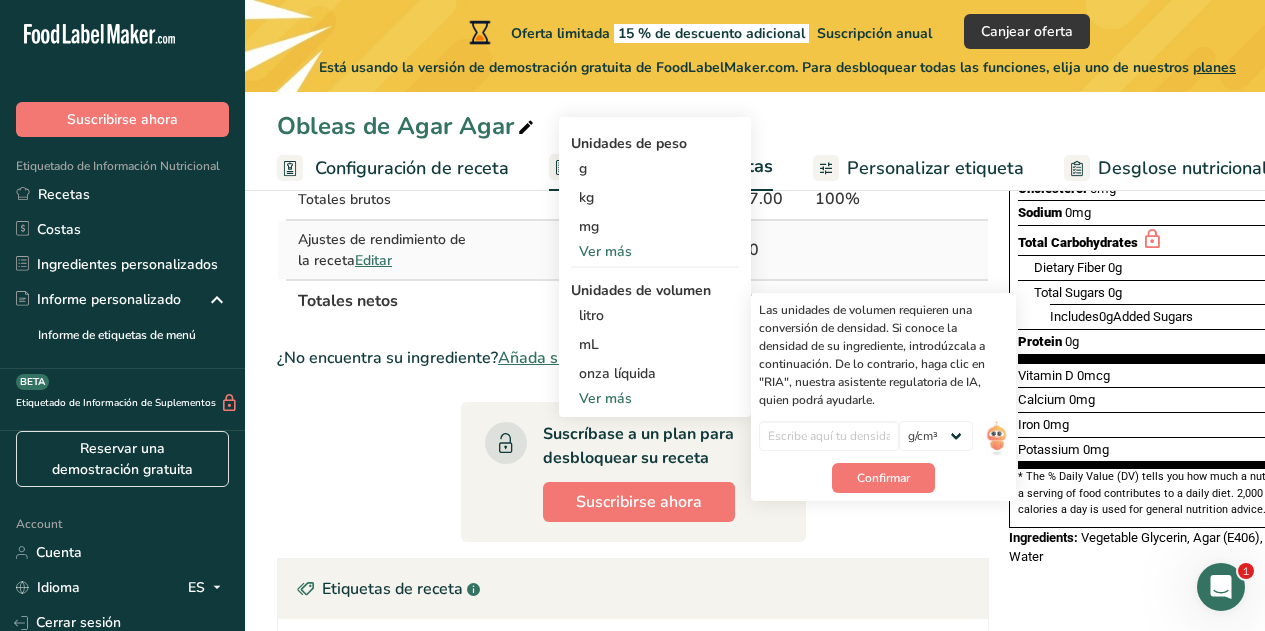 click on "Ajustes de rendimiento de la receta
Editar" at bounding box center (383, 250) 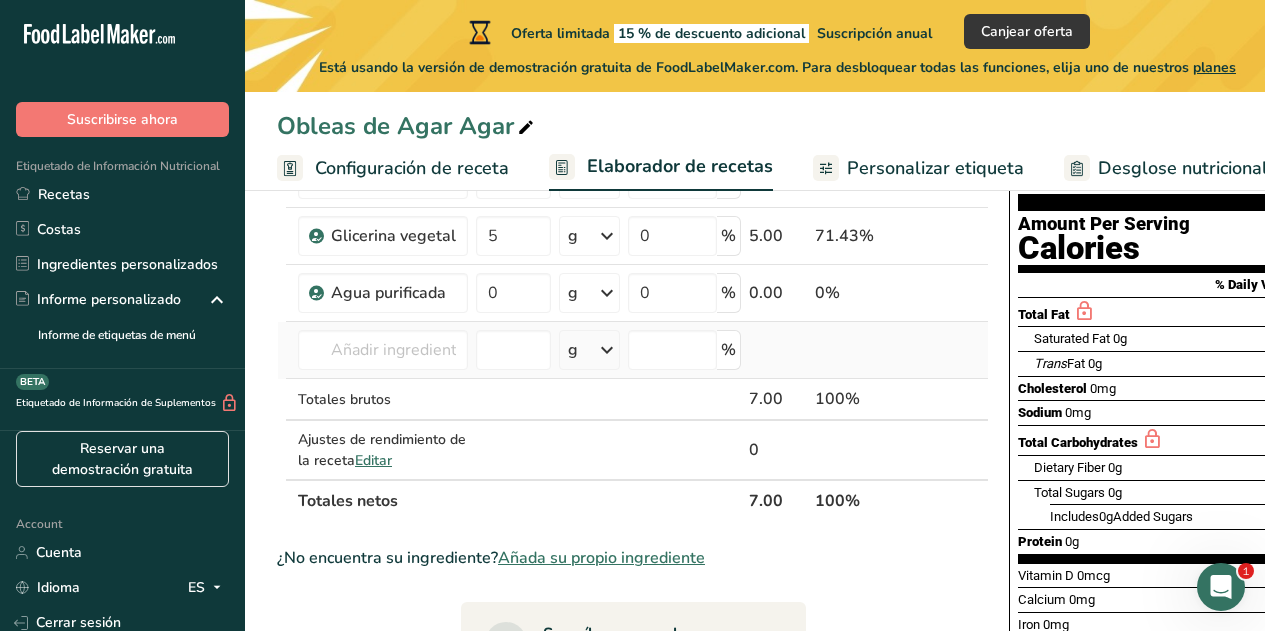 scroll, scrollTop: 100, scrollLeft: 0, axis: vertical 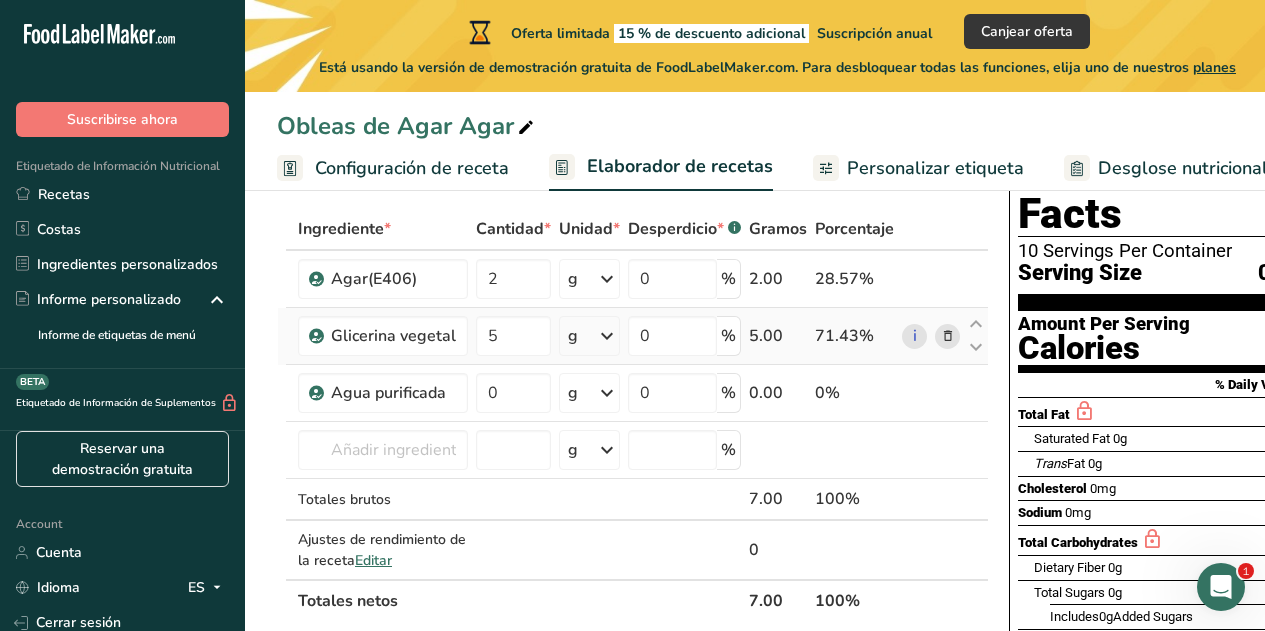 click at bounding box center [607, 336] 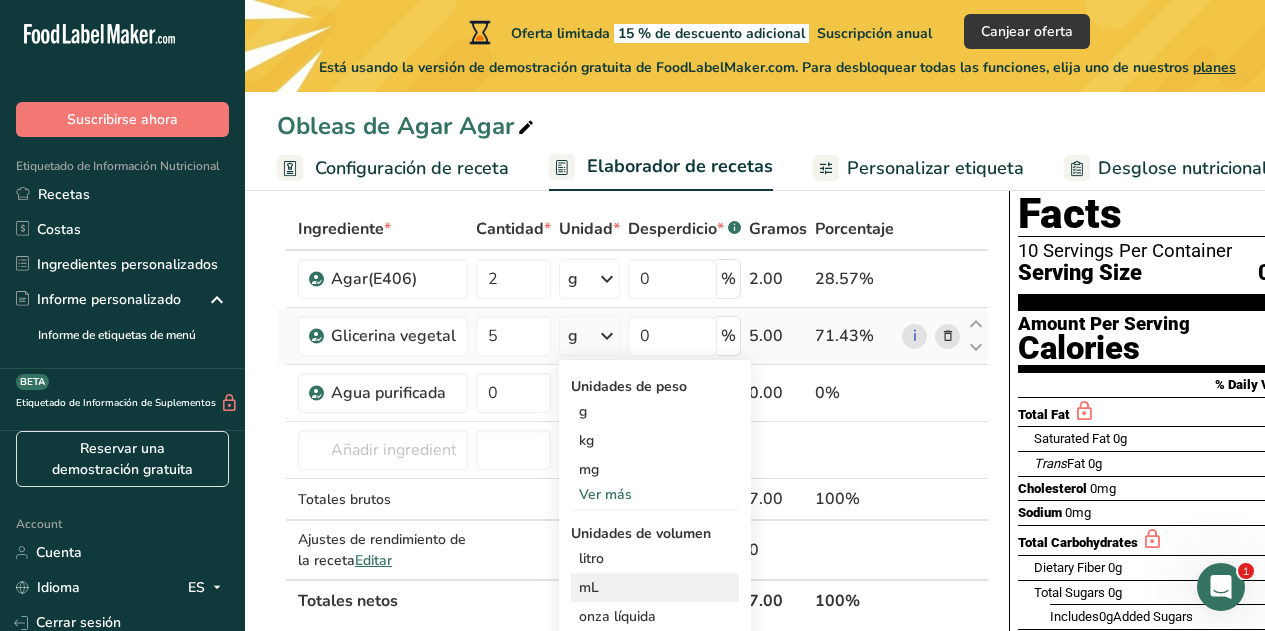 click on "mL" at bounding box center [655, 587] 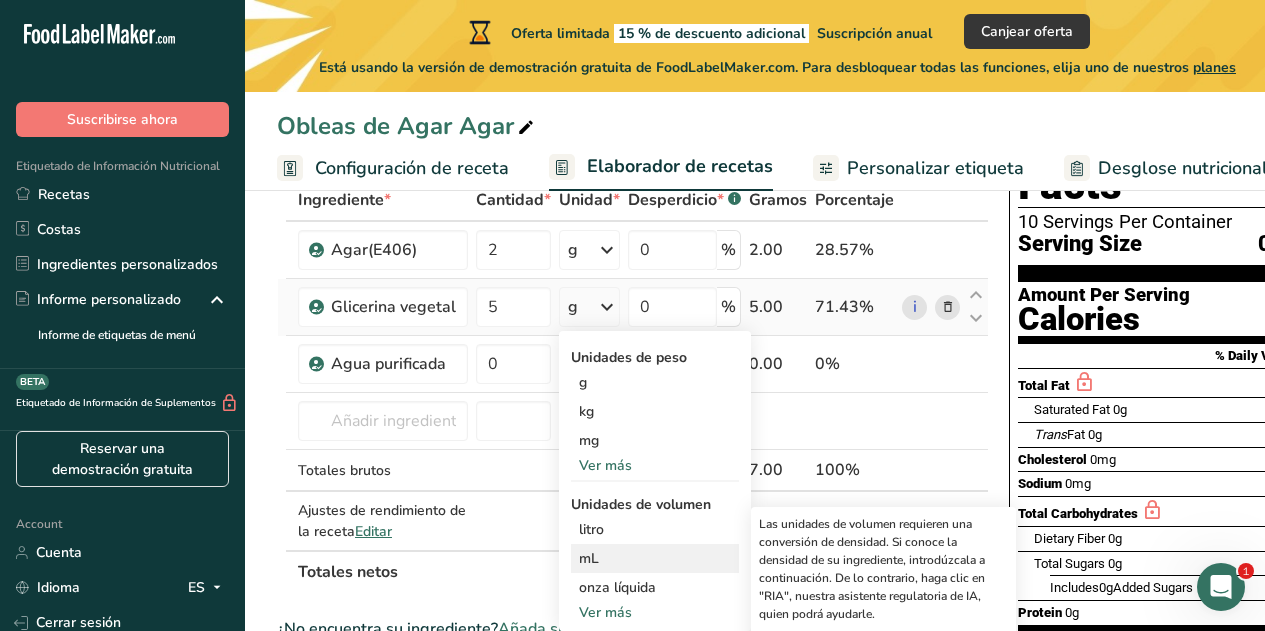 scroll, scrollTop: 300, scrollLeft: 0, axis: vertical 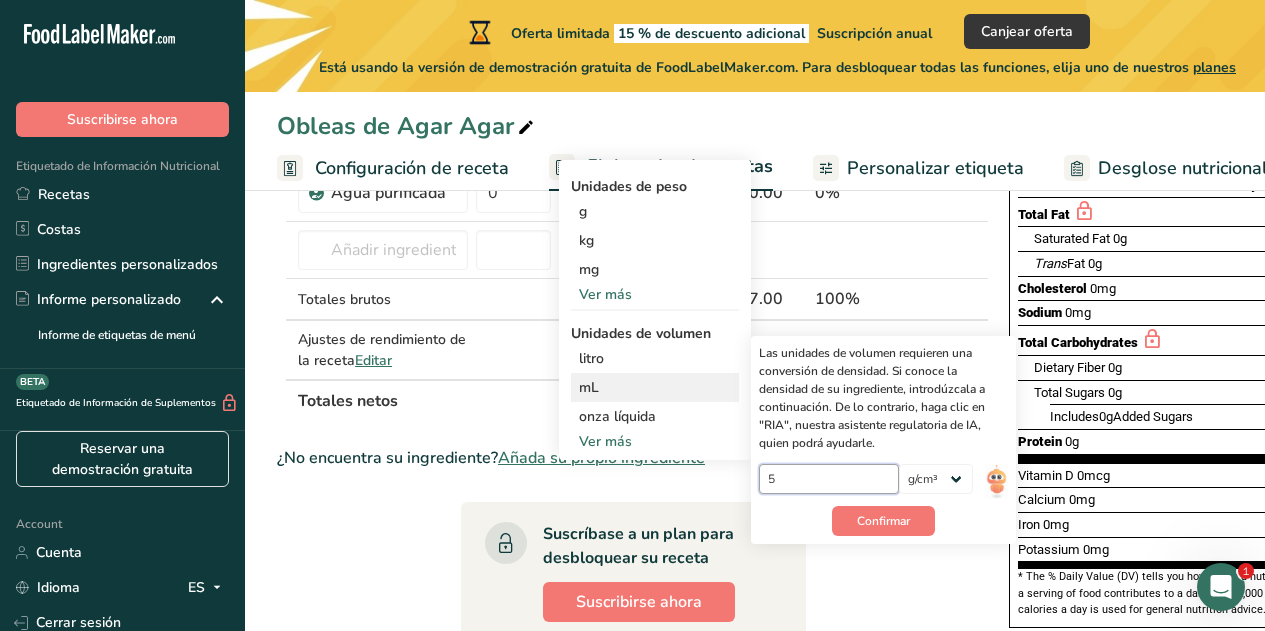 click on "5" at bounding box center [829, 479] 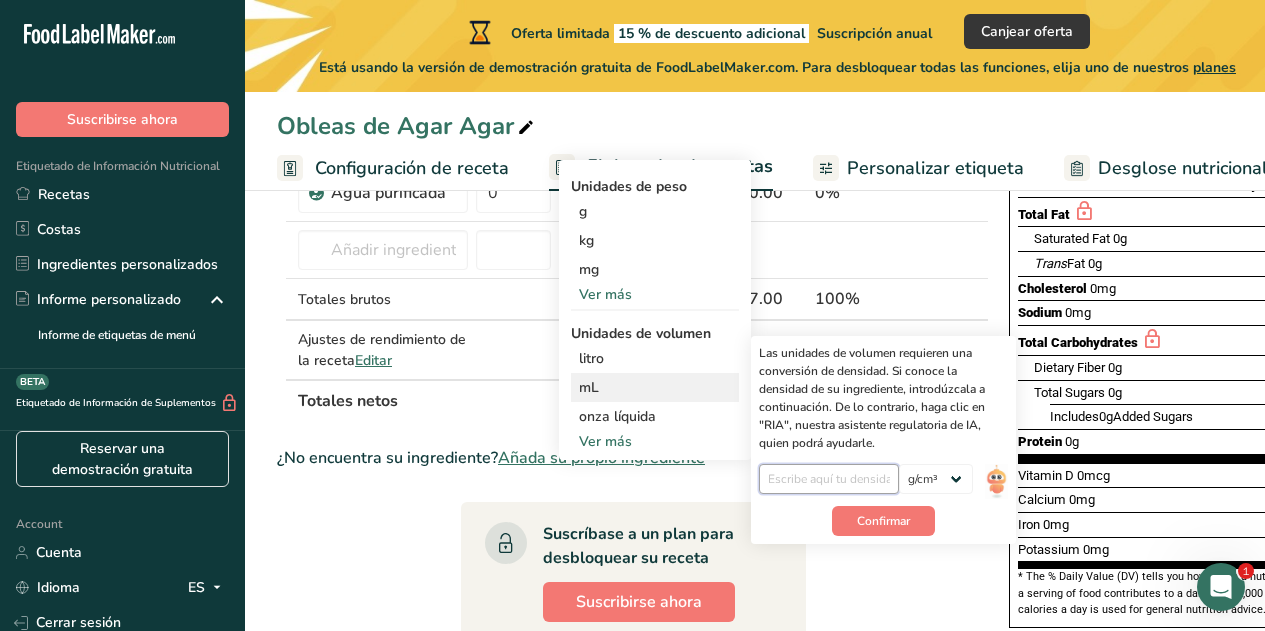 paste on "1.26" 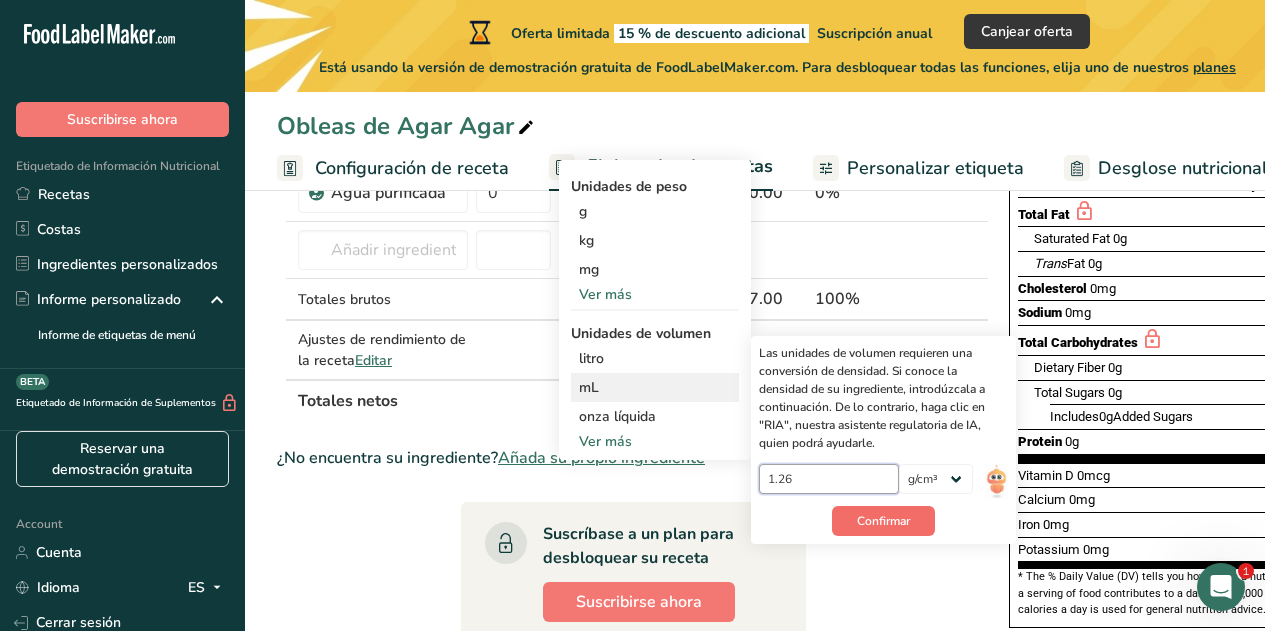 type on "1.26" 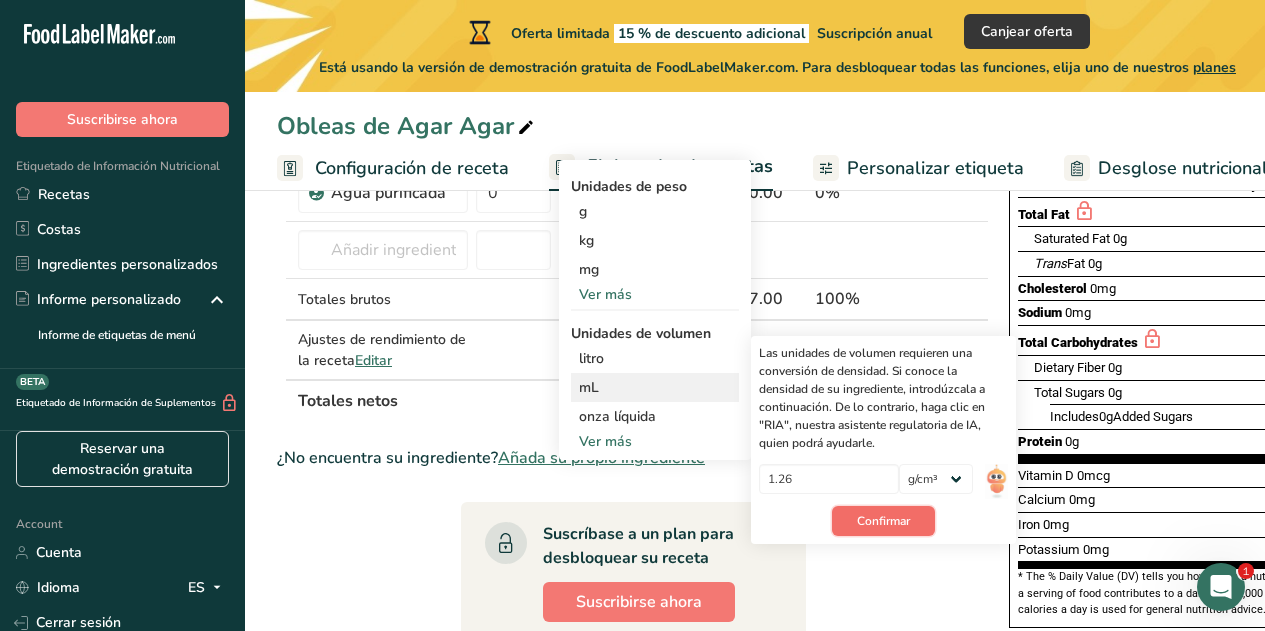 click on "Confirmar" at bounding box center [883, 521] 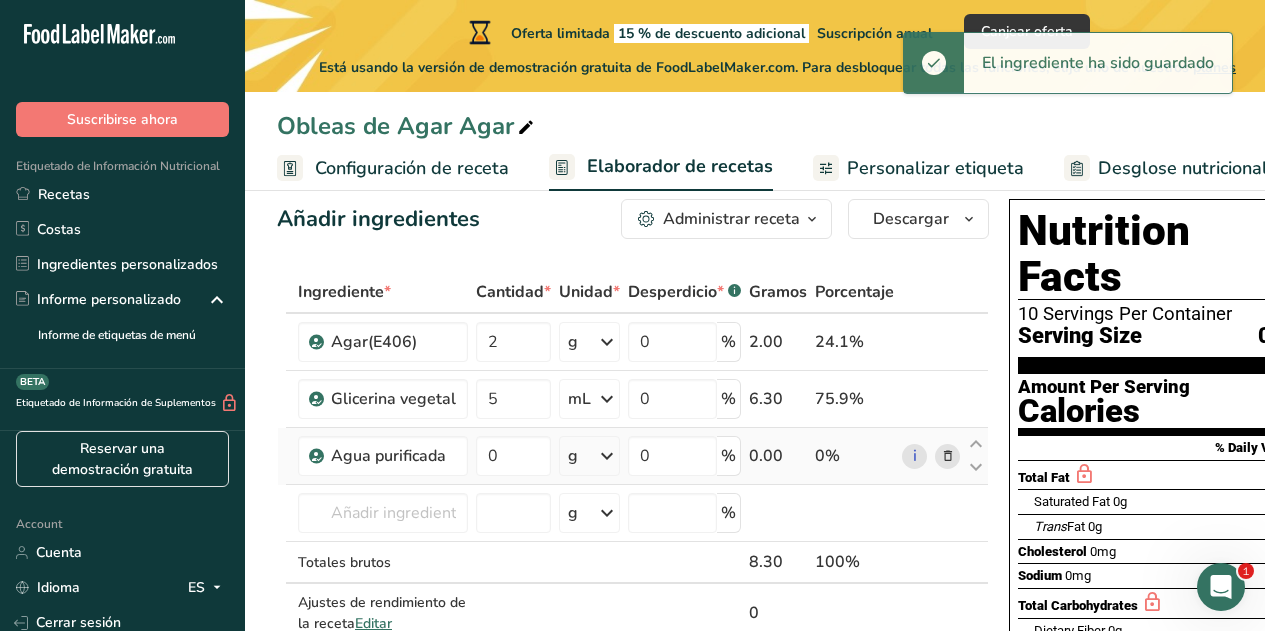 scroll, scrollTop: 100, scrollLeft: 0, axis: vertical 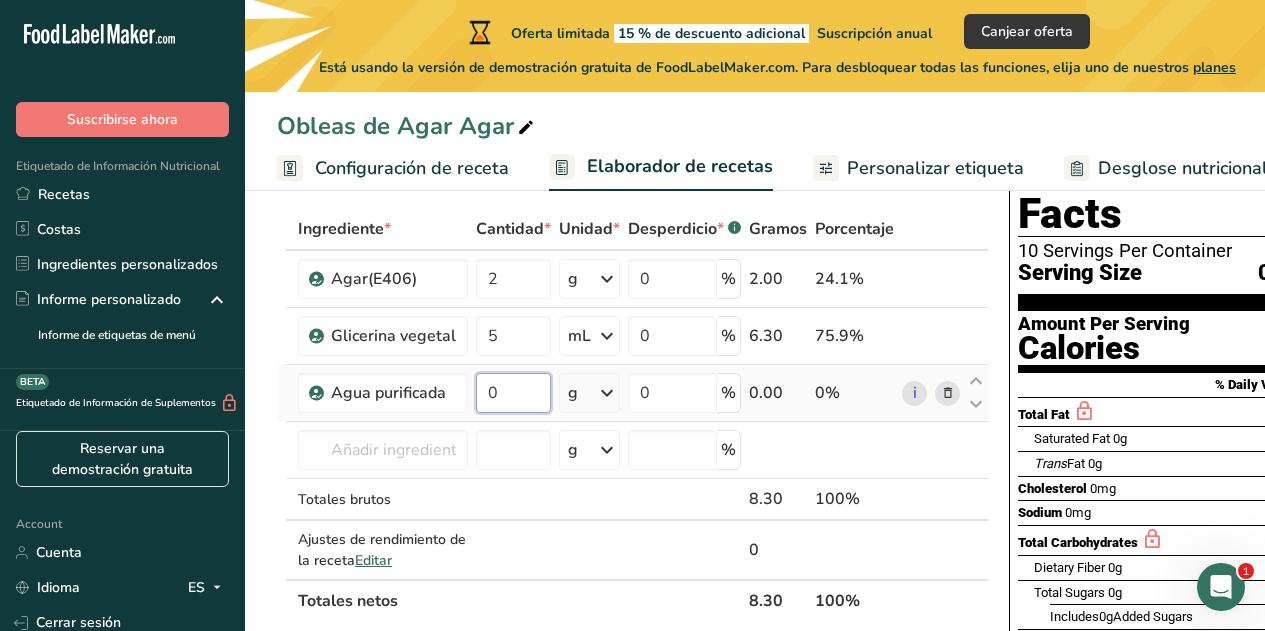 click on "0" at bounding box center (513, 393) 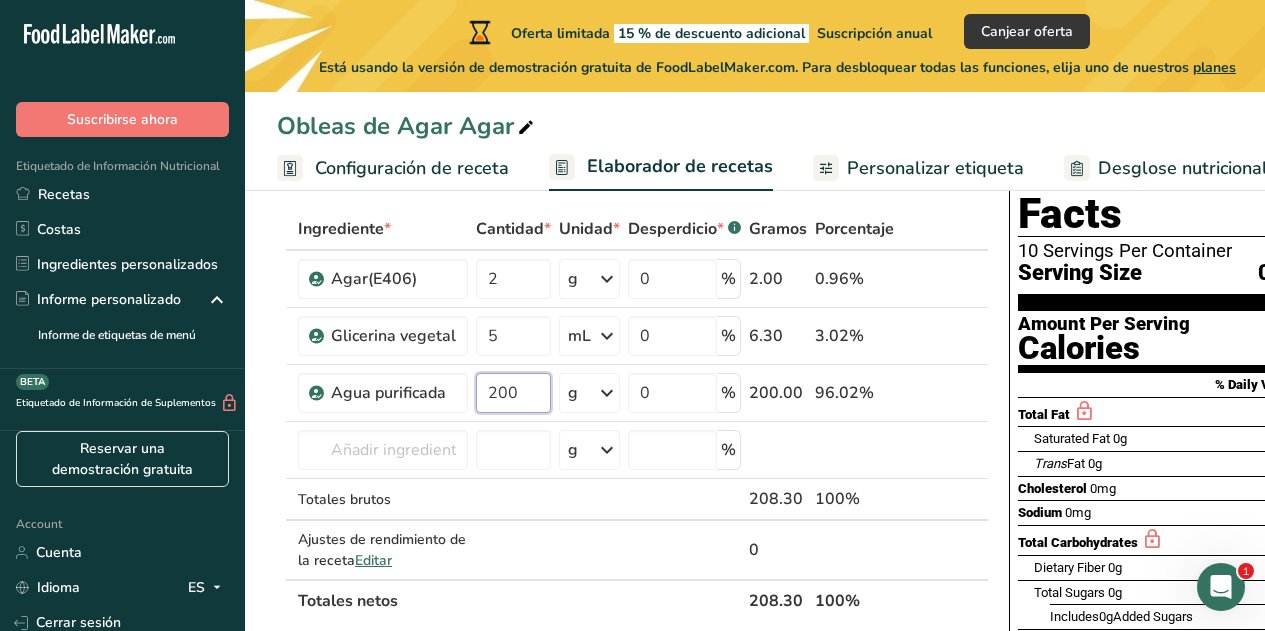 type on "200" 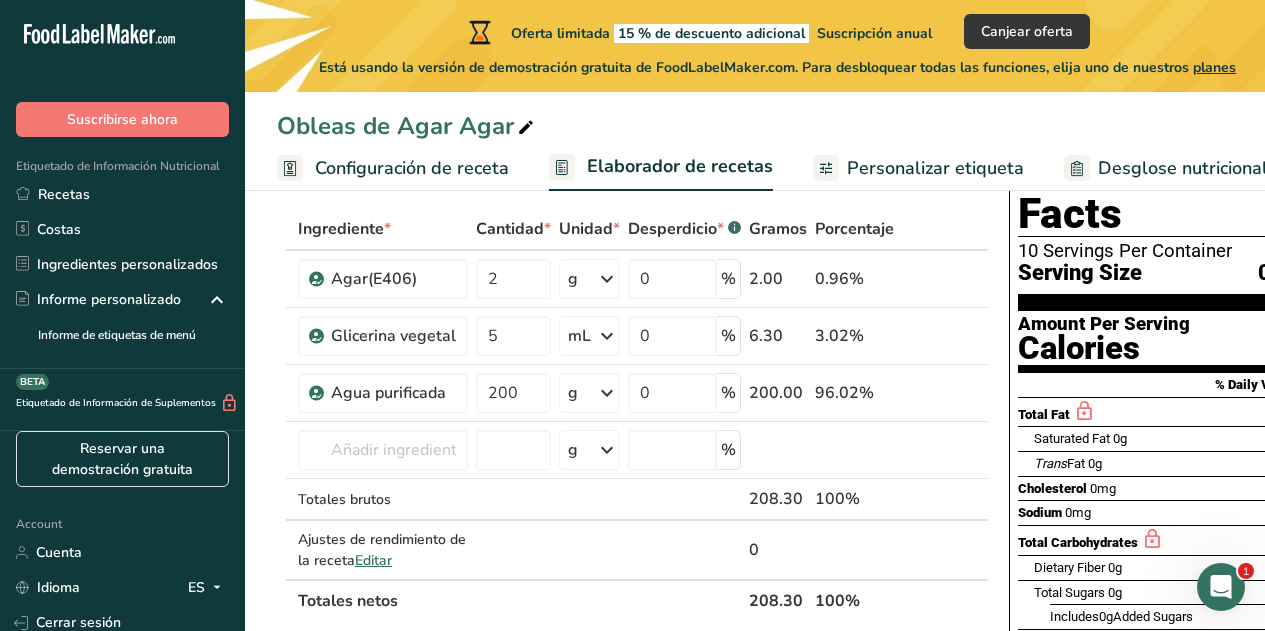 click on "Añadir ingredientes
Administrar receta         Eliminar receta             Duplicar receta               Escalar receta               Guardar como subreceta   .a-a{fill:#347362;}.b-a{fill:#fff;}                                 Desglose nutricional                 Tarjeta de la receta
Novedad
Informe de patrón de aminoácidos             Historial de actividad
Descargar
Elija su estilo de etiqueta preferido
Etiqueta estándar FDA
Etiqueta estándar FDA
El formato más común para etiquetas de información nutricional en cumplimiento con el tipo de letra, estilo y requisitos de la FDA.
Etiqueta tabular FDA
Un formato de etiqueta conforme a las regulaciones de la FDA presentado en una disposición tabular (horizontal).
Etiqueta lineal FDA" at bounding box center [755, 720] 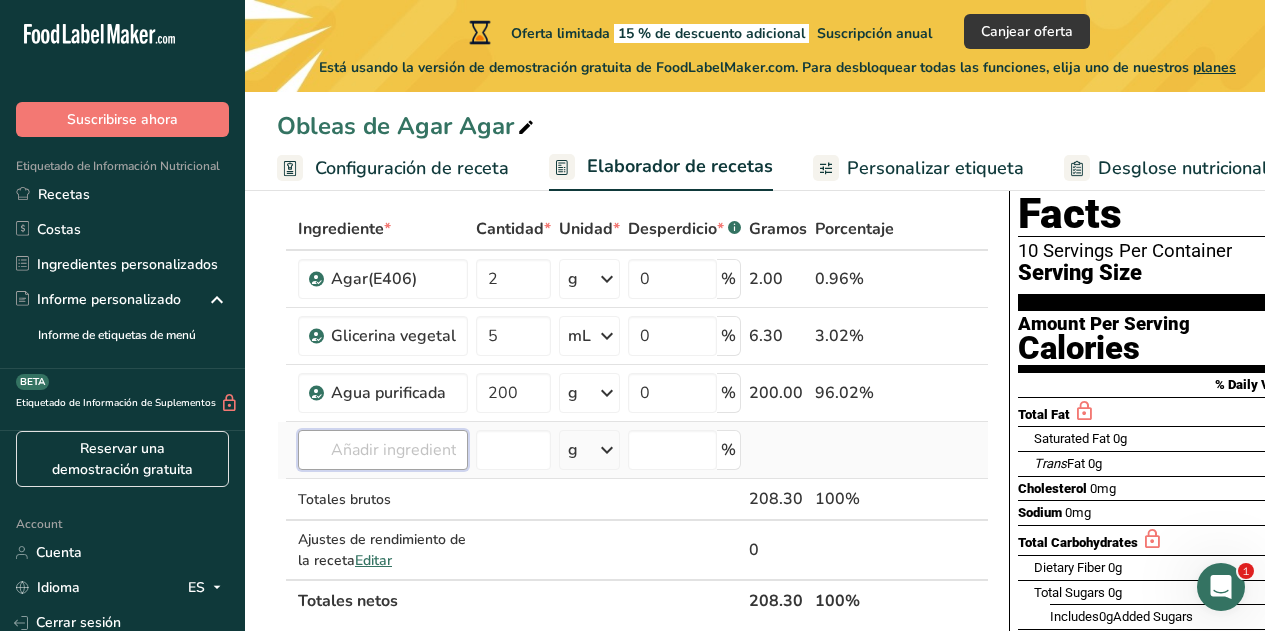 click at bounding box center [383, 450] 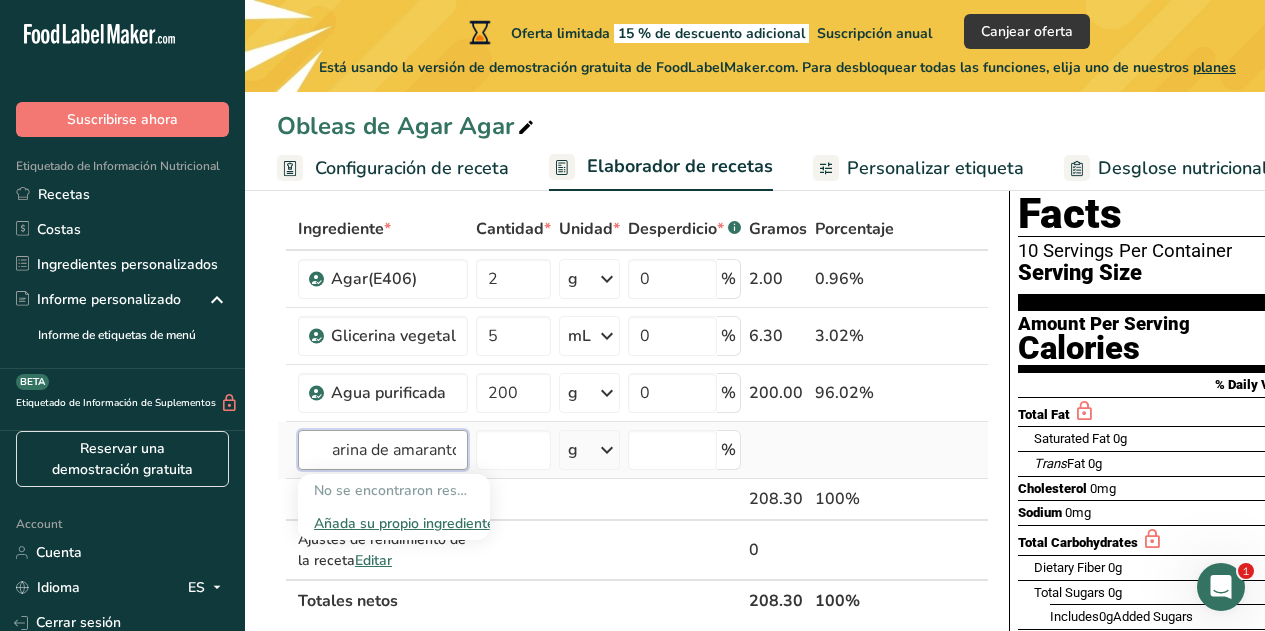 scroll, scrollTop: 0, scrollLeft: 16, axis: horizontal 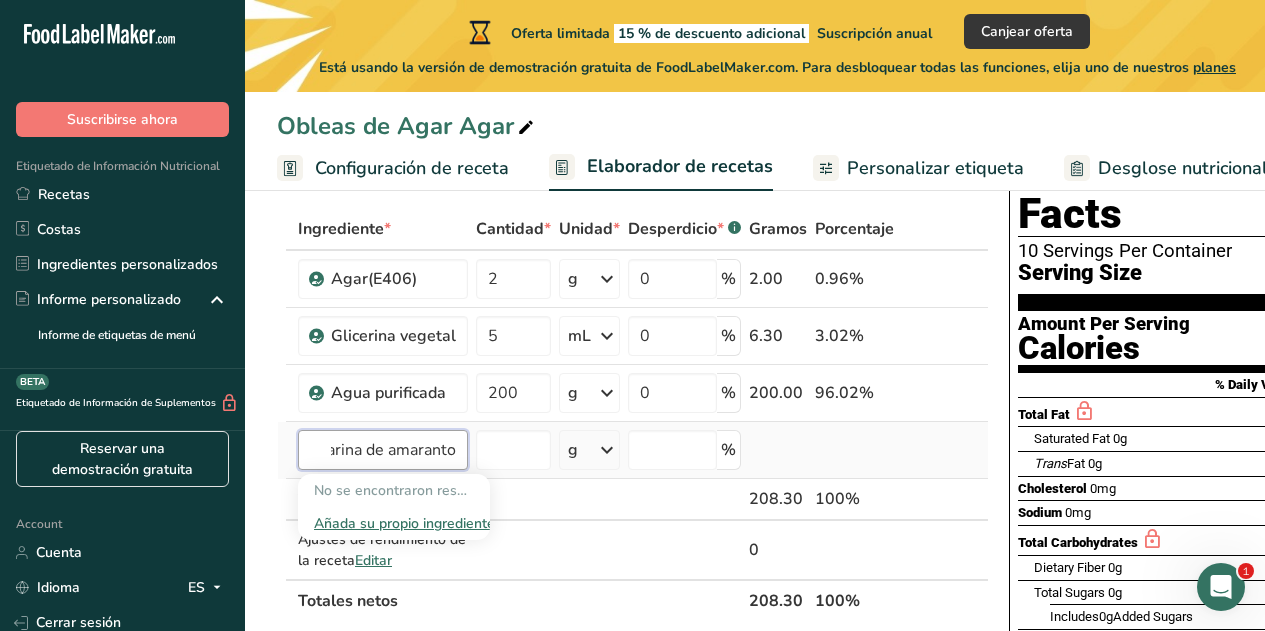 type on "harina de amaranto" 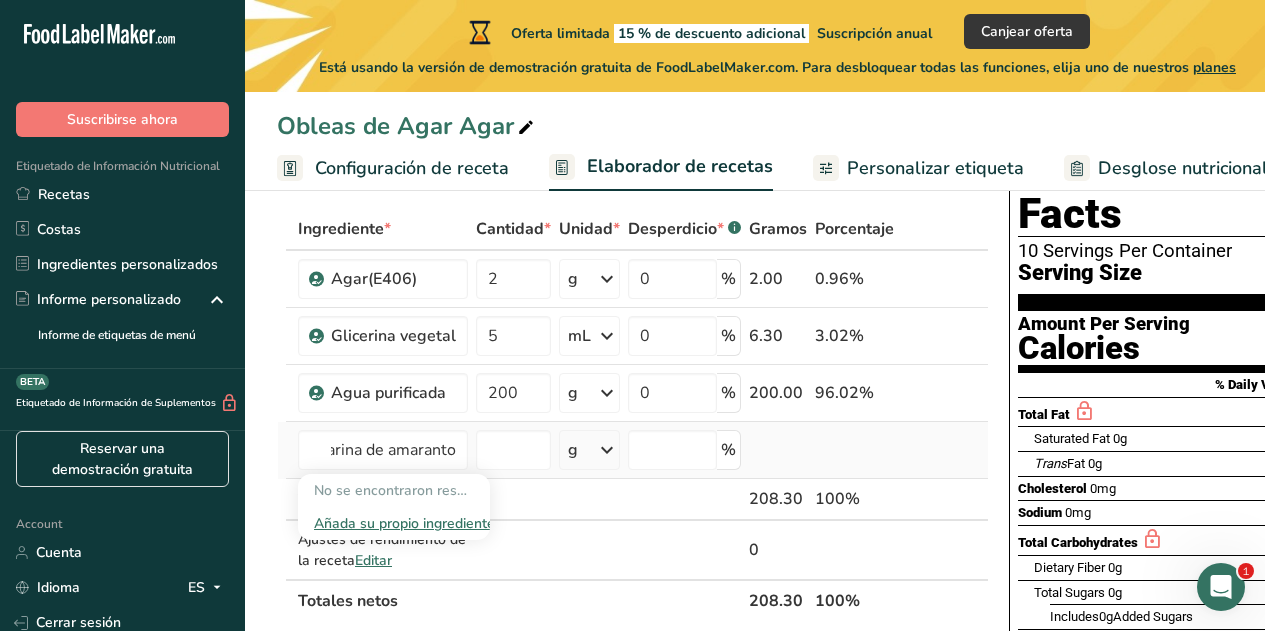 type 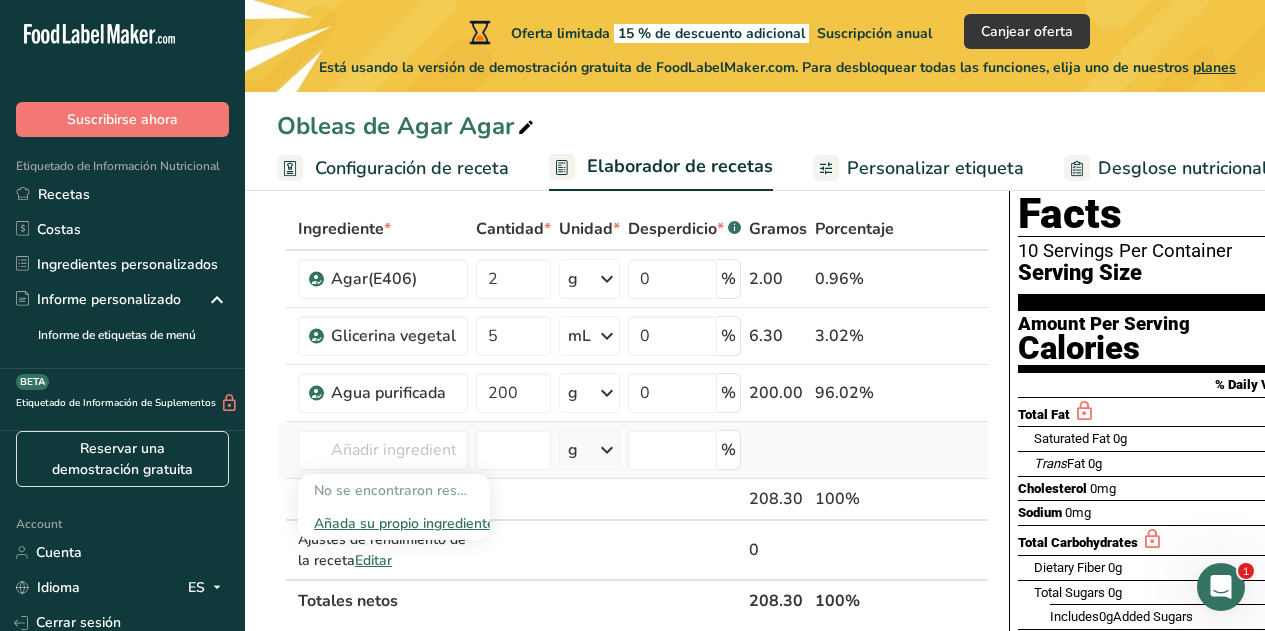 click on "Añada su propio ingrediente" at bounding box center [394, 523] 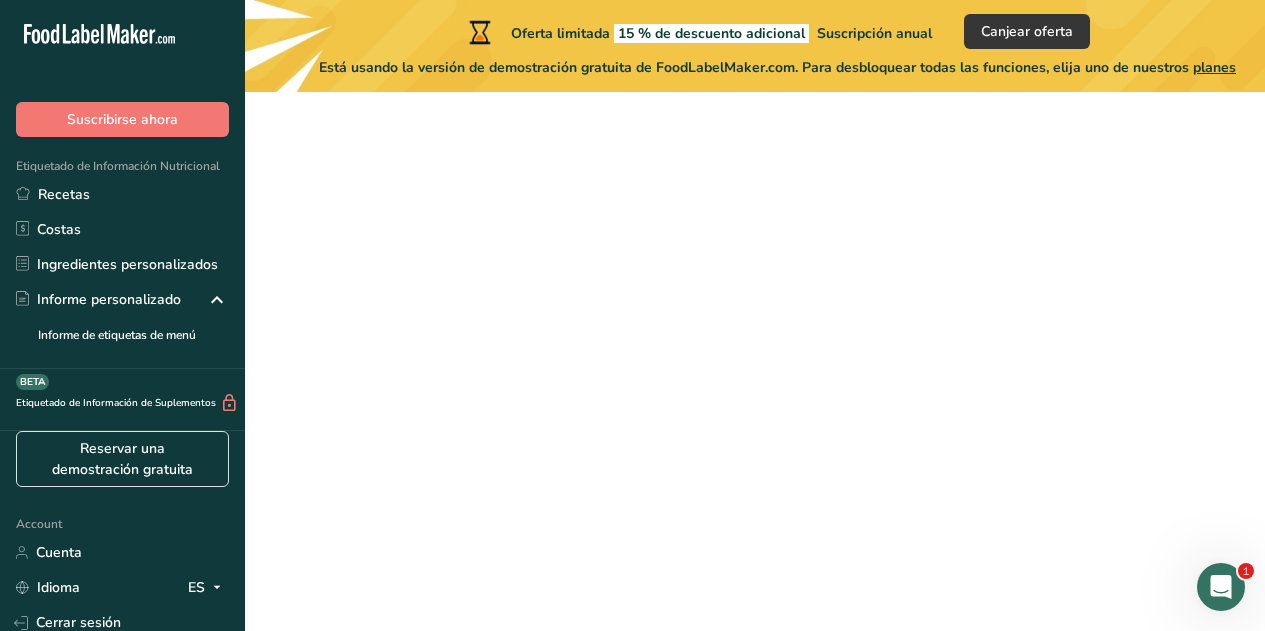 scroll, scrollTop: 0, scrollLeft: 0, axis: both 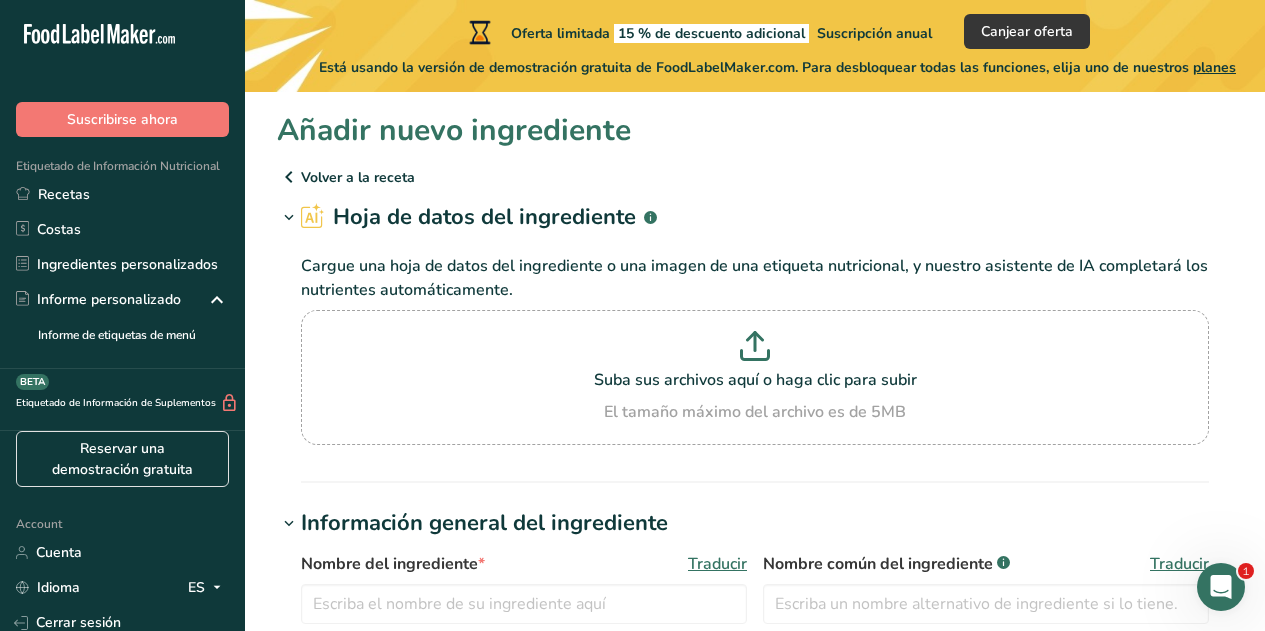 click at bounding box center (289, 177) 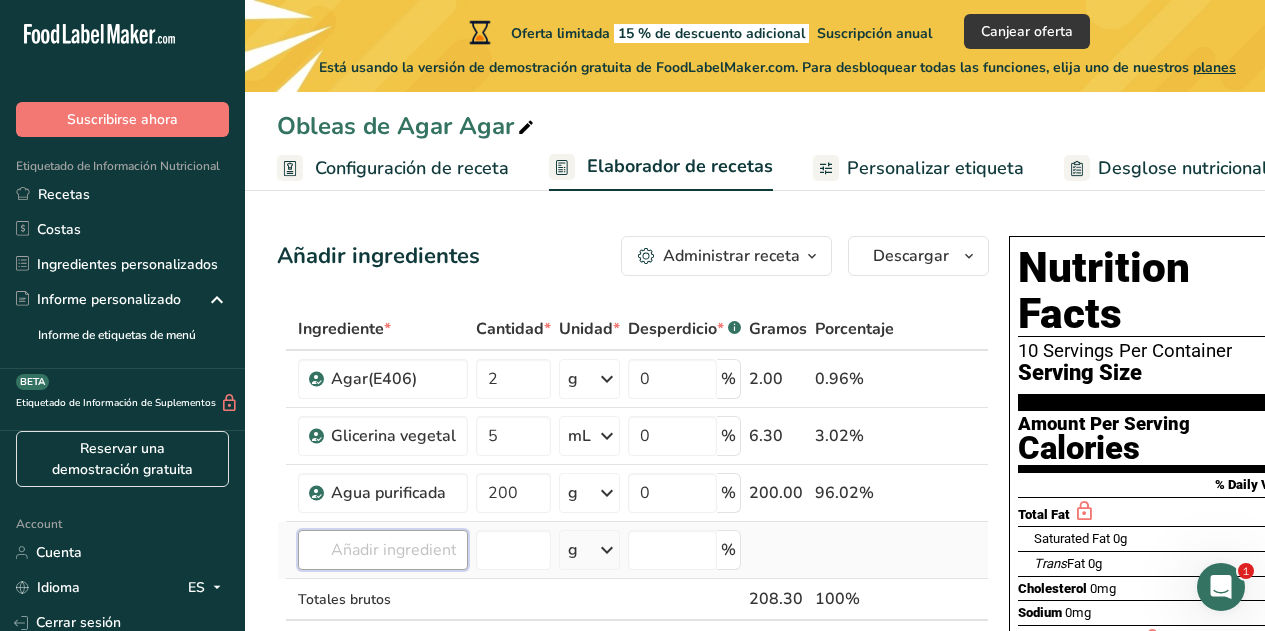 click at bounding box center (383, 550) 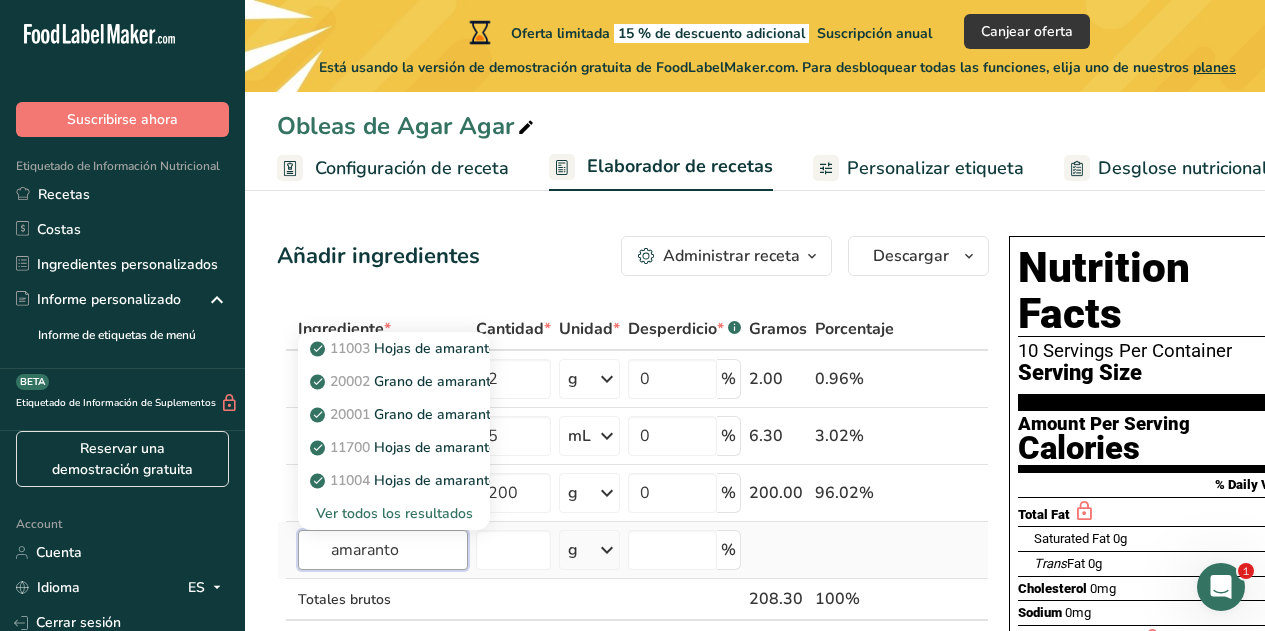 type on "amaranto" 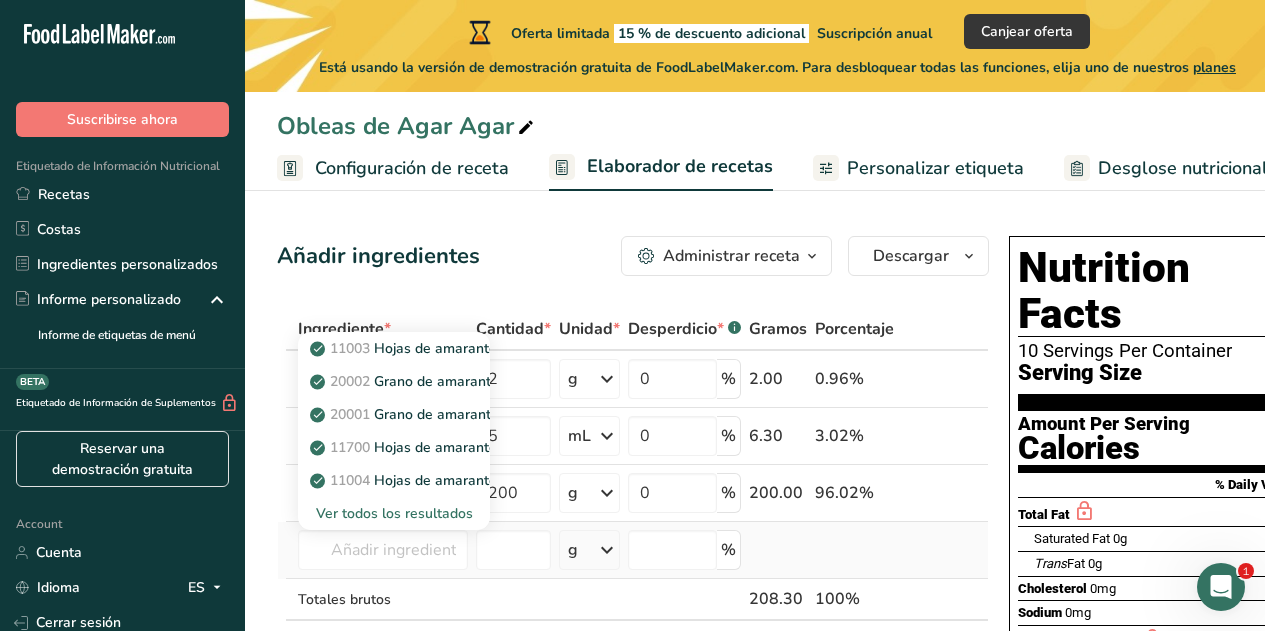 click on "Ver todos los resultados" at bounding box center [394, 513] 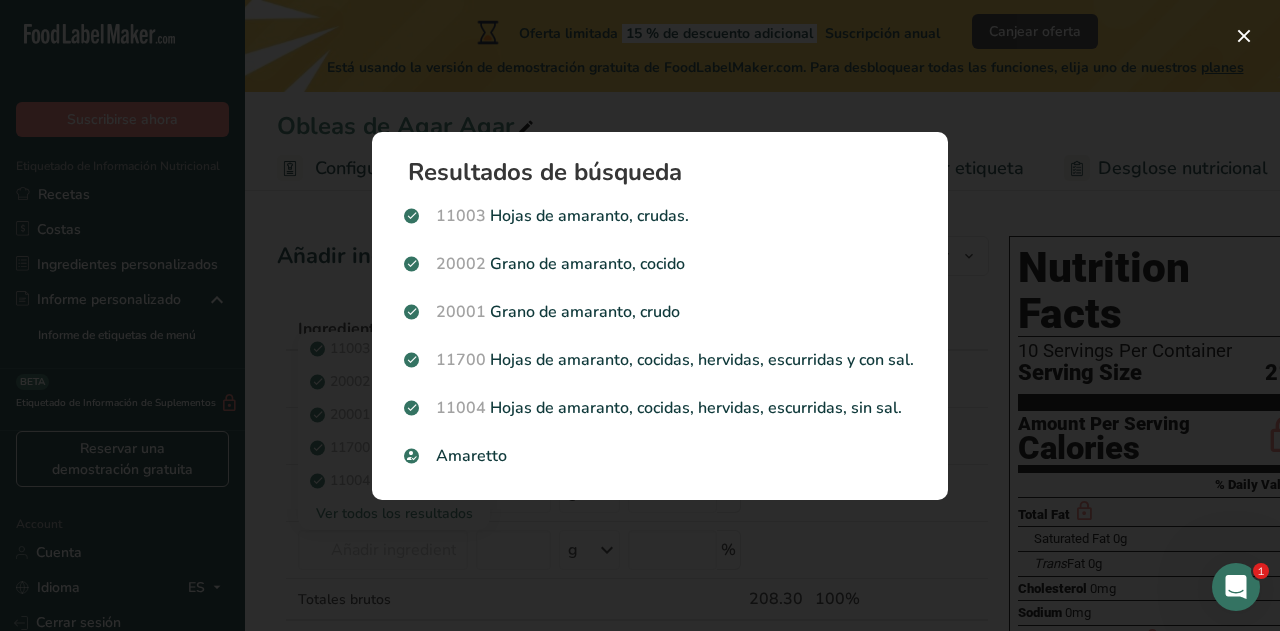 click at bounding box center (640, 315) 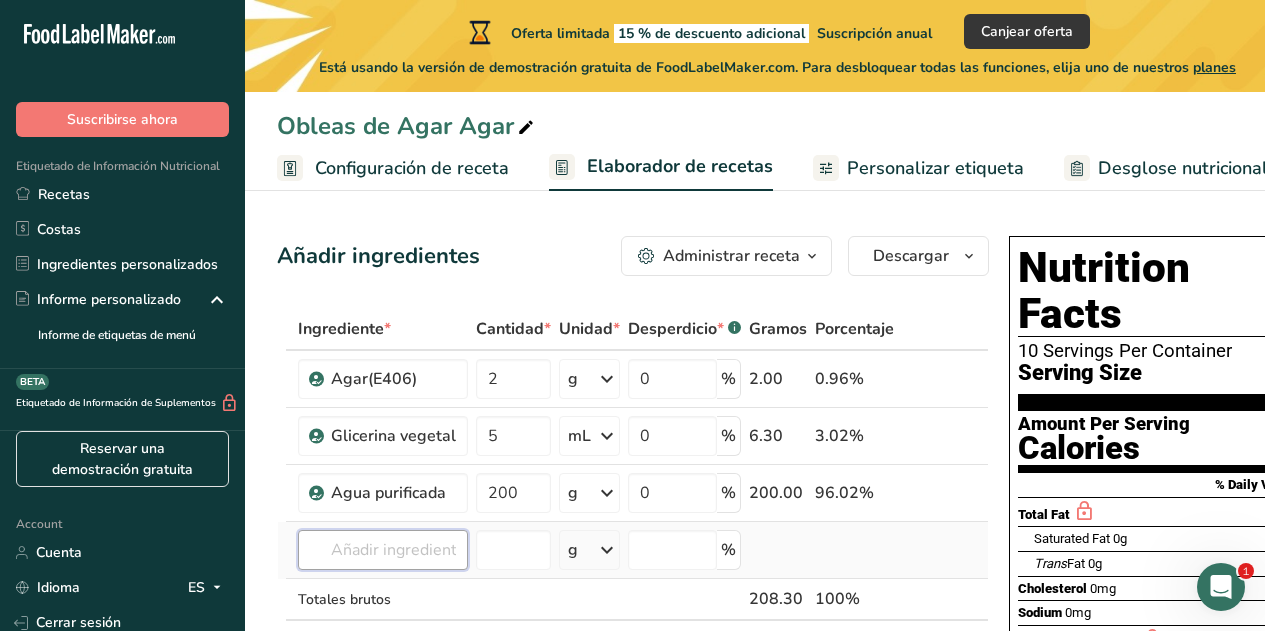 click at bounding box center [383, 550] 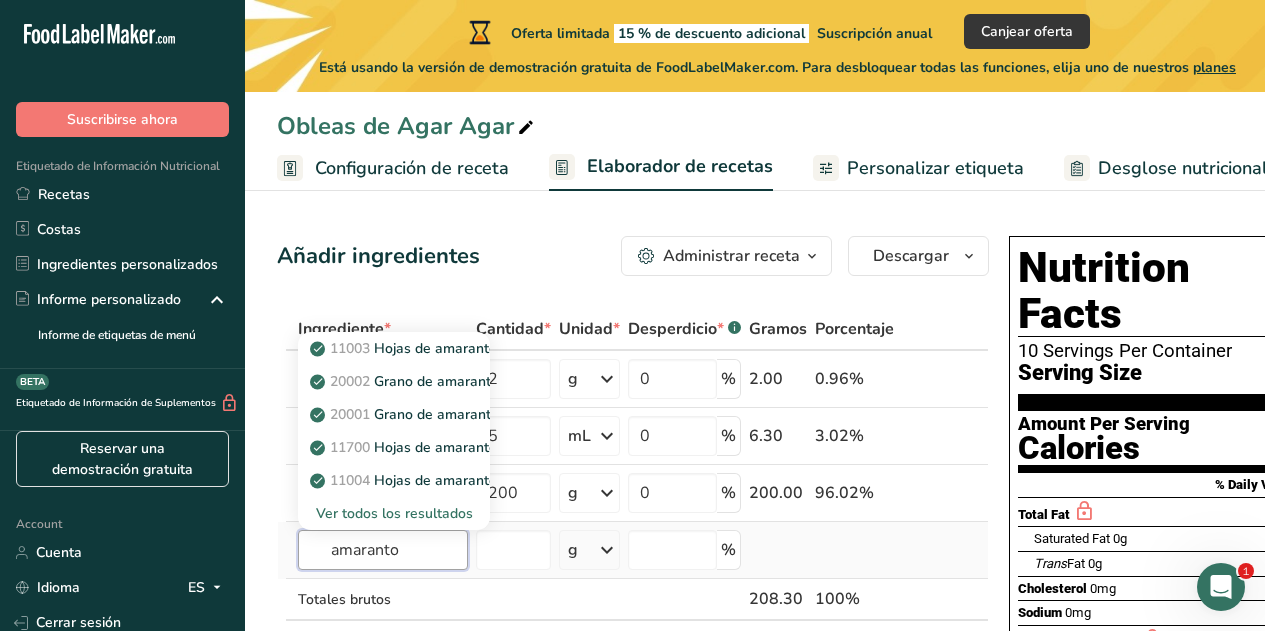 type on "amaranto" 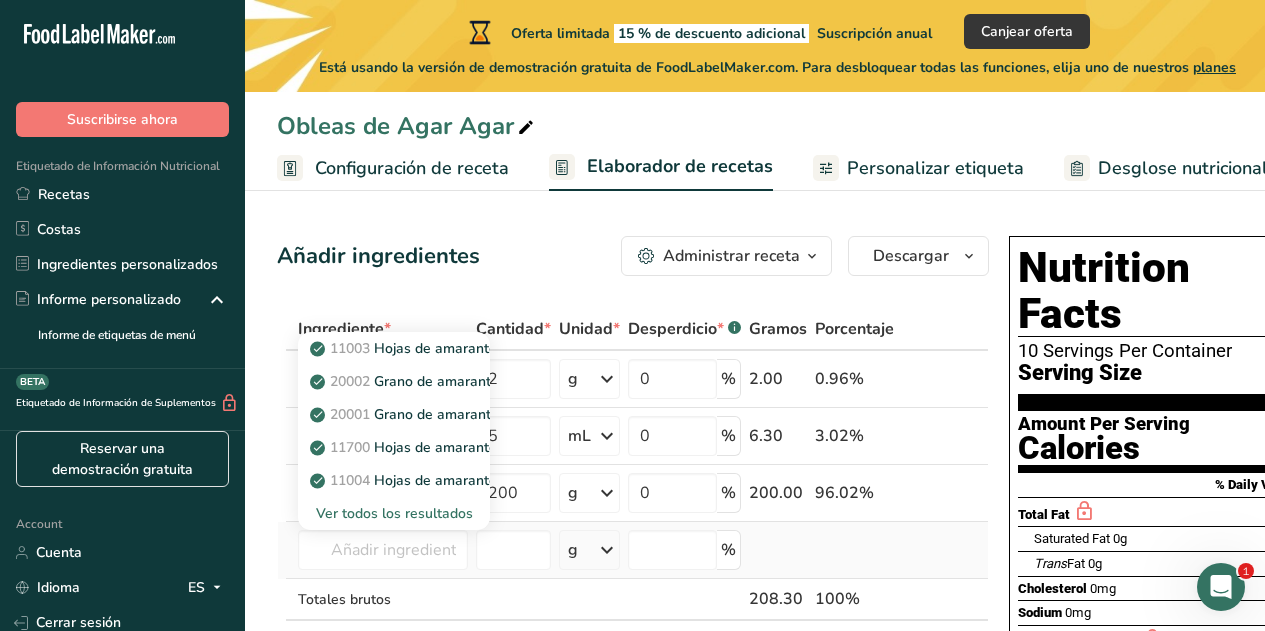 click on "Ver todos los resultados" at bounding box center (394, 513) 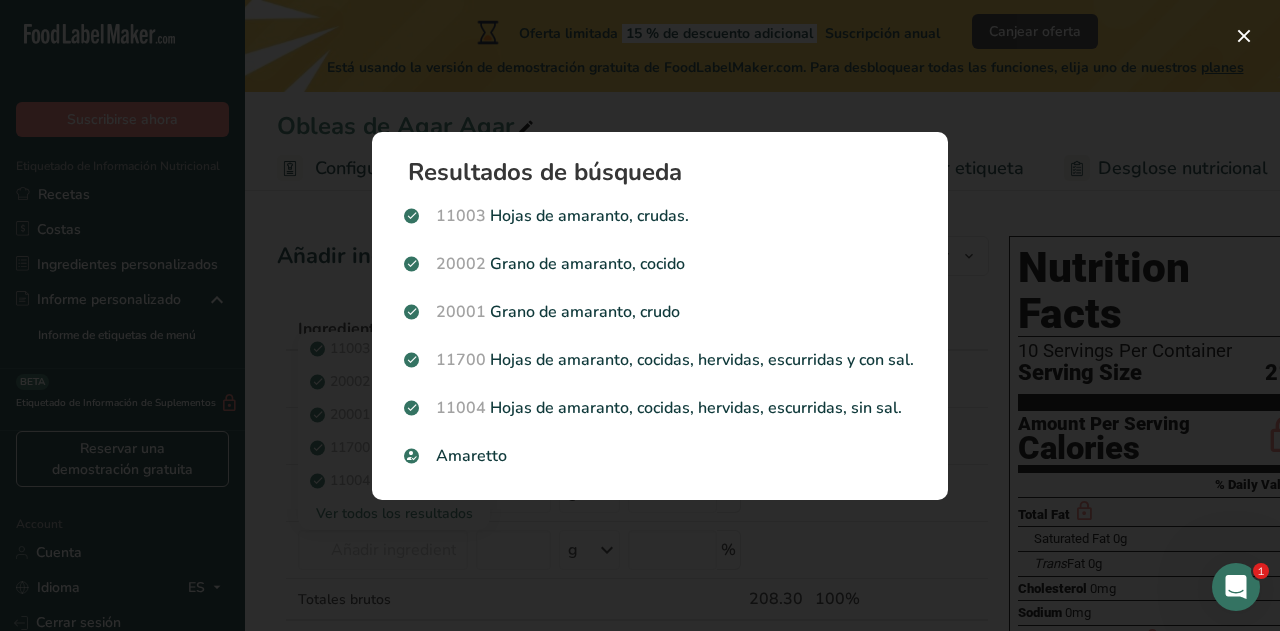 click at bounding box center [640, 315] 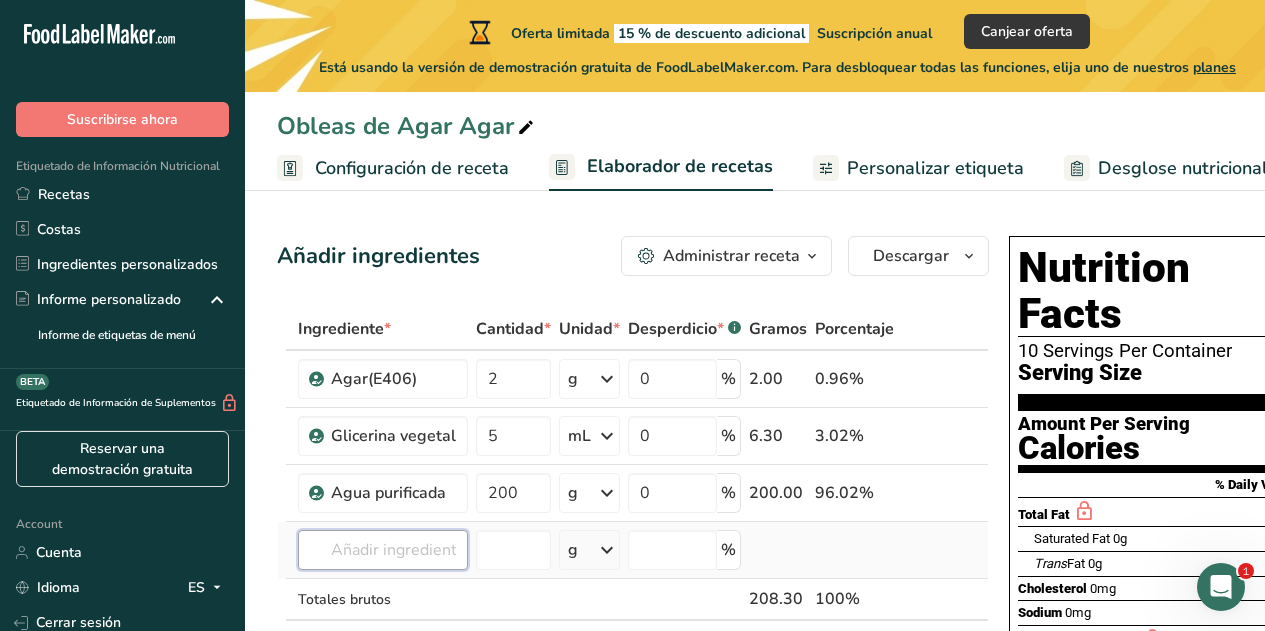 click at bounding box center (383, 550) 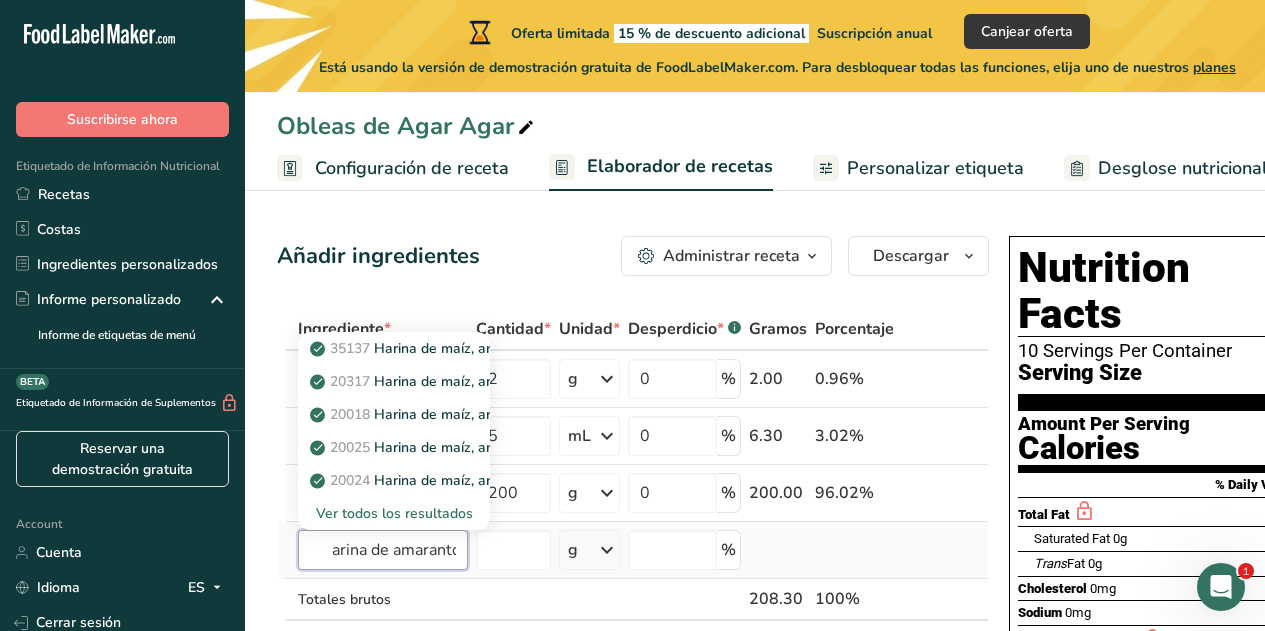 scroll, scrollTop: 0, scrollLeft: 16, axis: horizontal 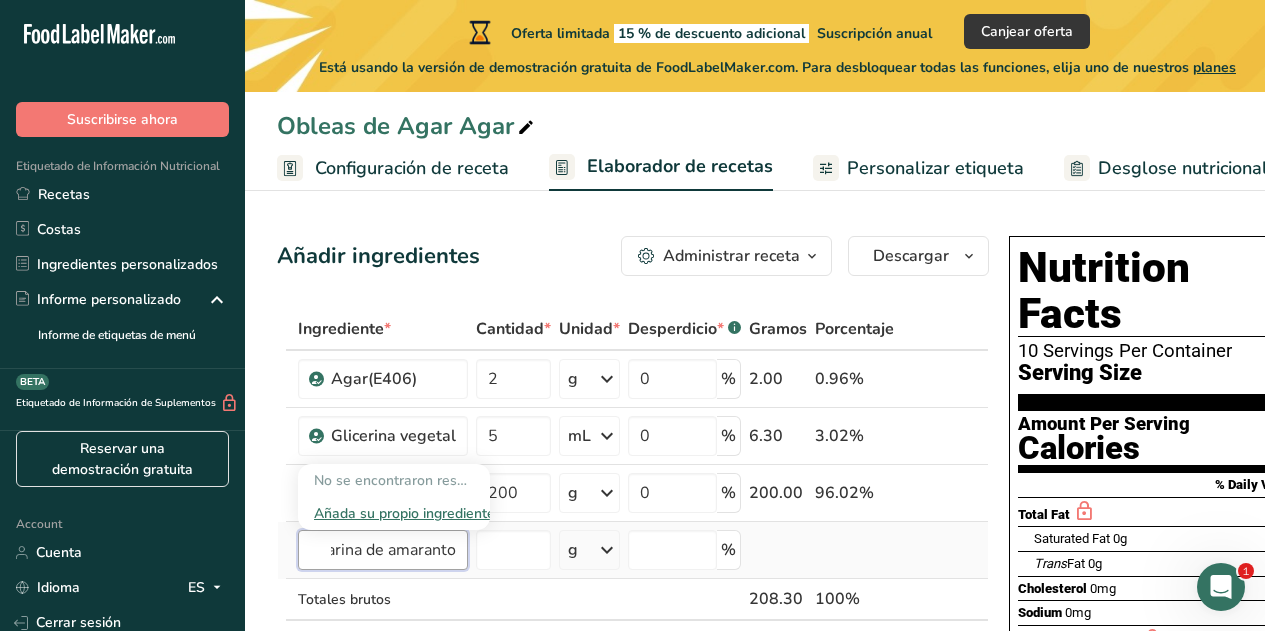 type on "harina de amaranto" 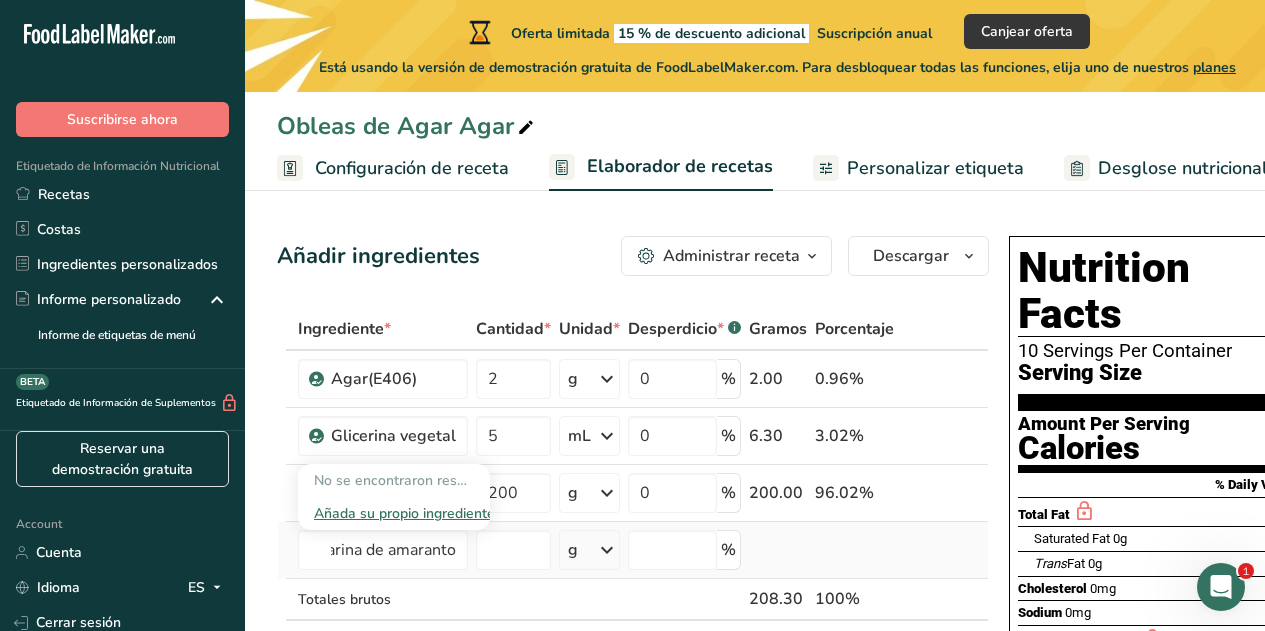 type 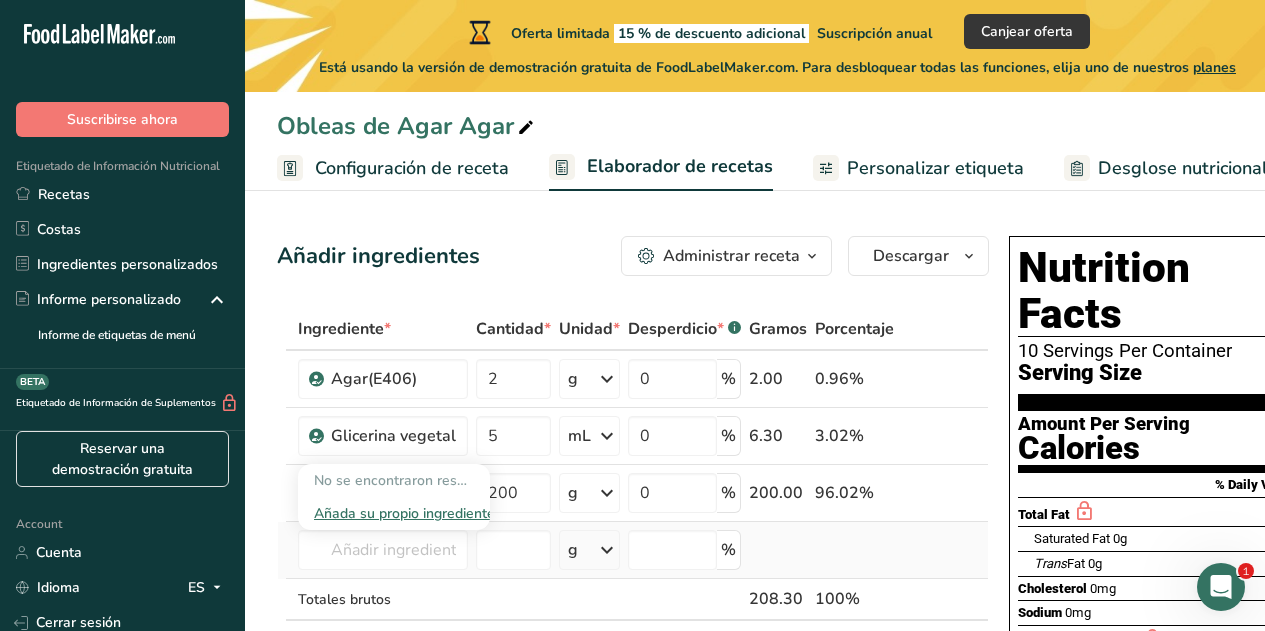 click on "Añada su propio ingrediente" at bounding box center [394, 513] 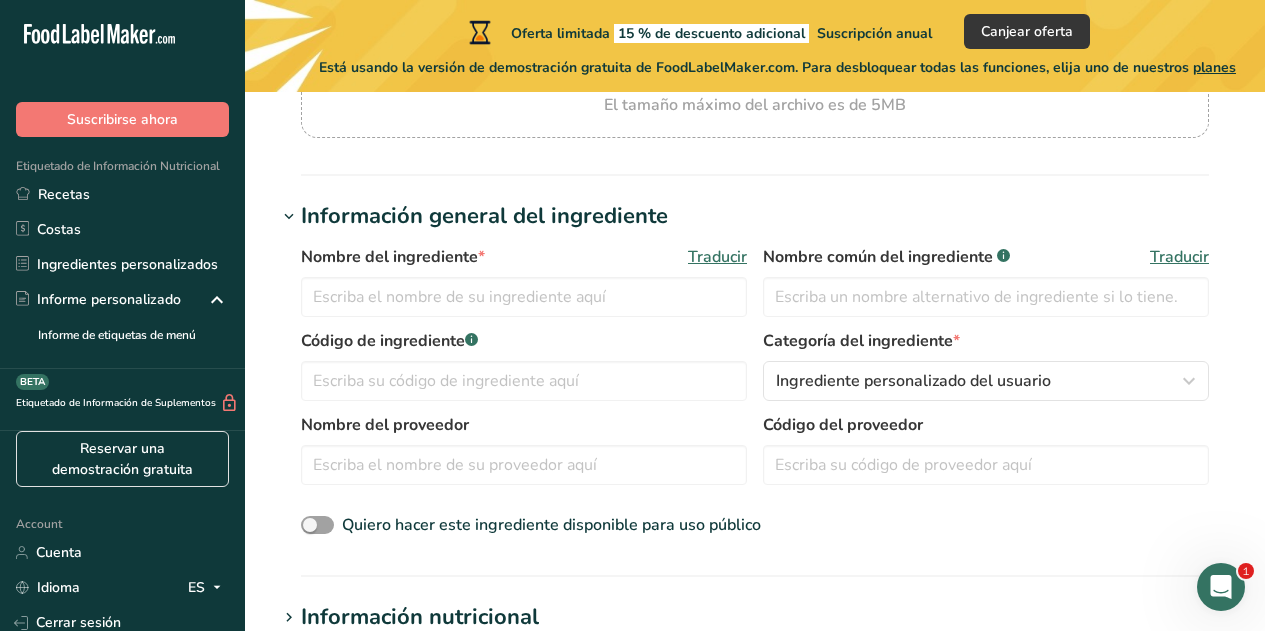 scroll, scrollTop: 400, scrollLeft: 0, axis: vertical 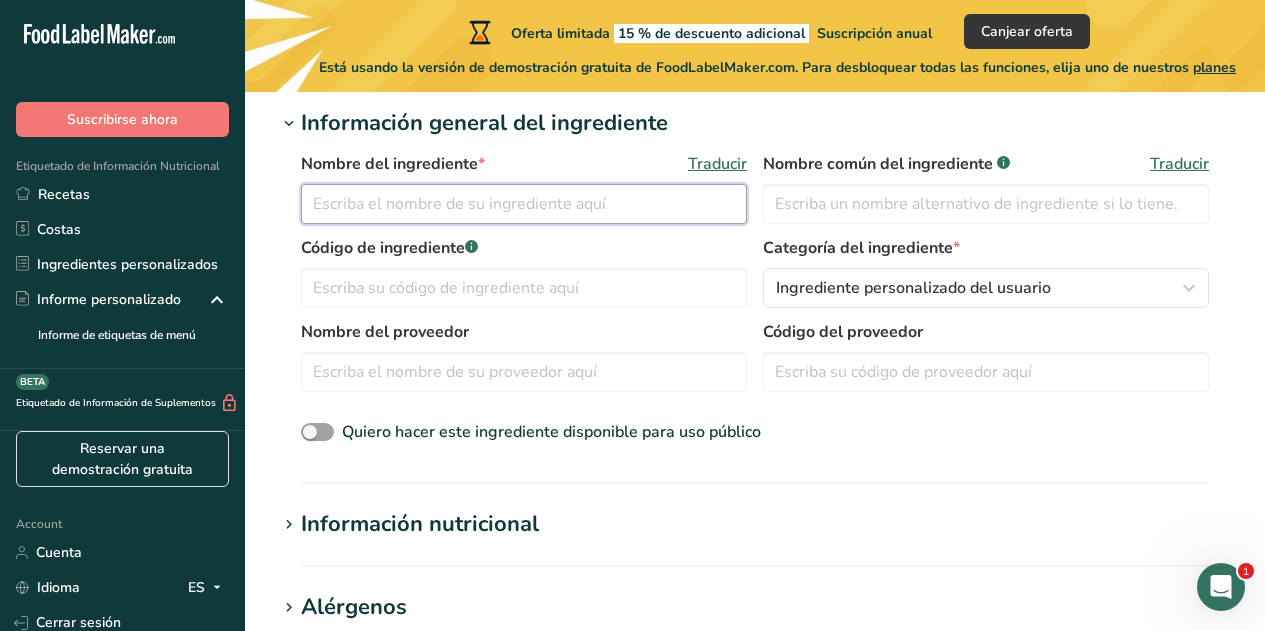 click at bounding box center [524, 204] 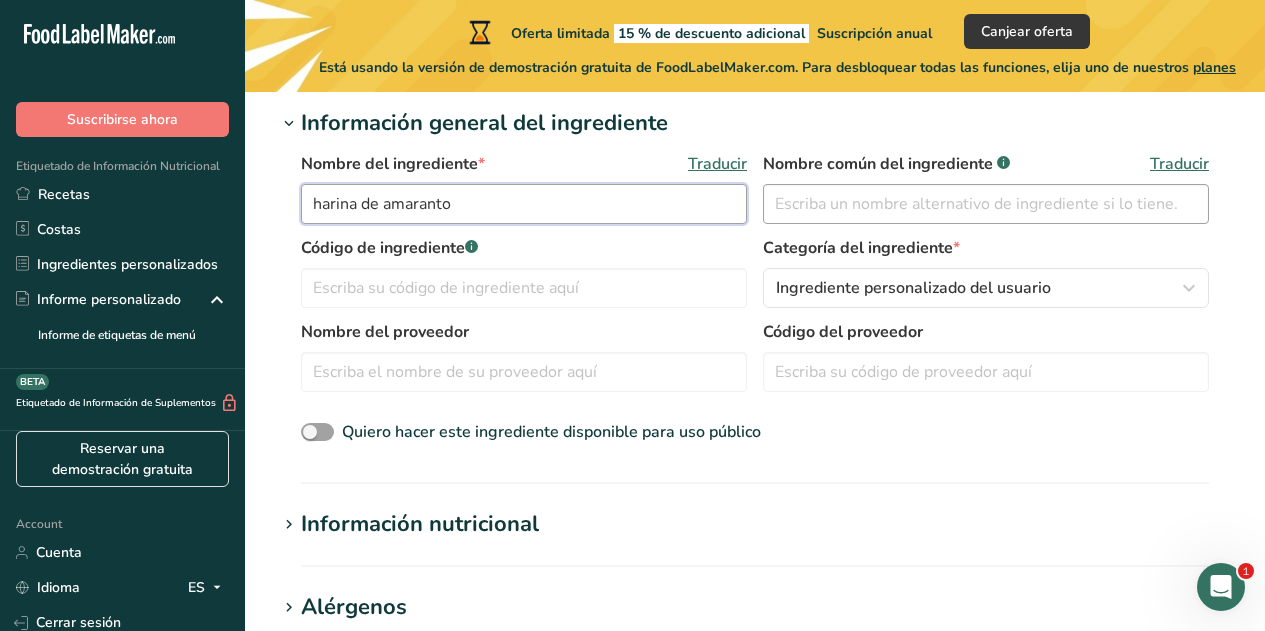 type on "harina de amaranto" 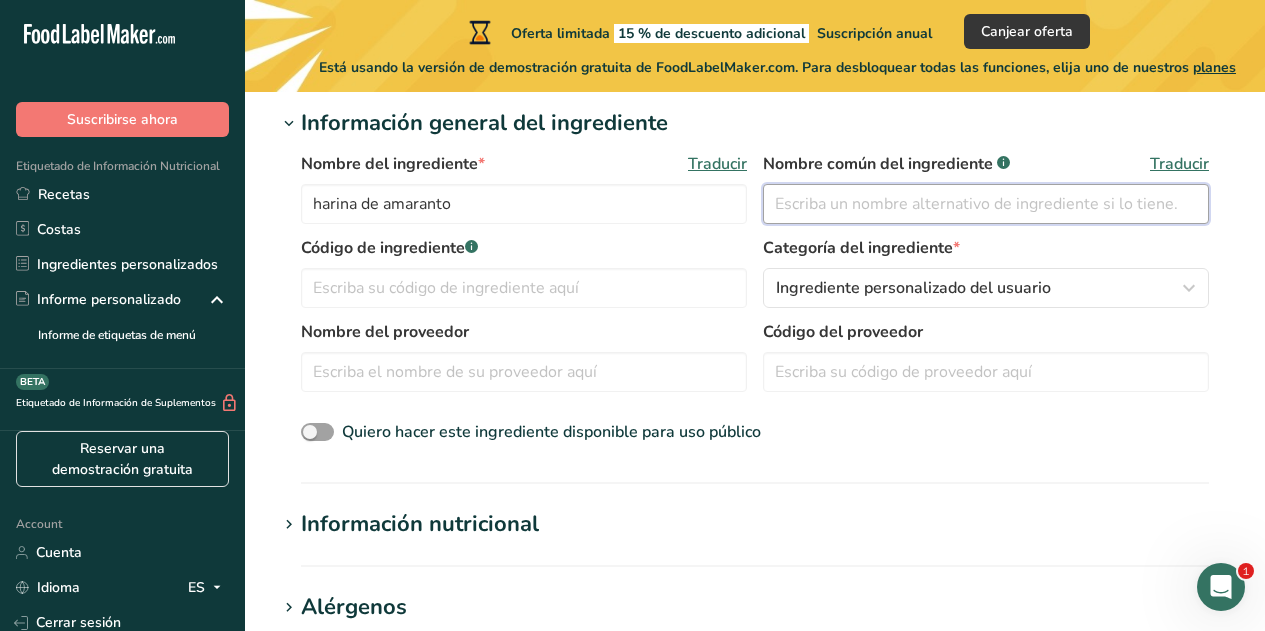 click at bounding box center [986, 204] 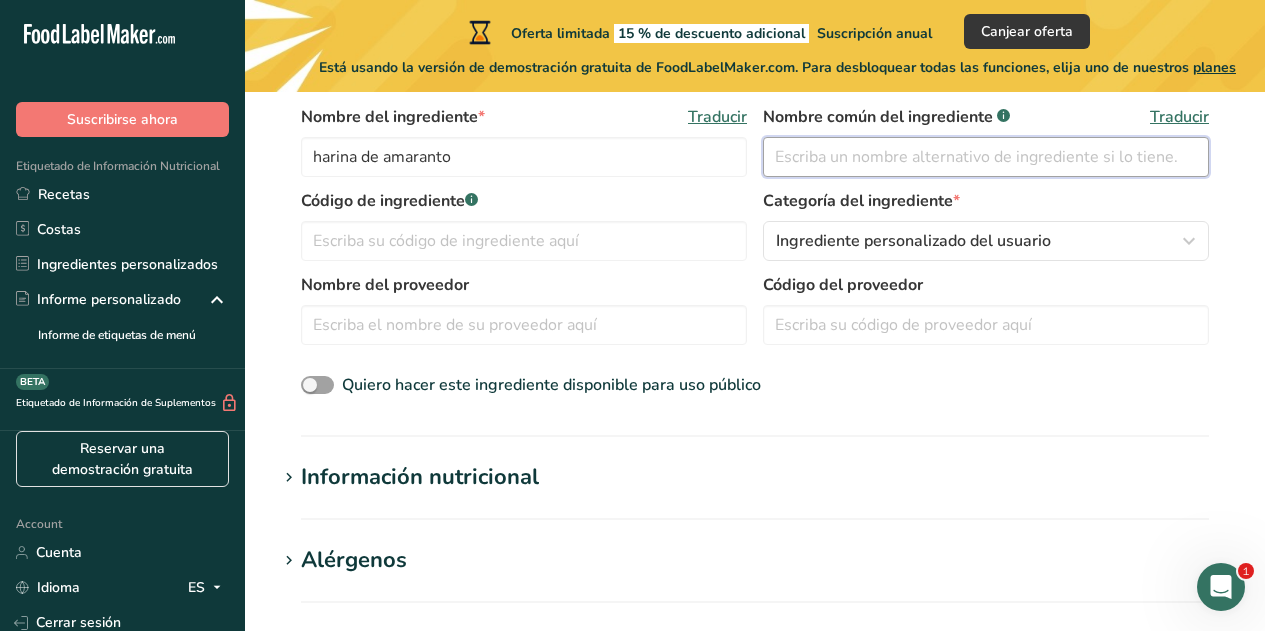 scroll, scrollTop: 400, scrollLeft: 0, axis: vertical 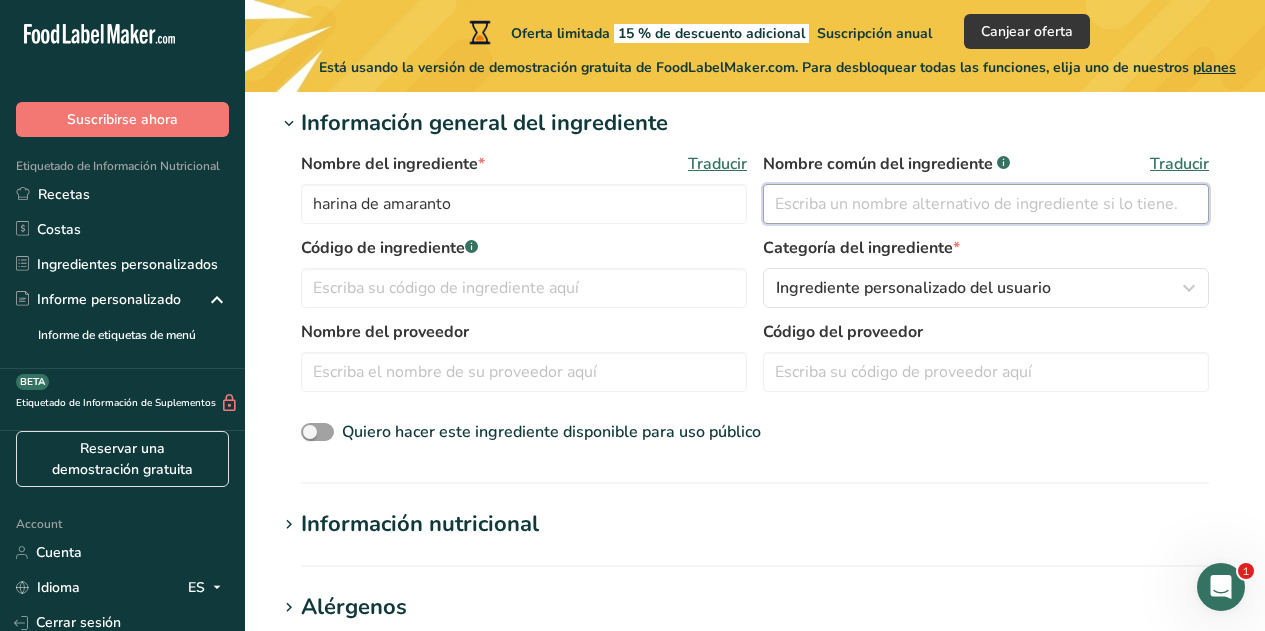 click at bounding box center [986, 204] 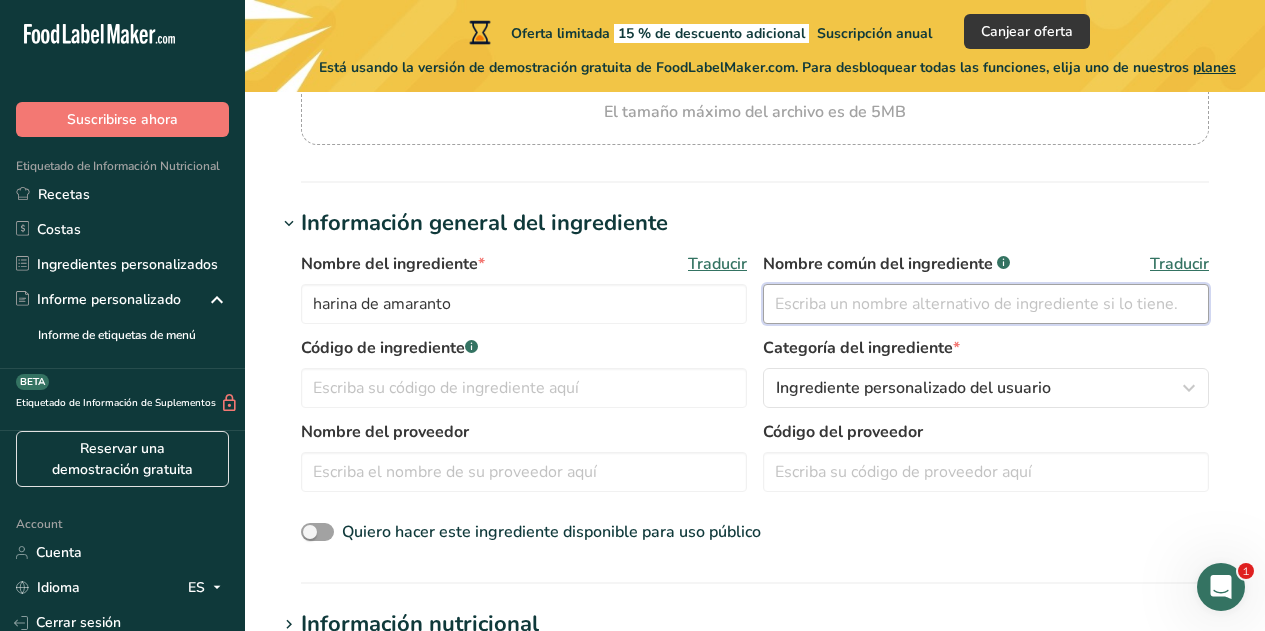 scroll, scrollTop: 400, scrollLeft: 0, axis: vertical 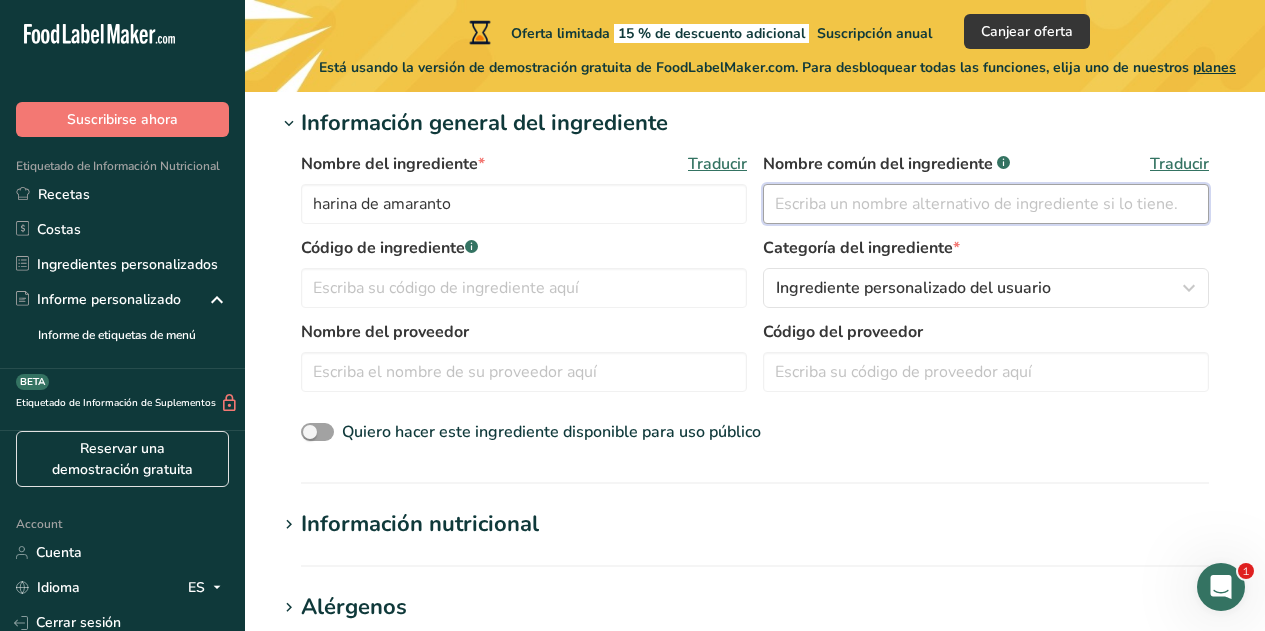 click at bounding box center (986, 204) 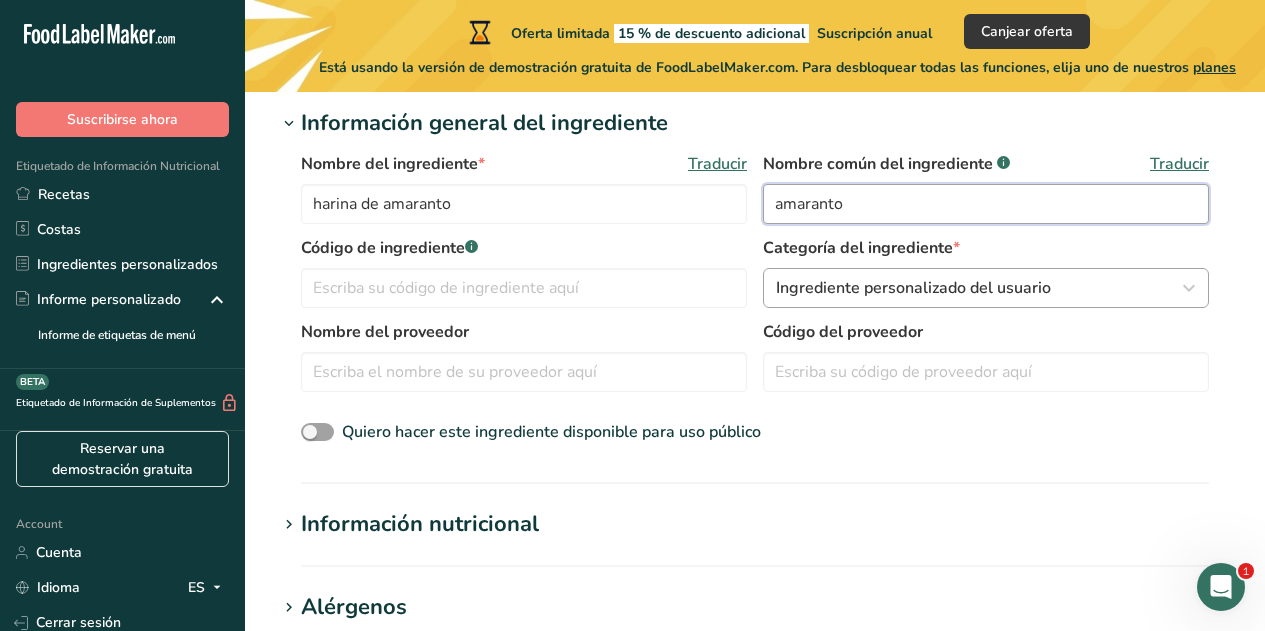 type on "amaranto" 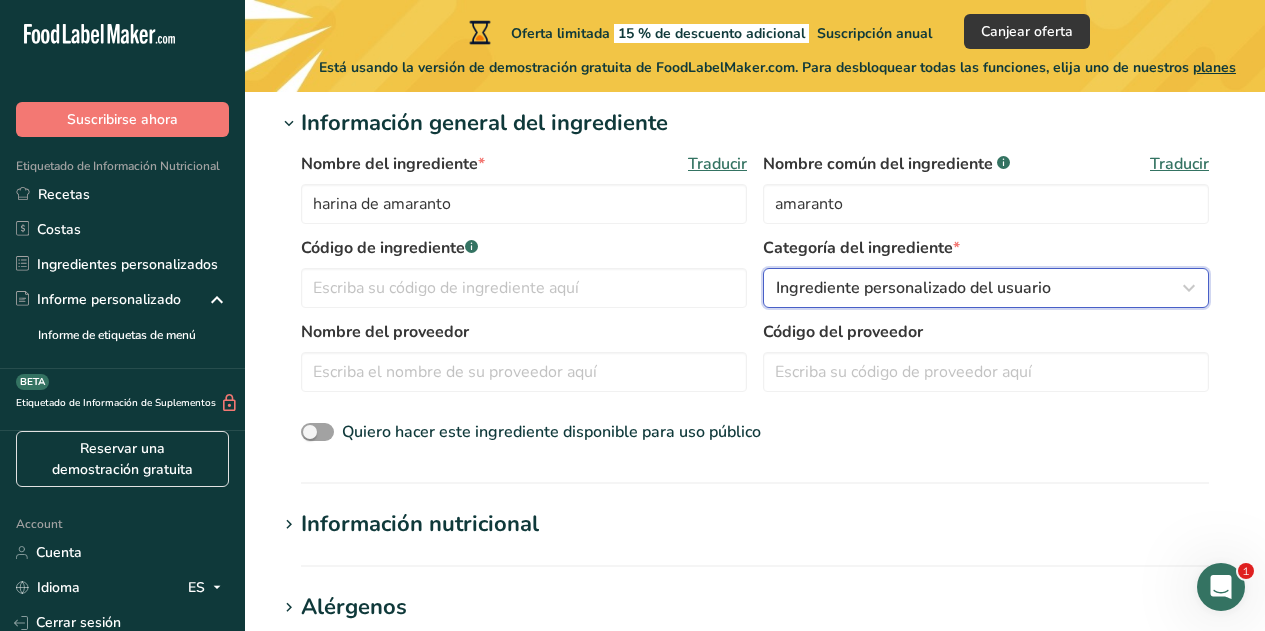 click on "Ingrediente personalizado del usuario" at bounding box center [986, 288] 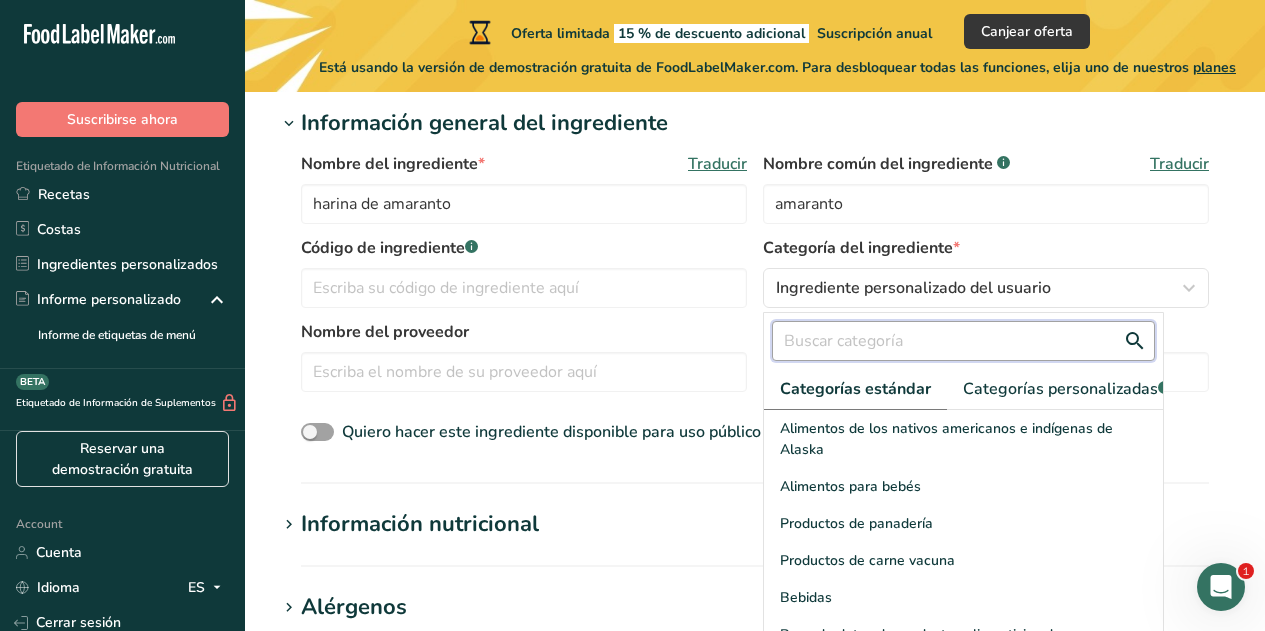 click at bounding box center [963, 341] 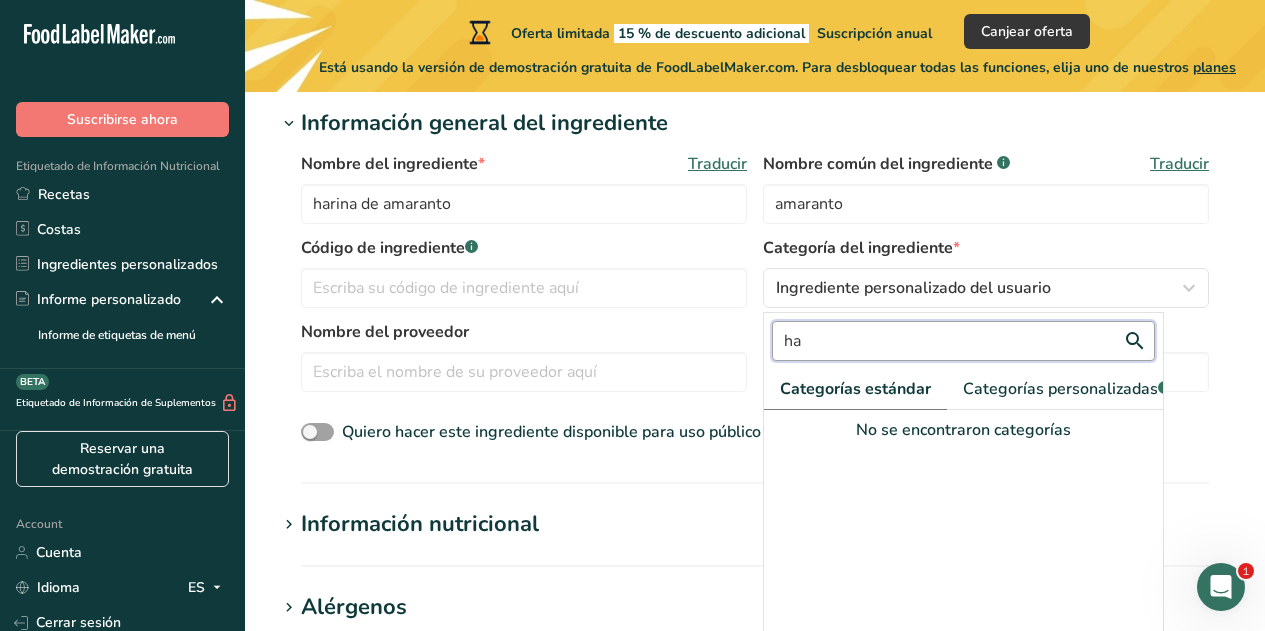 type on "h" 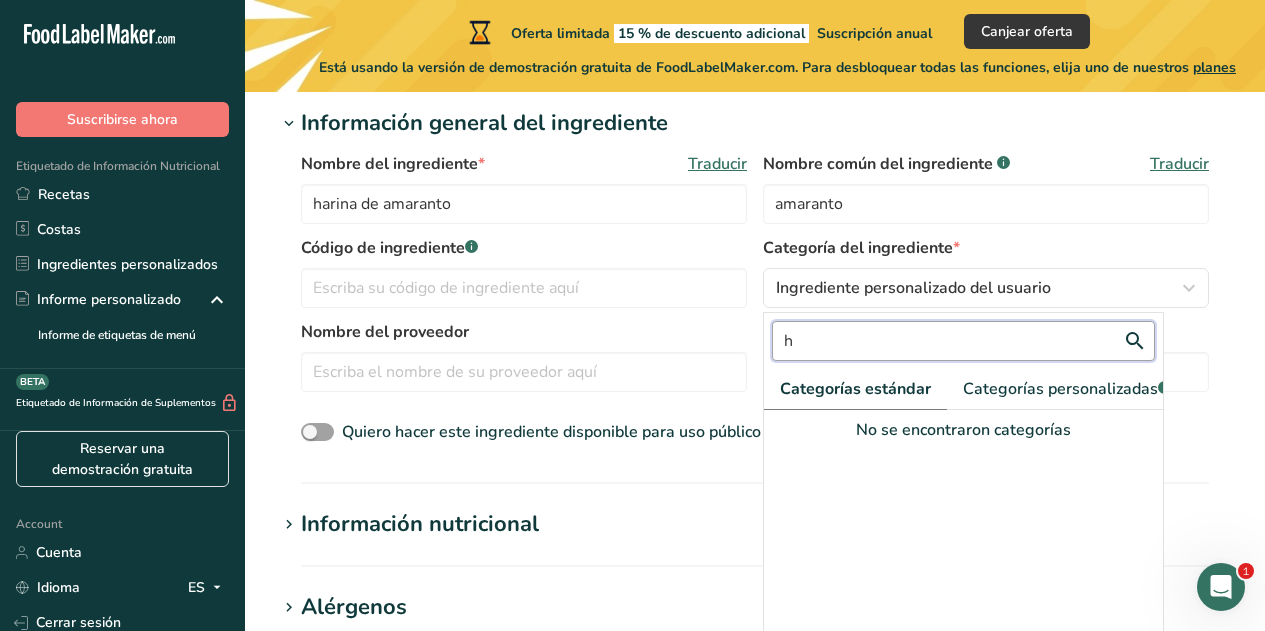 type 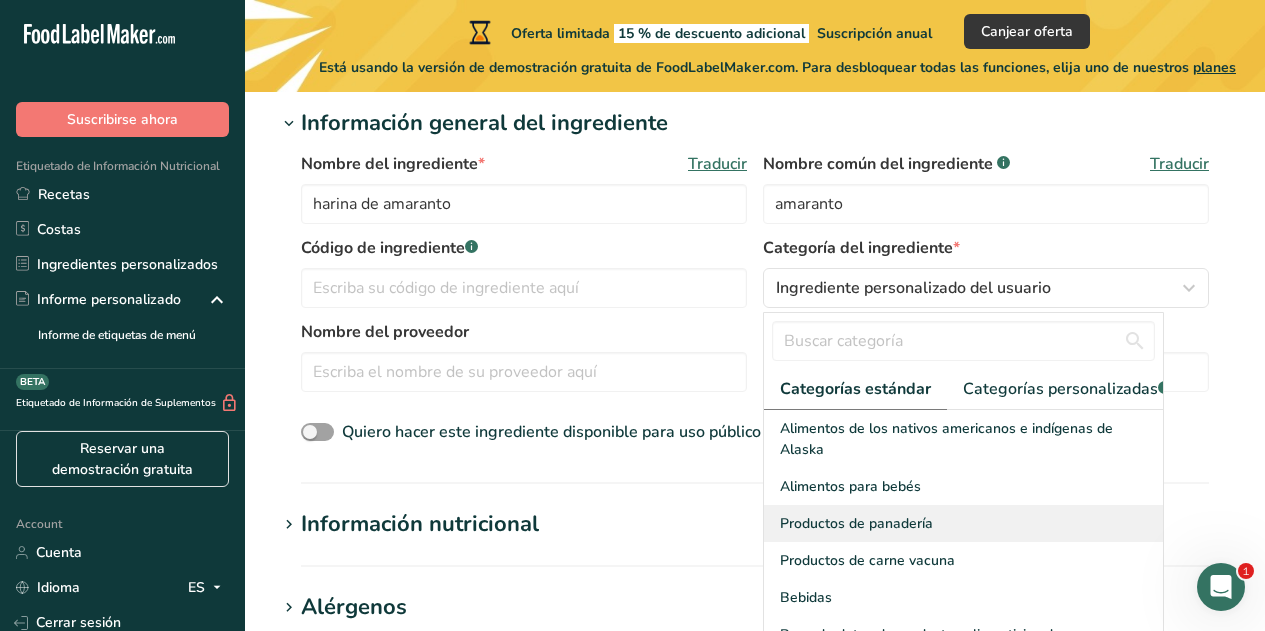 click on "Productos de panadería" at bounding box center [963, 523] 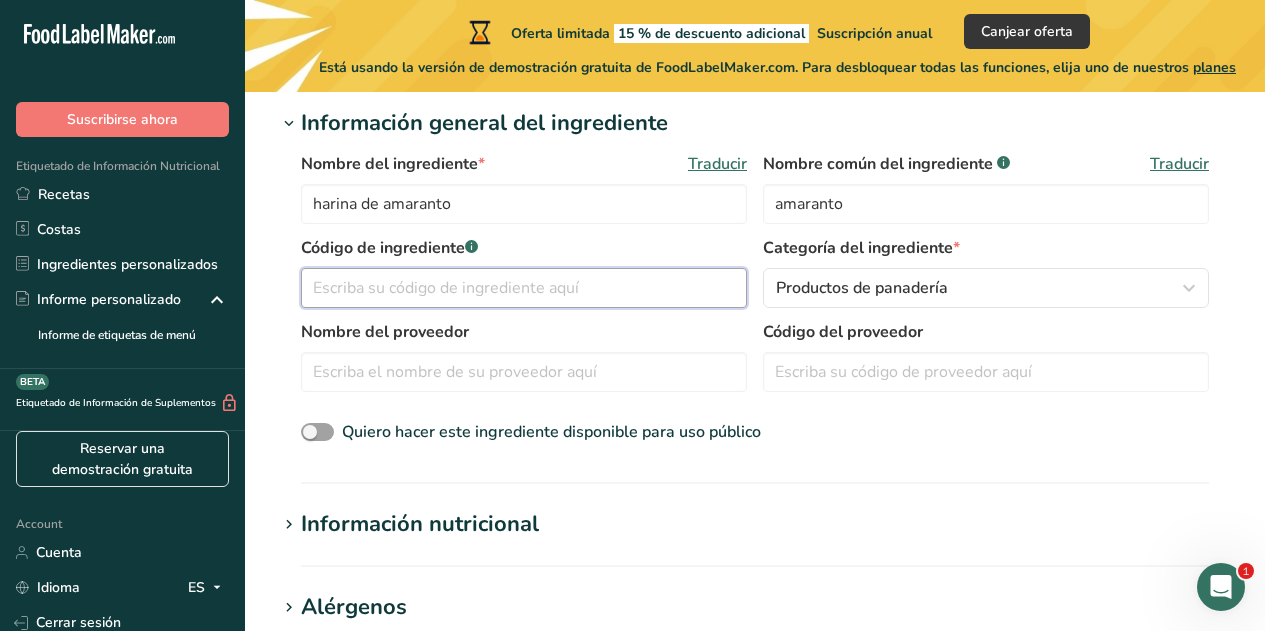 click at bounding box center [524, 288] 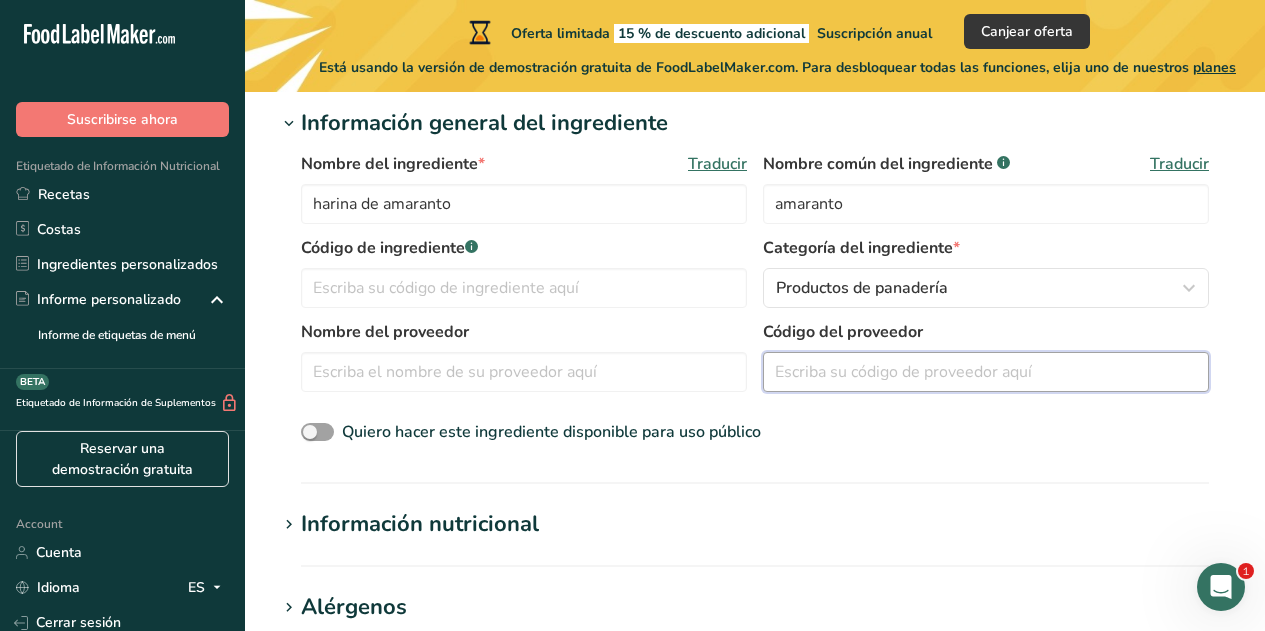 click at bounding box center (986, 372) 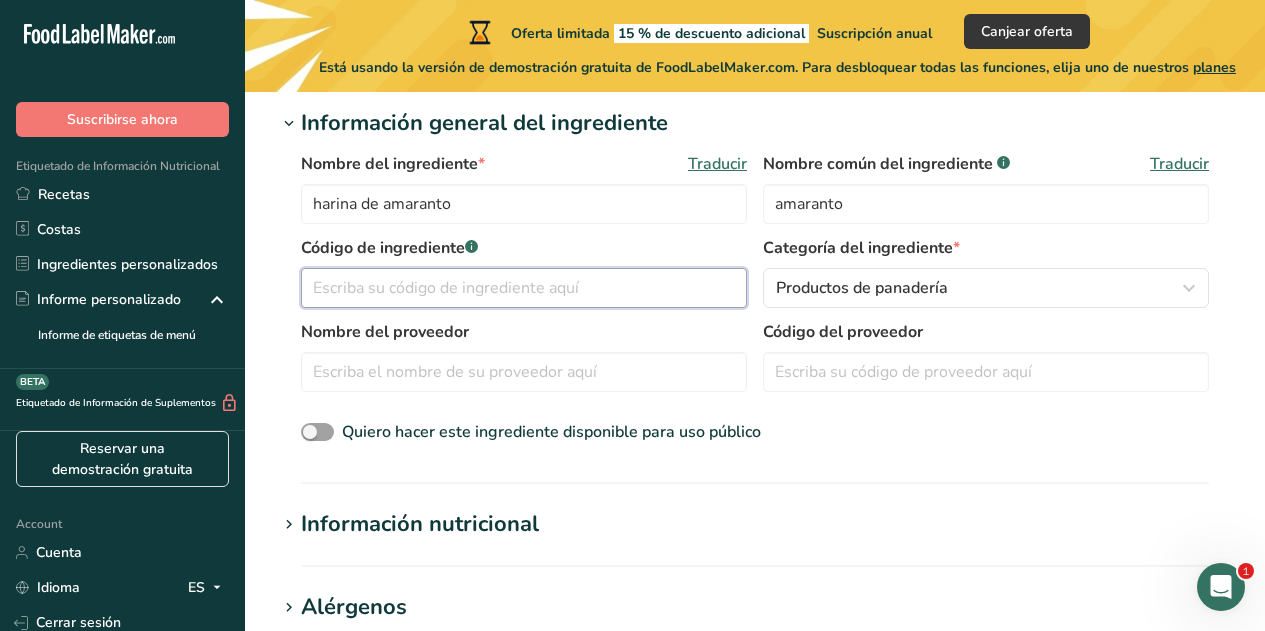 click at bounding box center [524, 288] 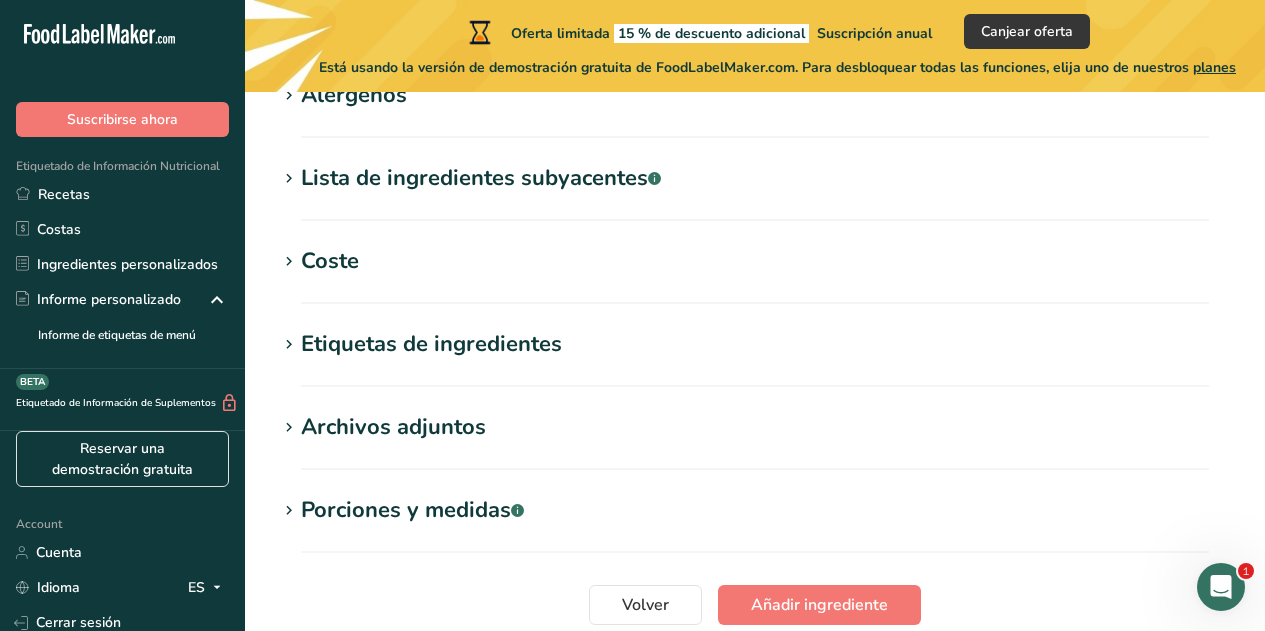 scroll, scrollTop: 1076, scrollLeft: 0, axis: vertical 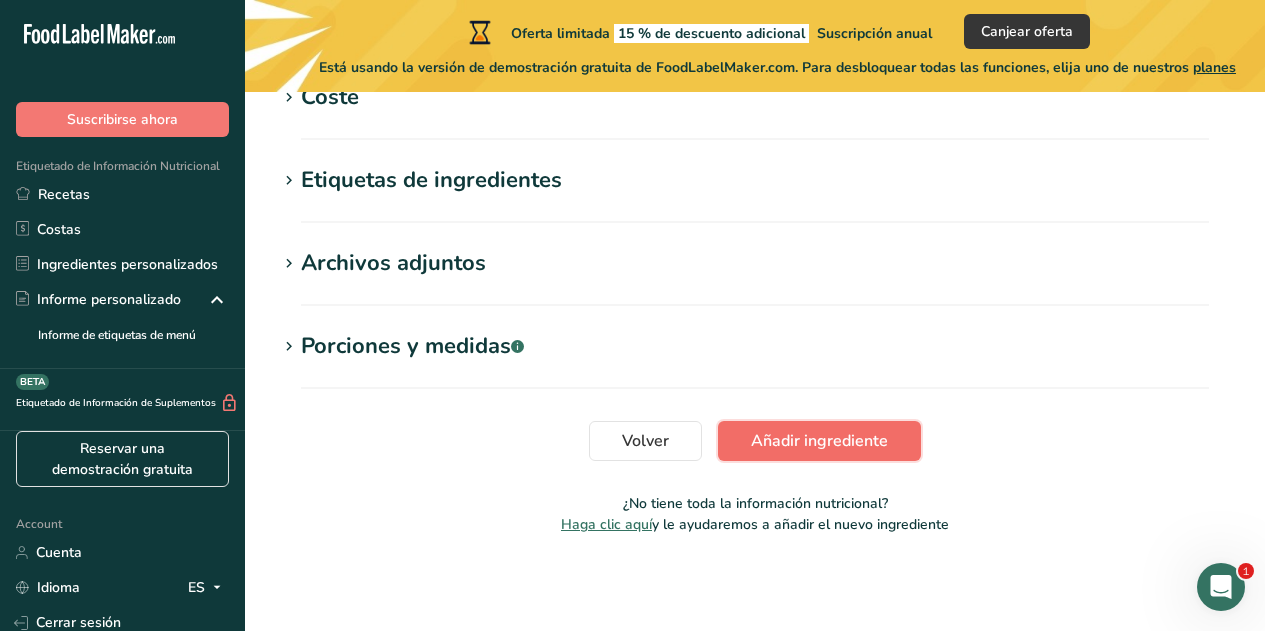 click on "Añadir ingrediente" at bounding box center (819, 441) 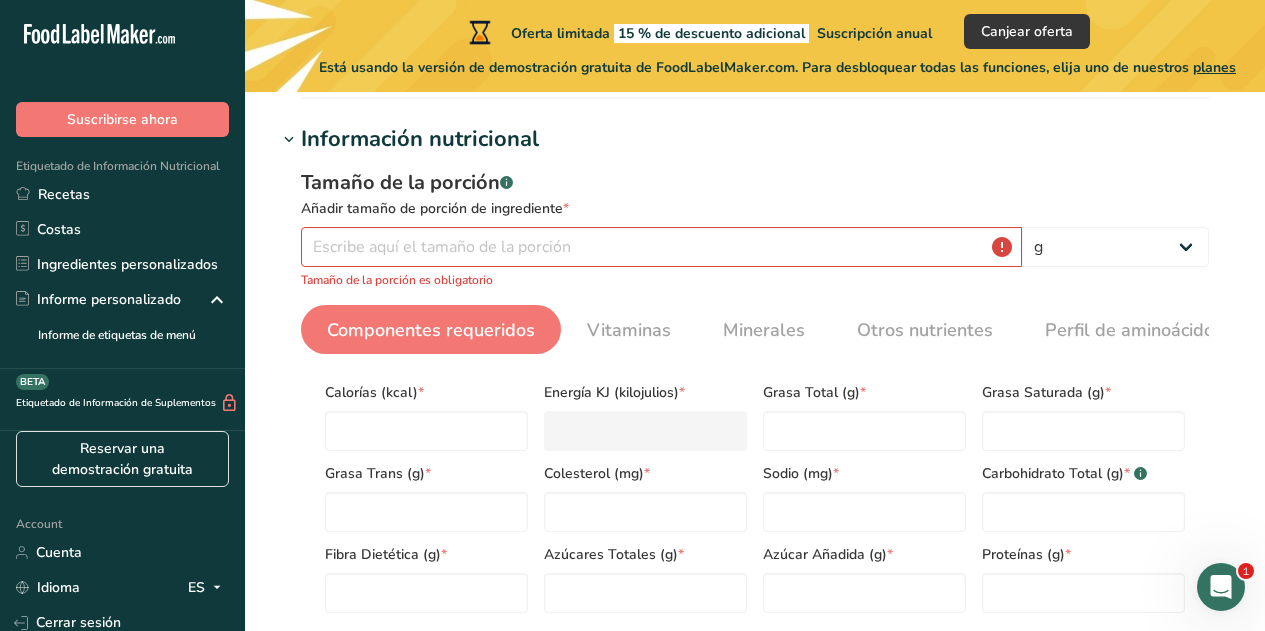 scroll, scrollTop: 208, scrollLeft: 0, axis: vertical 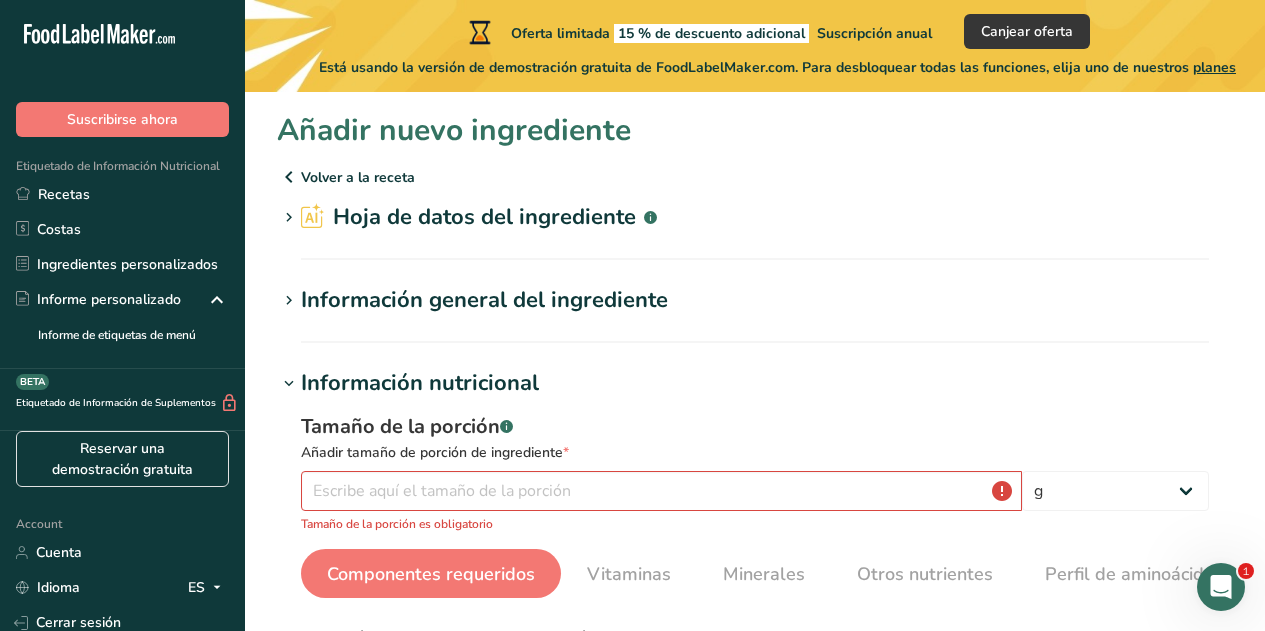 click at bounding box center (289, 177) 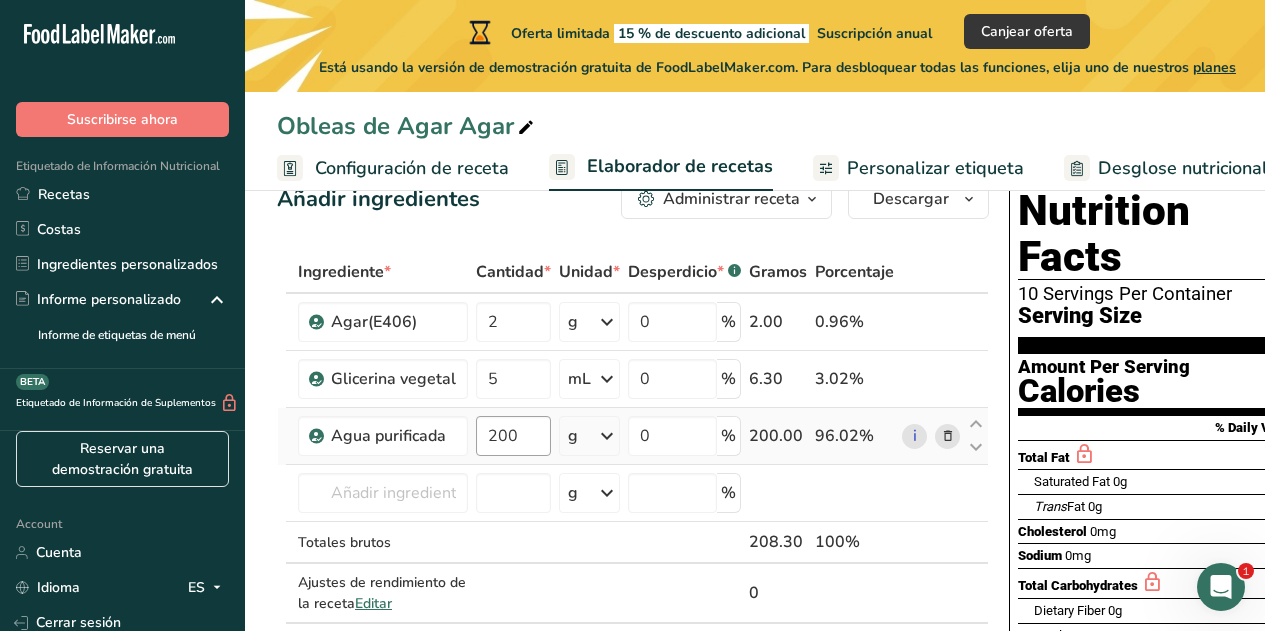 scroll, scrollTop: 100, scrollLeft: 0, axis: vertical 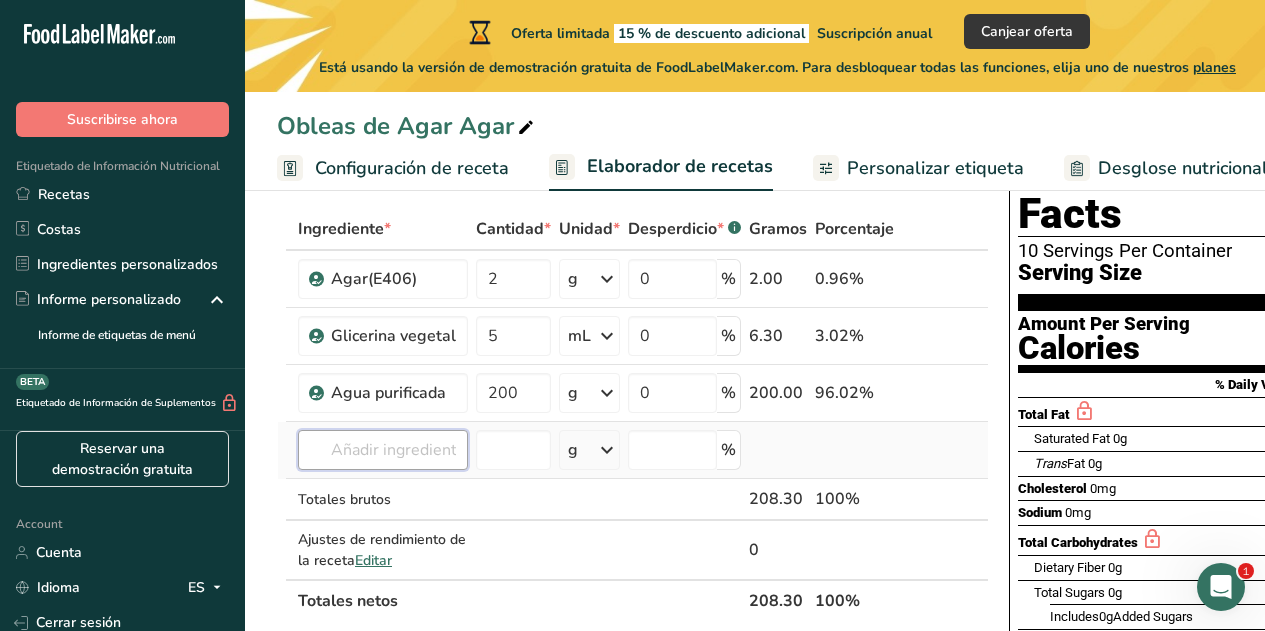 click at bounding box center [383, 450] 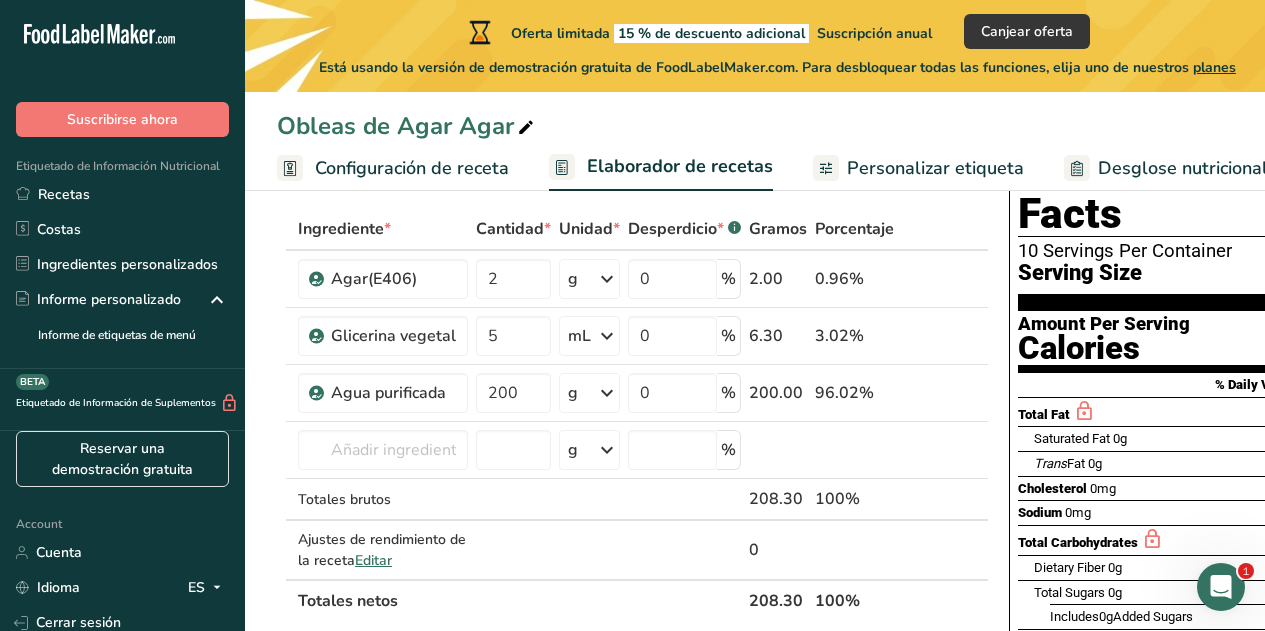 click on "Añadir ingredientes
Administrar receta         Eliminar receta             Duplicar receta               Escalar receta               Guardar como subreceta   .a-a{fill:#347362;}.b-a{fill:#fff;}                                 Desglose nutricional                 Tarjeta de la receta
Novedad
Informe de patrón de aminoácidos             Historial de actividad
Descargar
Elija su estilo de etiqueta preferido
Etiqueta estándar FDA
Etiqueta estándar FDA
El formato más común para etiquetas de información nutricional en cumplimiento con el tipo de letra, estilo y requisitos de la FDA.
Etiqueta tabular FDA
Un formato de etiqueta conforme a las regulaciones de la FDA presentado en una disposición tabular (horizontal).
Etiqueta lineal FDA" at bounding box center (755, 741) 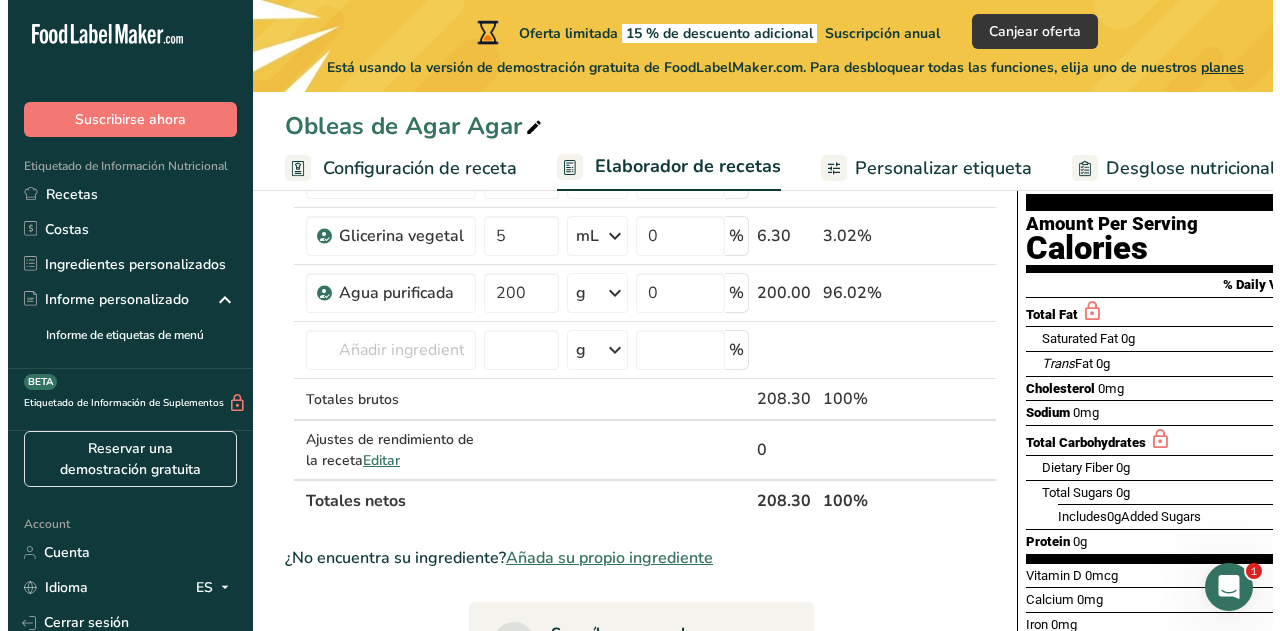 scroll, scrollTop: 100, scrollLeft: 0, axis: vertical 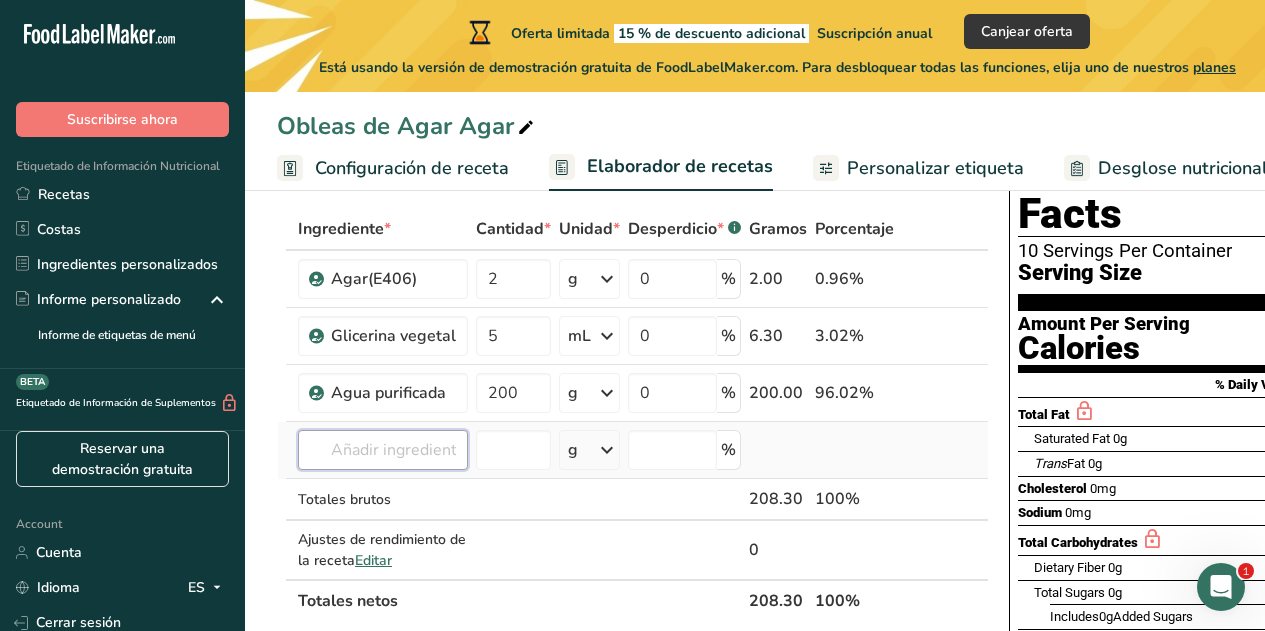 click at bounding box center (383, 450) 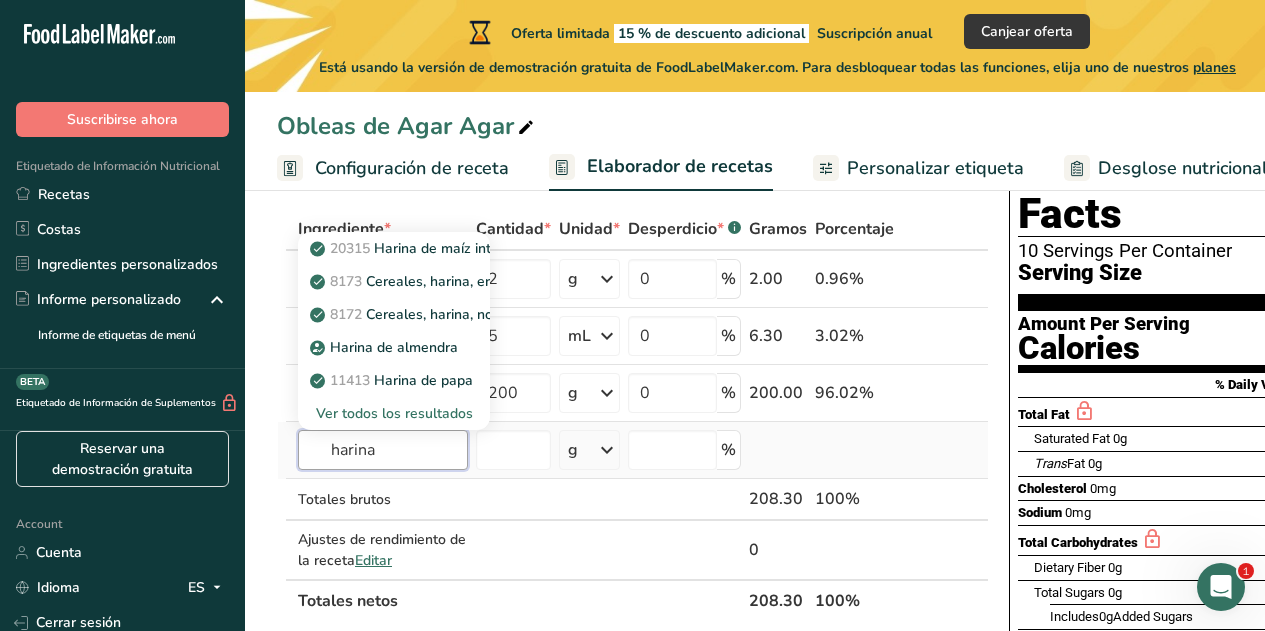 type on "harina" 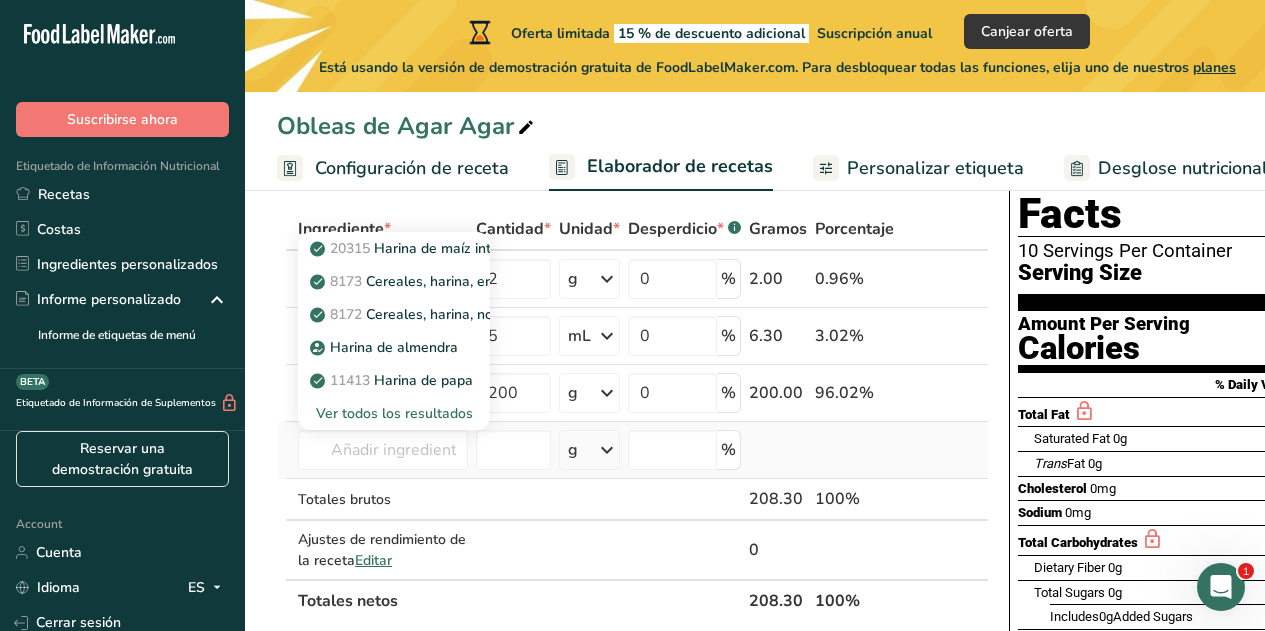 click on "20315
Harina de maíz integral, azul (harina de maíz morado)
8173
Cereales, harina, enriquecidos, cocidos con agua, con sal
8172
Cereales, harina, no enriquecidos, secos.
Harina de almendra
11413
Harina de papa
Ver todos los resultados" at bounding box center [383, 450] 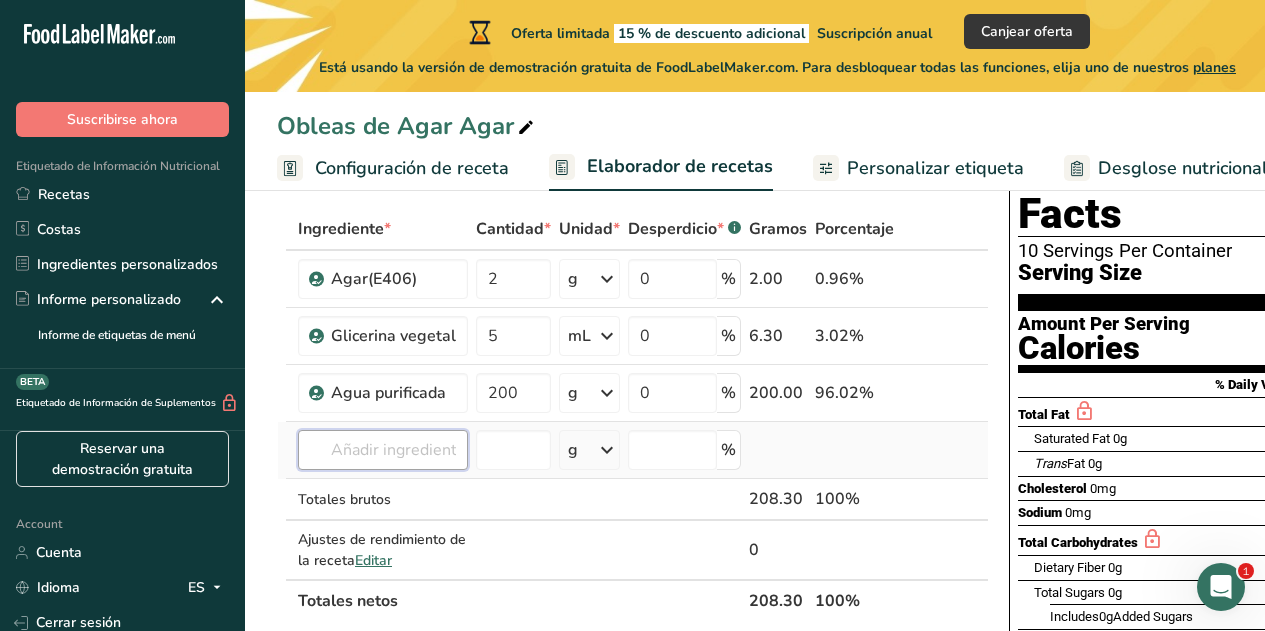 click at bounding box center (383, 450) 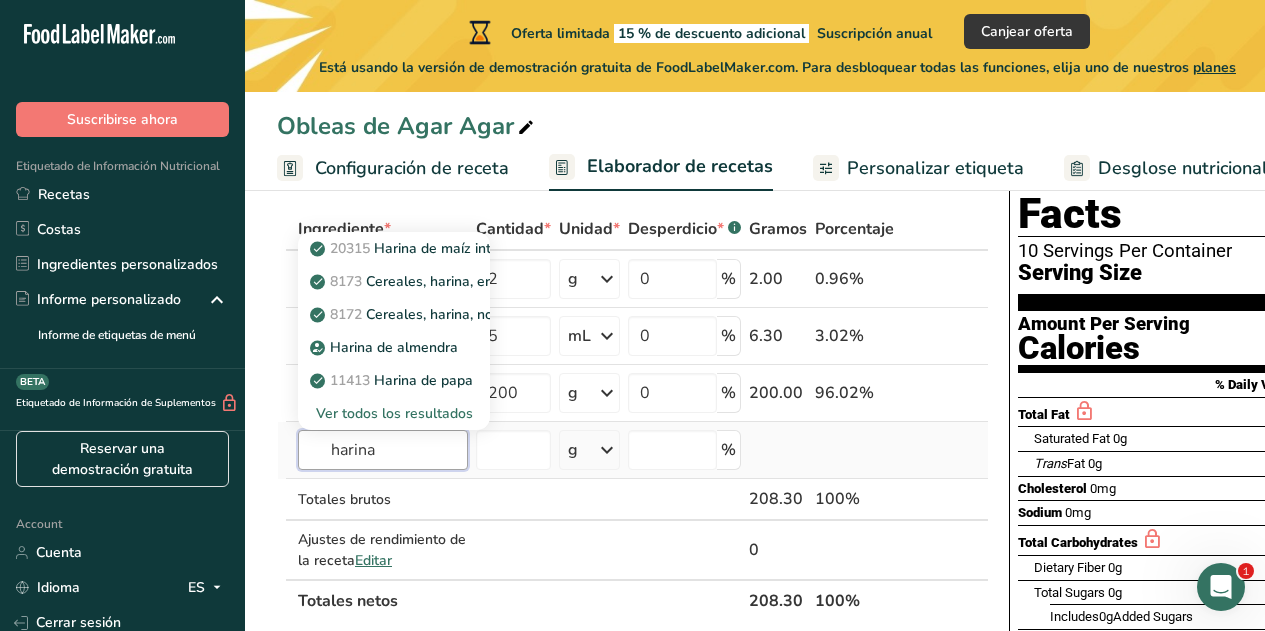 type on "harina" 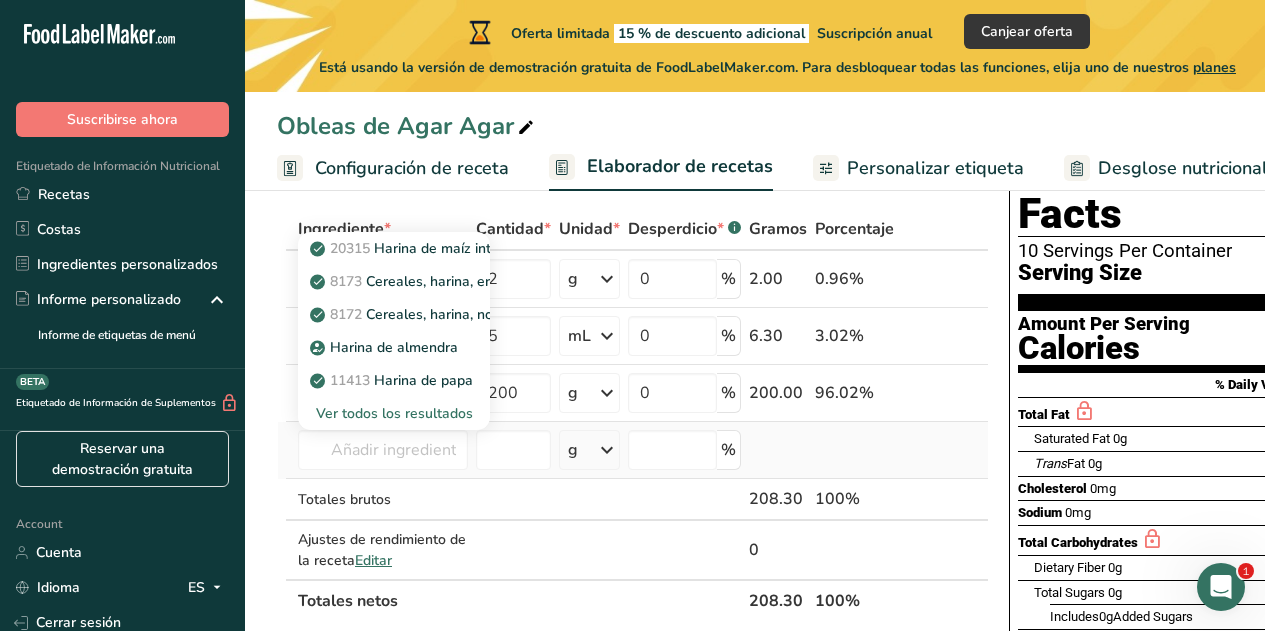 click on "Ver todos los resultados" at bounding box center (394, 413) 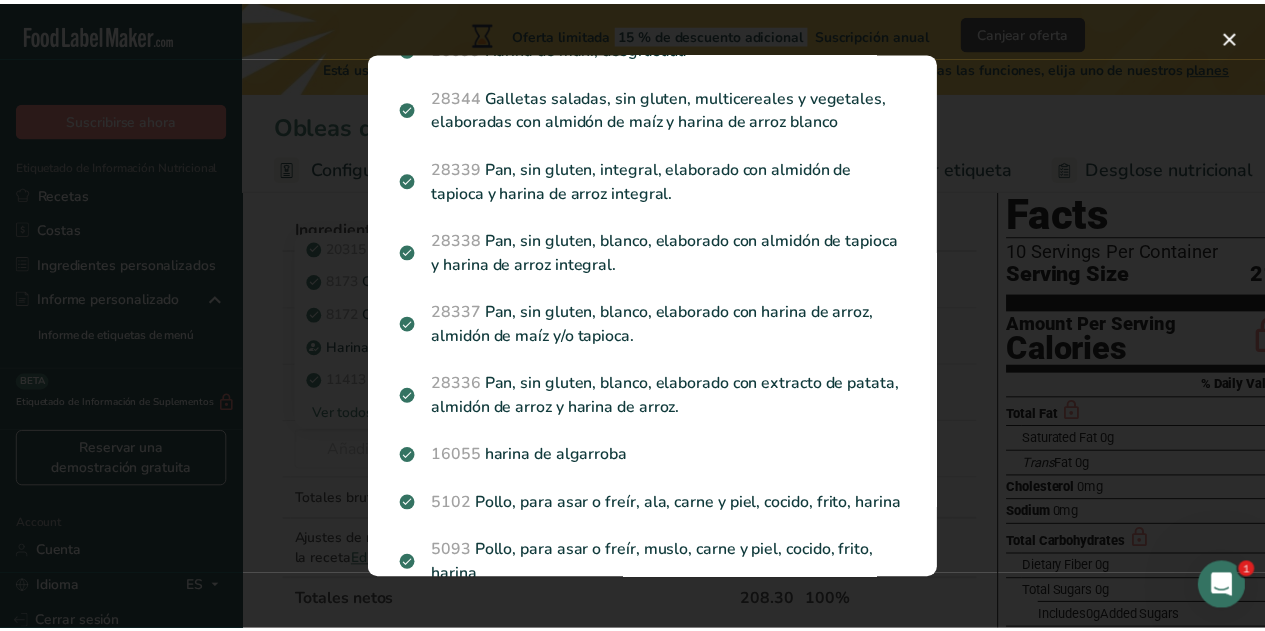 scroll, scrollTop: 1700, scrollLeft: 0, axis: vertical 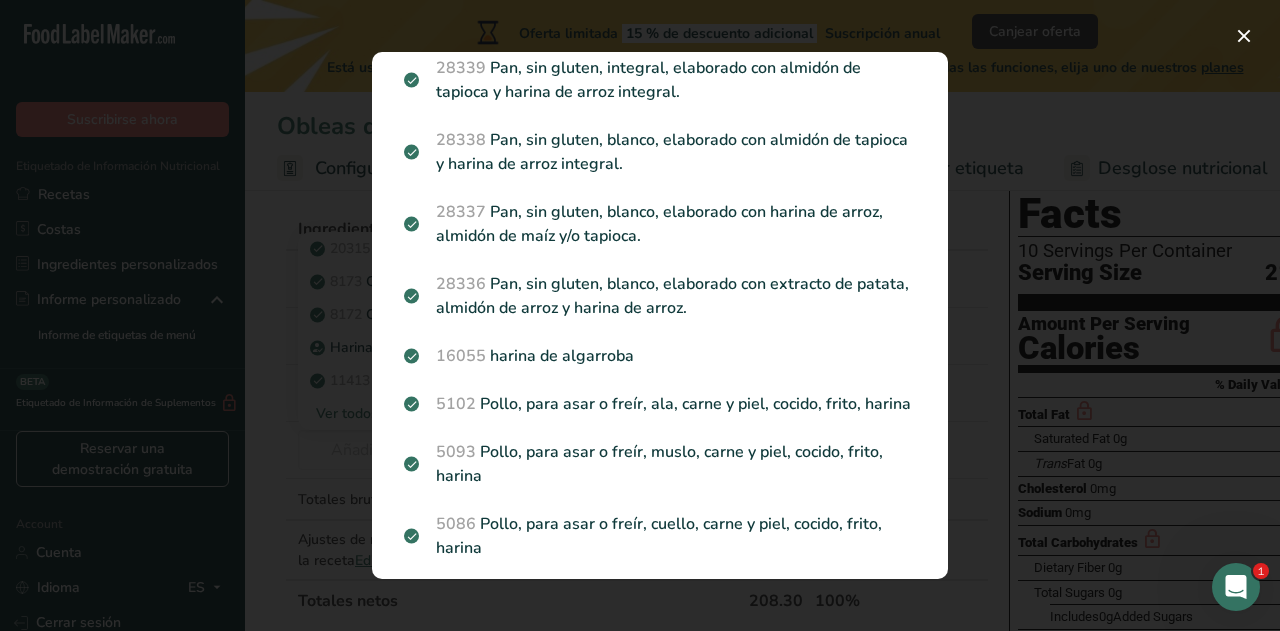 click on "Resultados de búsqueda
20315
Harina de maíz integral, azul (harina de maíz morado)
8173
Cereales, harina, enriquecidos, cocidos con agua, con sal
8172
Cereales, harina, no enriquecidos, secos.
Harina de almendra
11413
Harina de papa
20647
harina de mijo
20003
harina de arrurruz
20320
Harina de maíz, integral, blanca
20131
harina de malta de cebada
20130
Harina o sémola de cebada" at bounding box center [660, 315] 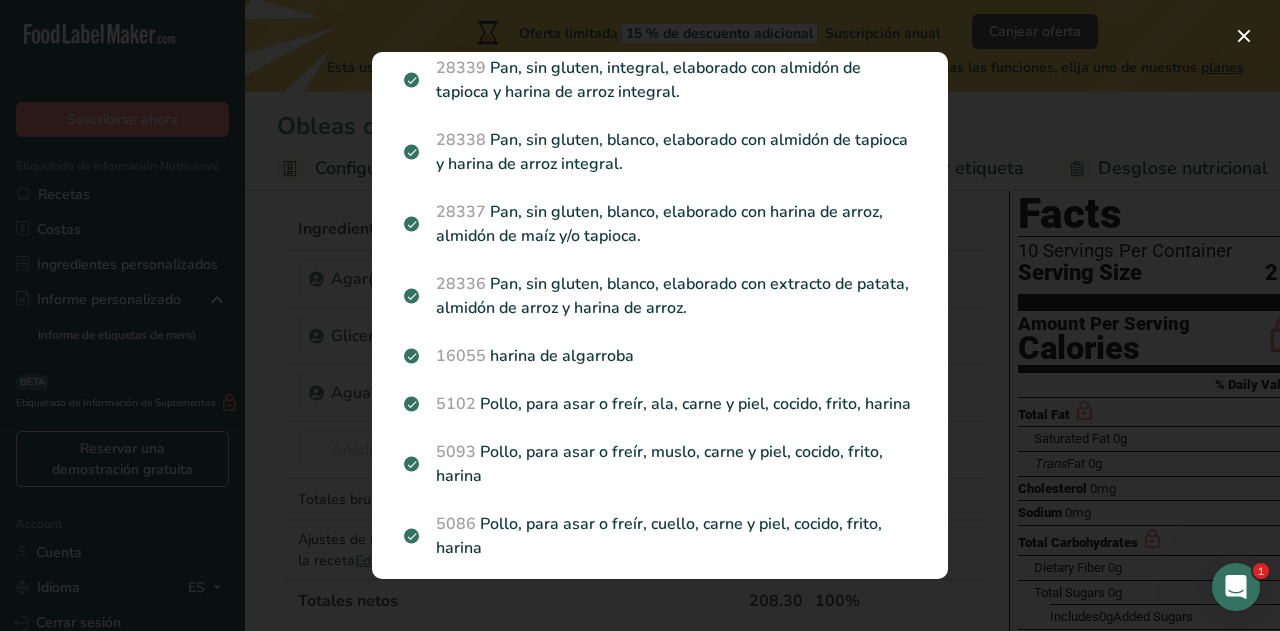 click on "Resultados de búsqueda
20315
Harina de maíz integral, azul (harina de maíz morado)
8173
Cereales, harina, enriquecidos, cocidos con agua, con sal
8172
Cereales, harina, no enriquecidos, secos.
Harina de almendra
11413
Harina de papa
20647
harina de mijo
20003
harina de arrurruz
20320
Harina de maíz, integral, blanca
20131
harina de malta de cebada
20130
Harina o sémola de cebada" at bounding box center [660, 315] 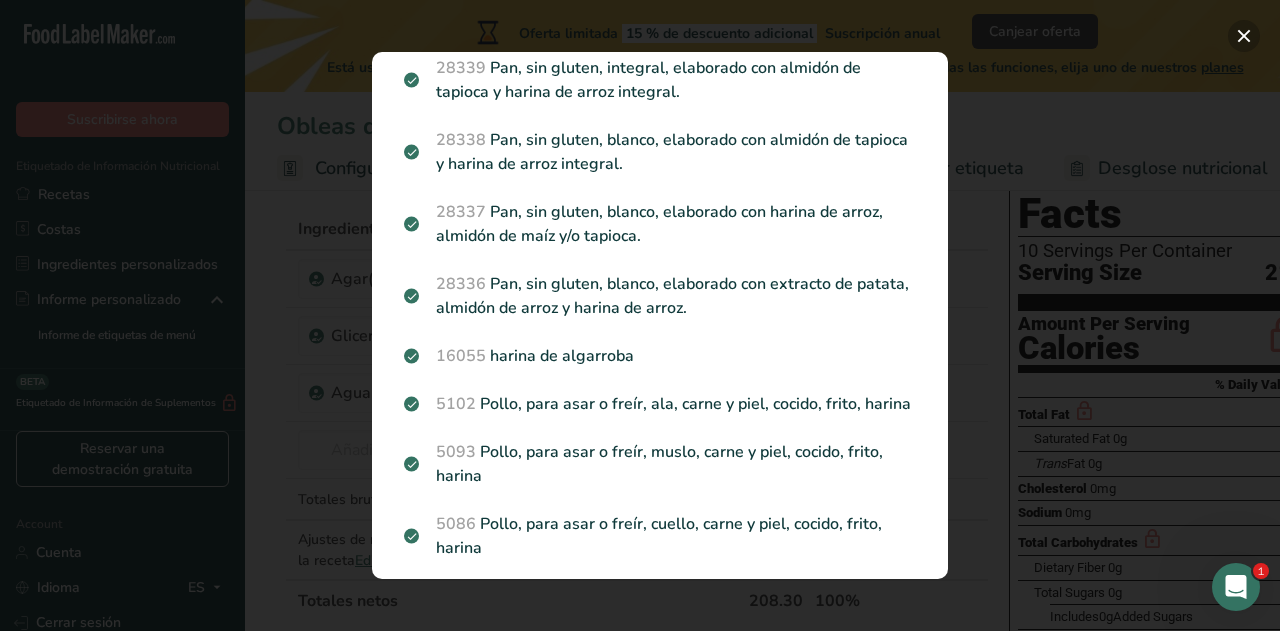click at bounding box center [1244, 36] 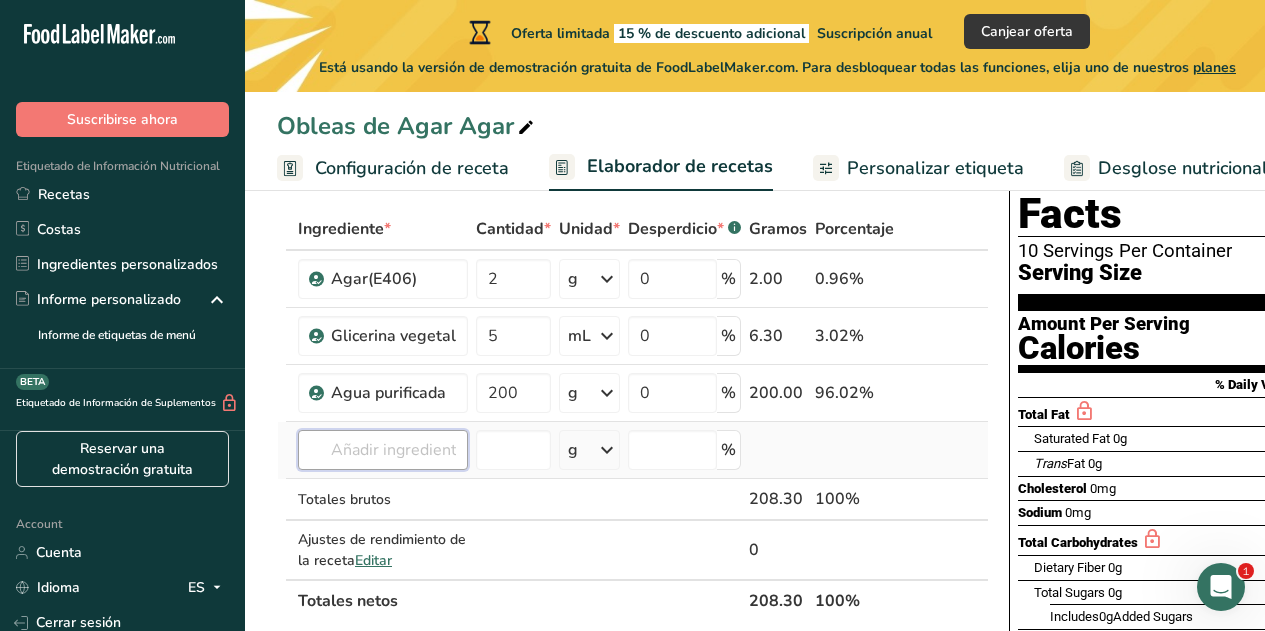 click at bounding box center [383, 450] 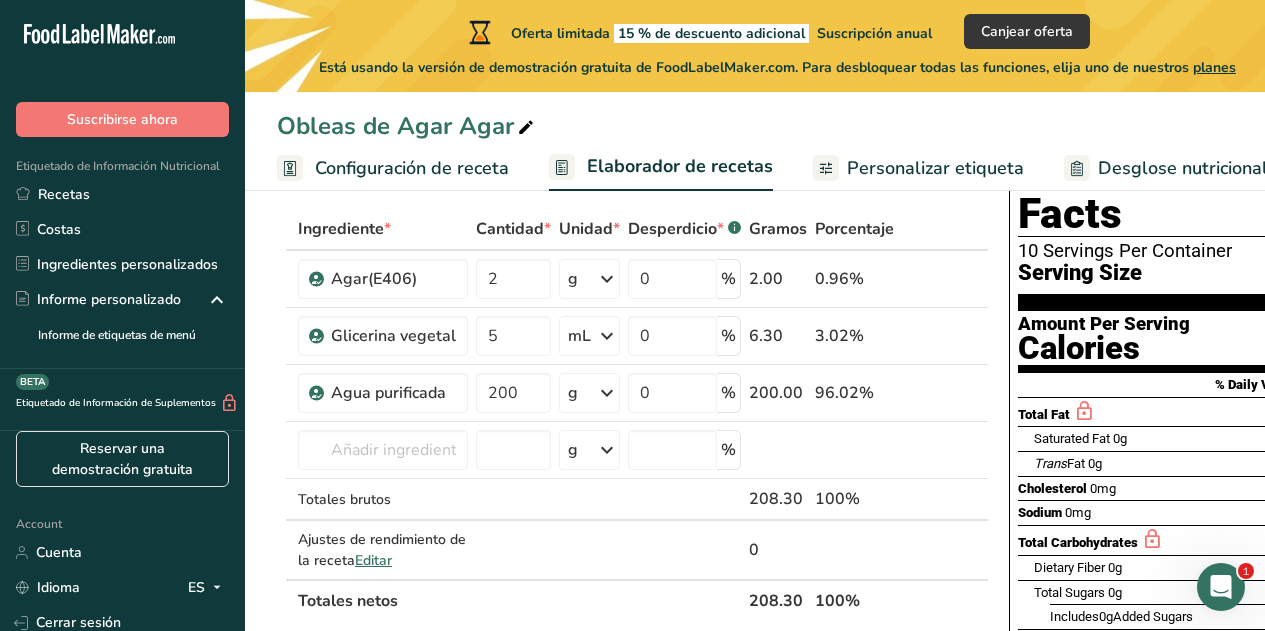 click on "Obleas de Agar Agar" at bounding box center [755, 126] 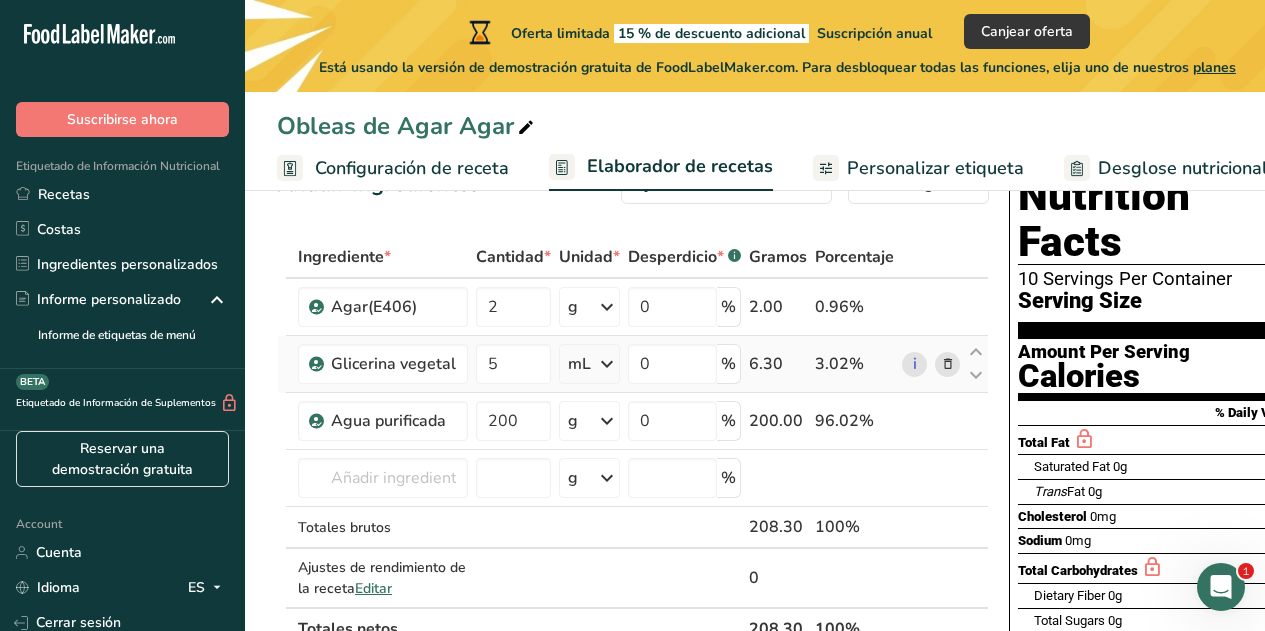 scroll, scrollTop: 0, scrollLeft: 0, axis: both 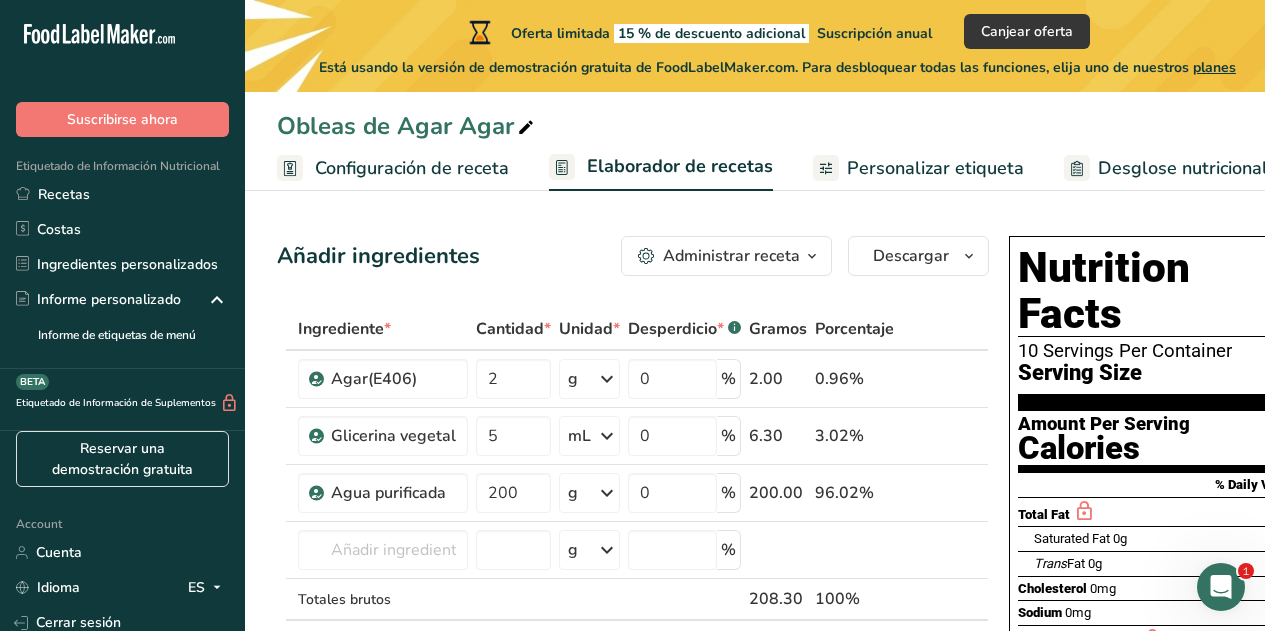 click on "Obleas de Agar Agar" at bounding box center (755, 126) 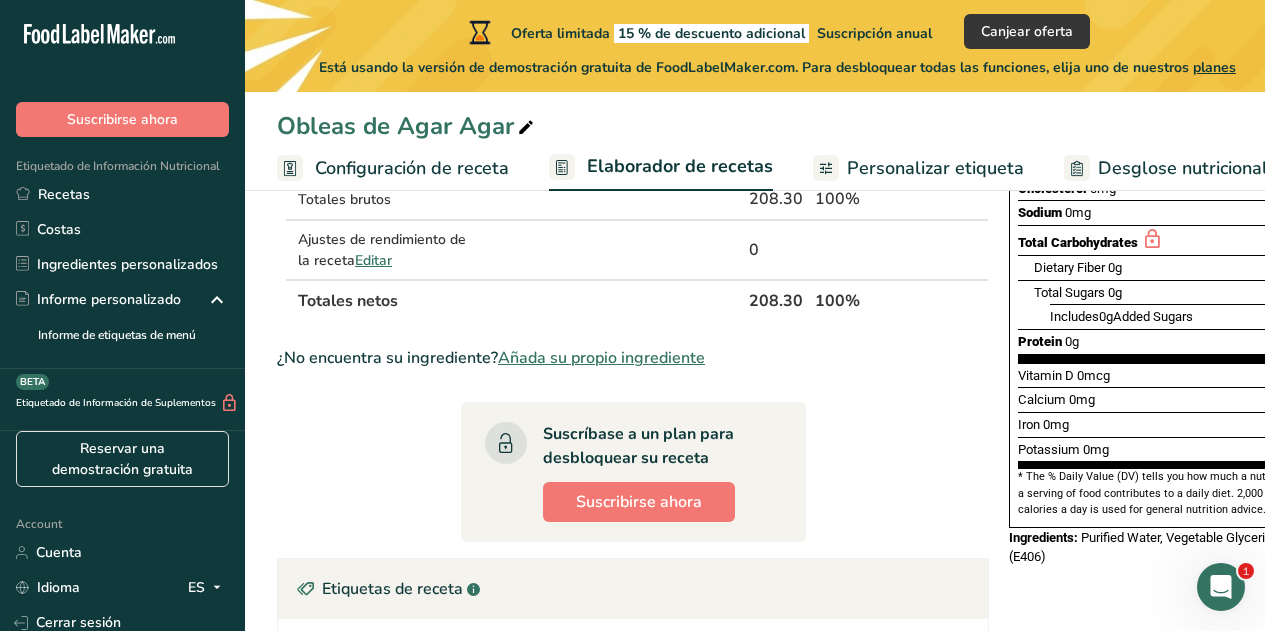 scroll, scrollTop: 0, scrollLeft: 0, axis: both 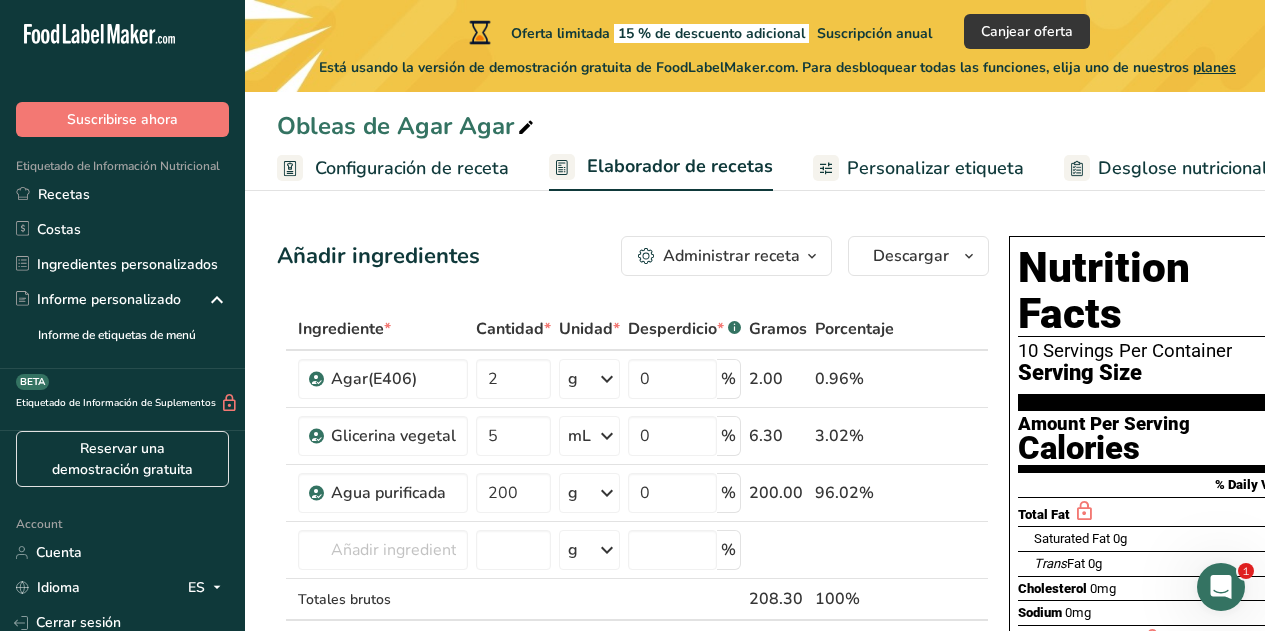 click on "Obleas de Agar Agar
Configuración de receta                       Elaborador de recetas   Personalizar etiqueta               Desglose nutricional               Notas y adjuntos                 Costes de la receta" at bounding box center [755, 95] 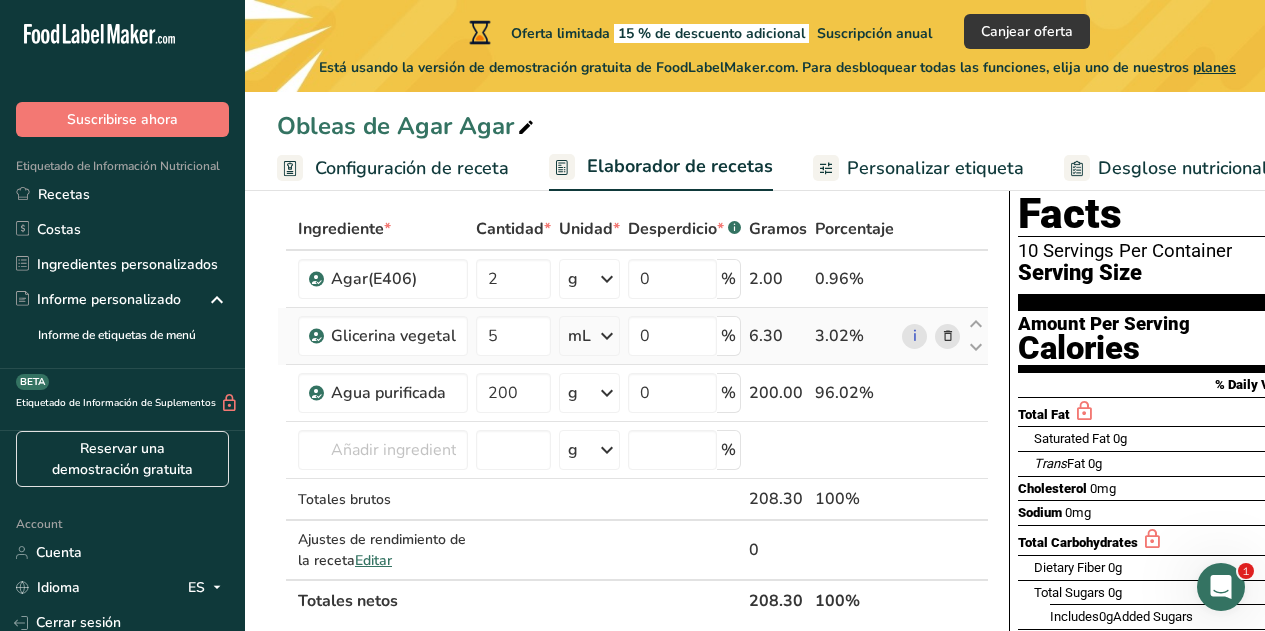 scroll, scrollTop: 0, scrollLeft: 0, axis: both 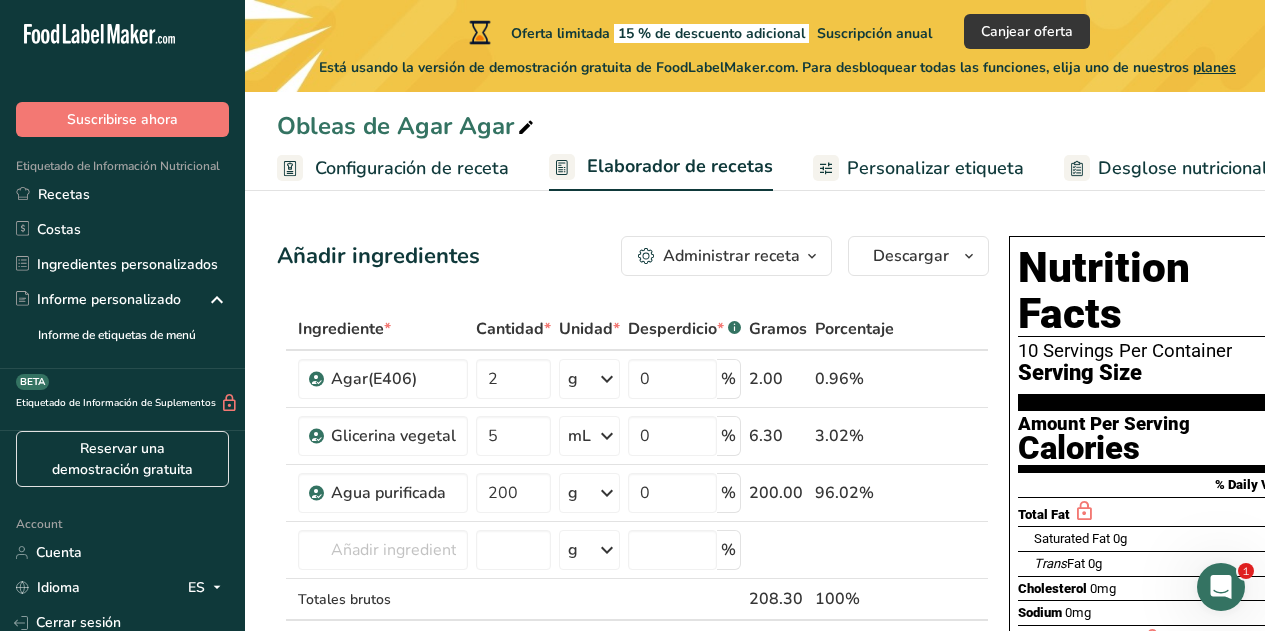 click on "Añadir ingredientes
Administrar receta         Eliminar receta             Duplicar receta               Escalar receta               Guardar como subreceta   .a-a{fill:#347362;}.b-a{fill:#fff;}                                 Desglose nutricional                 Tarjeta de la receta
Novedad
Informe de patrón de aminoácidos             Historial de actividad
Descargar
Elija su estilo de etiqueta preferido
Etiqueta estándar FDA
Etiqueta estándar FDA
El formato más común para etiquetas de información nutricional en cumplimiento con el tipo de letra, estilo y requisitos de la FDA.
Etiqueta tabular FDA
Un formato de etiqueta conforme a las regulaciones de la FDA presentado en una disposición tabular (horizontal).
Etiqueta lineal FDA" at bounding box center (755, 841) 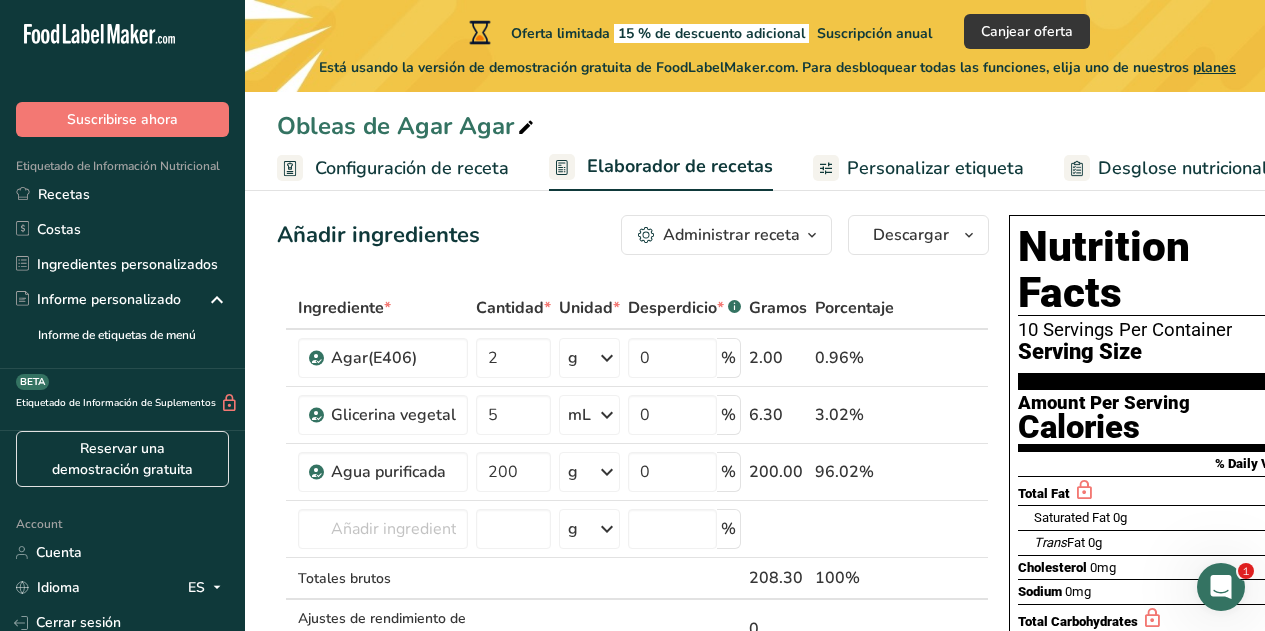 scroll, scrollTop: 0, scrollLeft: 0, axis: both 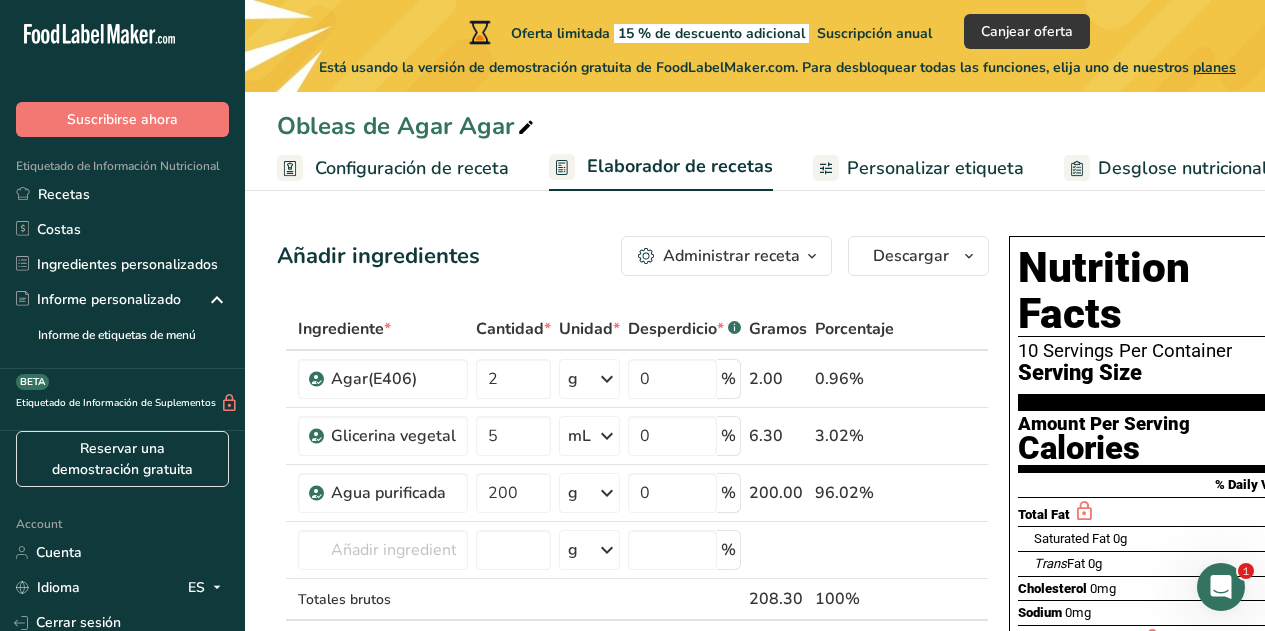 click on "Añadir ingredientes
Administrar receta         Eliminar receta             Duplicar receta               Escalar receta               Guardar como subreceta   .a-a{fill:#347362;}.b-a{fill:#fff;}                                 Desglose nutricional                 Tarjeta de la receta
Novedad
Informe de patrón de aminoácidos             Historial de actividad
Descargar
Elija su estilo de etiqueta preferido
Etiqueta estándar FDA
Etiqueta estándar FDA
El formato más común para etiquetas de información nutricional en cumplimiento con el tipo de letra, estilo y requisitos de la FDA.
Etiqueta tabular FDA
Un formato de etiqueta conforme a las regulaciones de la FDA presentado en una disposición tabular (horizontal).
Etiqueta lineal FDA" at bounding box center (639, 841) 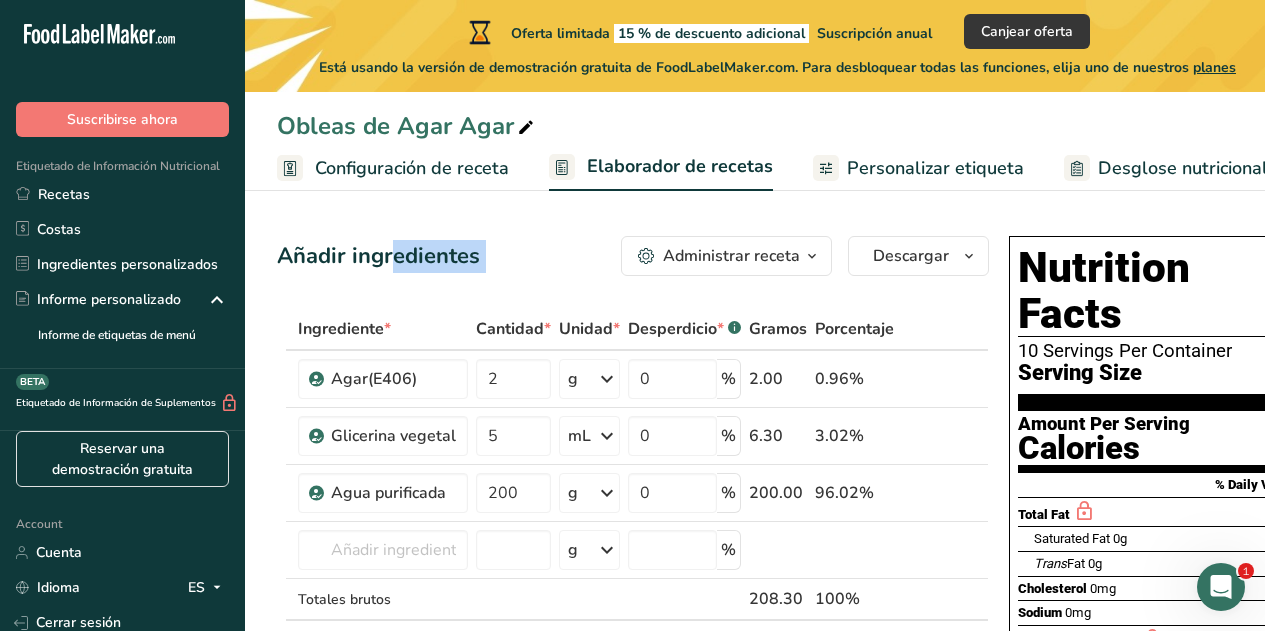 drag, startPoint x: 272, startPoint y: 239, endPoint x: 494, endPoint y: 272, distance: 224.4393 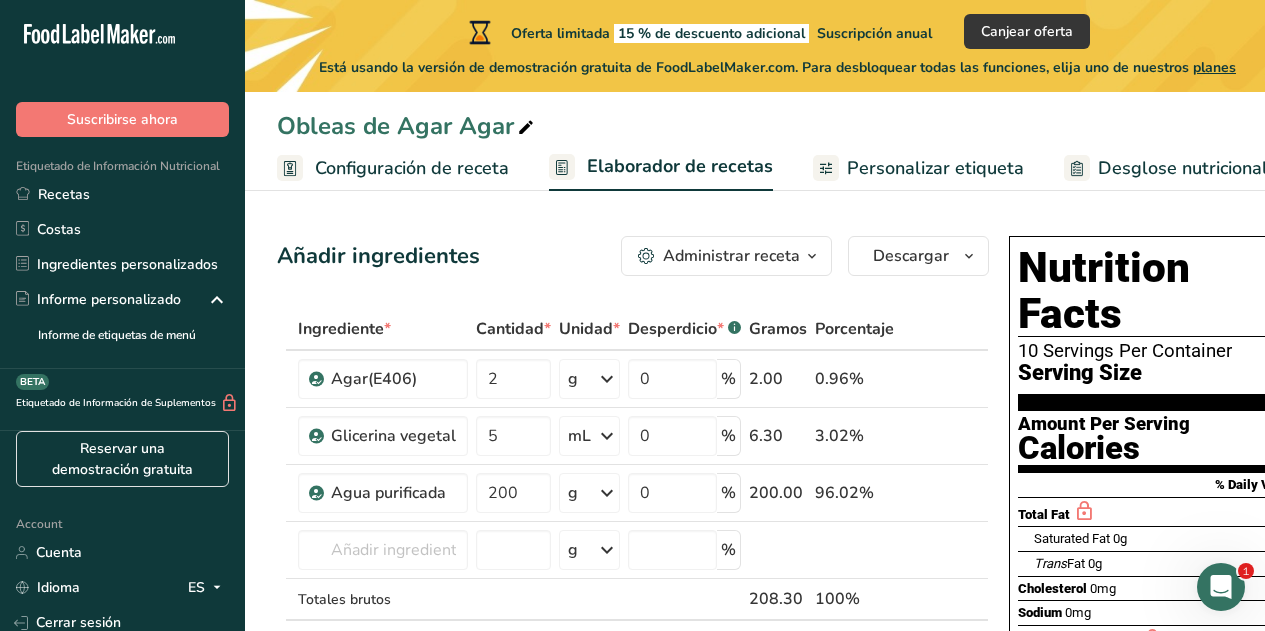 click on "Añadir ingredientes" at bounding box center (378, 256) 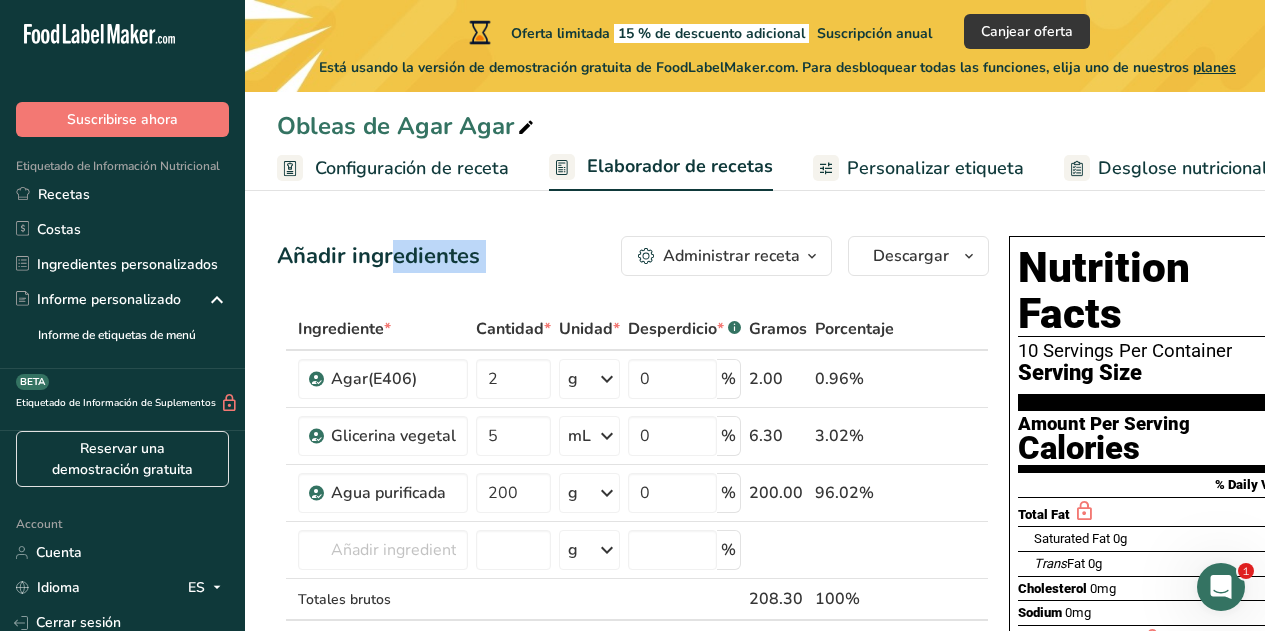 drag, startPoint x: 267, startPoint y: 213, endPoint x: 532, endPoint y: 283, distance: 274.08942 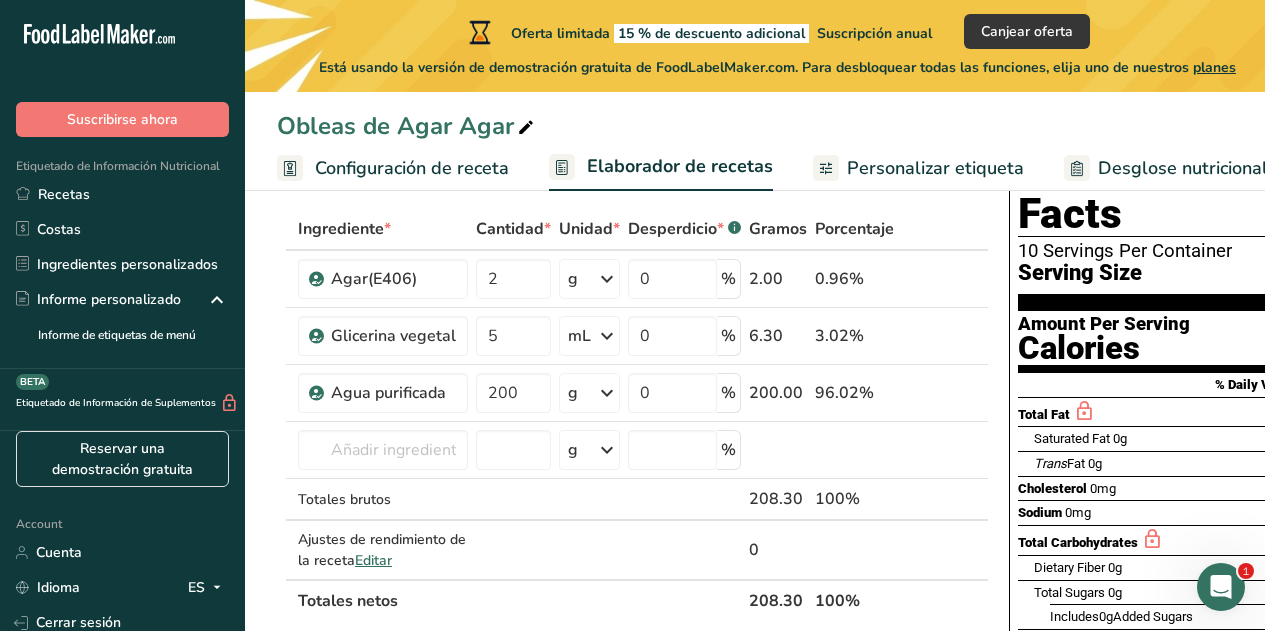 scroll, scrollTop: 200, scrollLeft: 0, axis: vertical 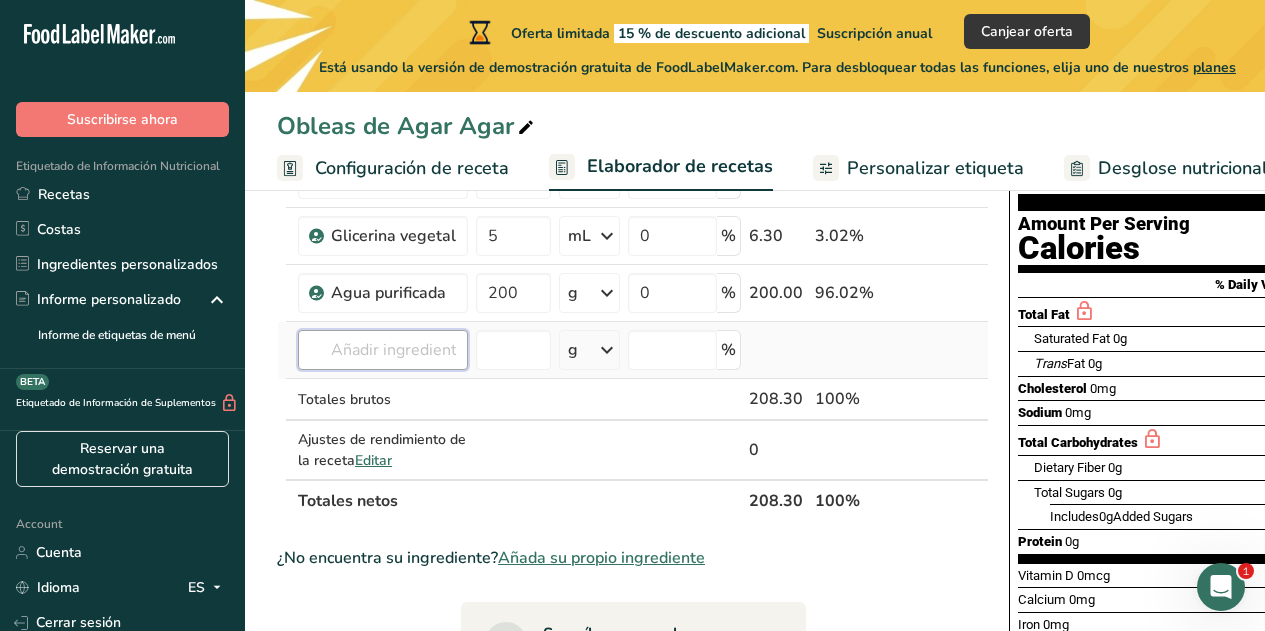 click at bounding box center (383, 350) 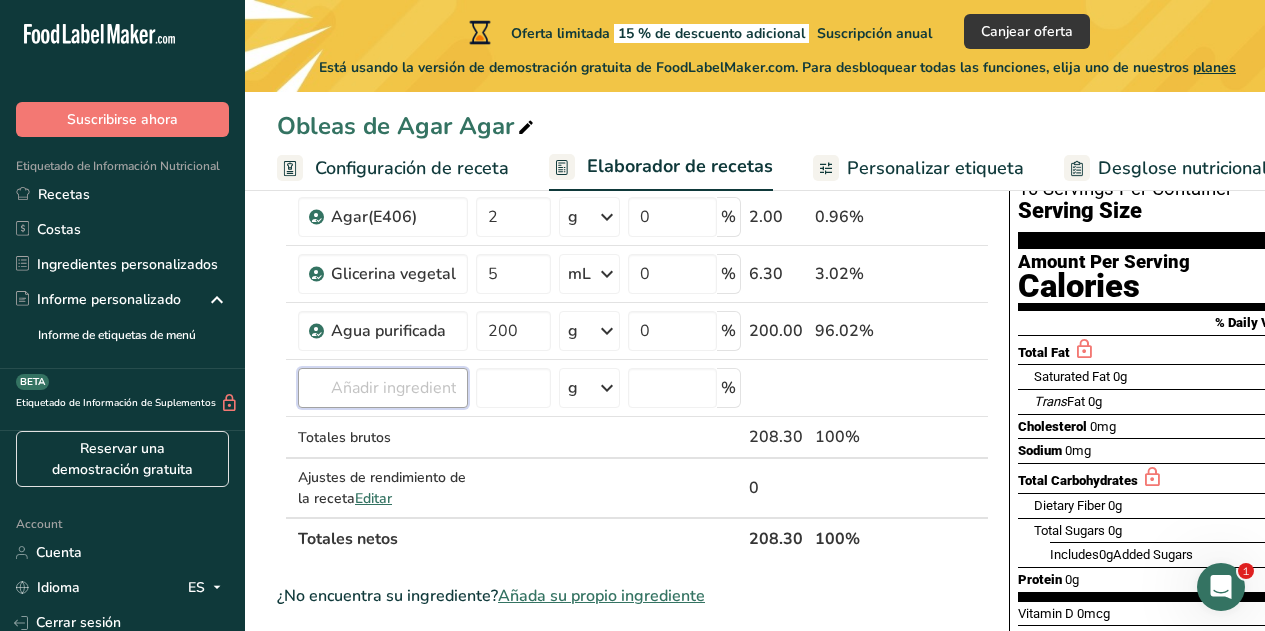 scroll, scrollTop: 157, scrollLeft: 0, axis: vertical 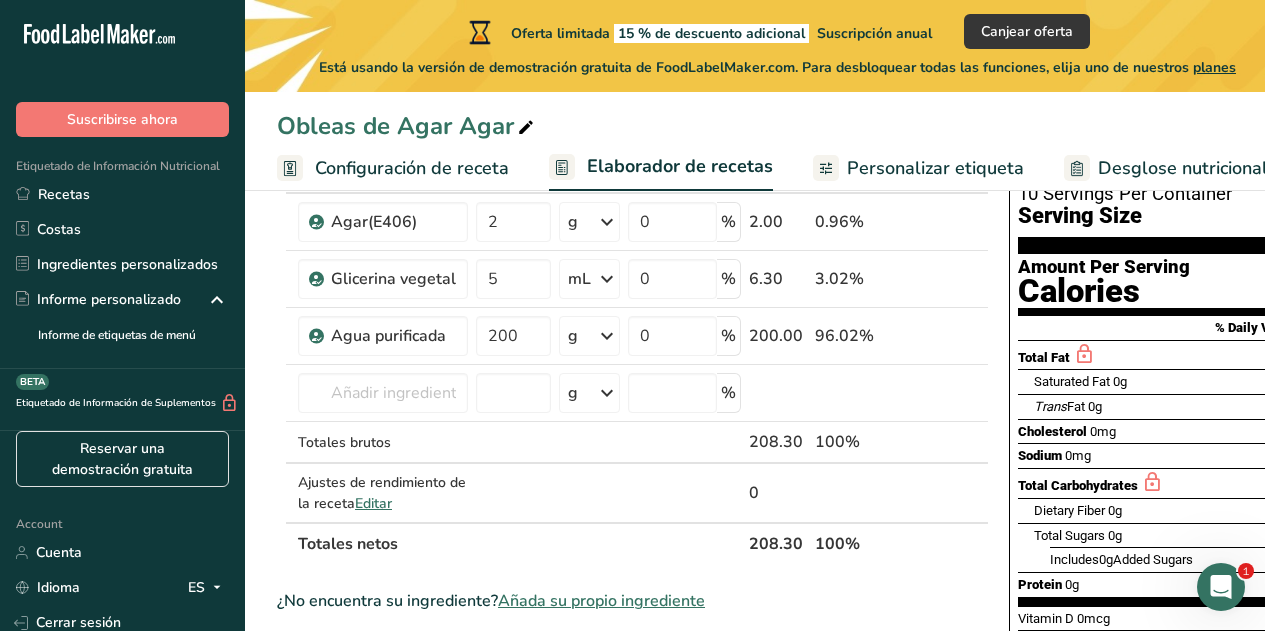 click on "Ingrediente *
Cantidad *
Unidad *
Desperdicio *   .a-a{fill:#347362;}.b-a{fill:#fff;}          Gramos
Porcentaje
Agar(E406)
2
g
Porciones
100 gram
Unidades de peso
g
kg
mg
Ver más
Unidades de volumen
litro
Las unidades de volumen requieren una conversión de densidad. Si conoce la densidad de su ingrediente, introdúzcala a continuación. De lo contrario, haga clic en "RIA", nuestra asistente regulatoria de IA, quien podrá ayudarle.
lb/pie³
g/cm³
Confirmar
mL
lb/pie³
g/cm³
0" at bounding box center (633, 708) 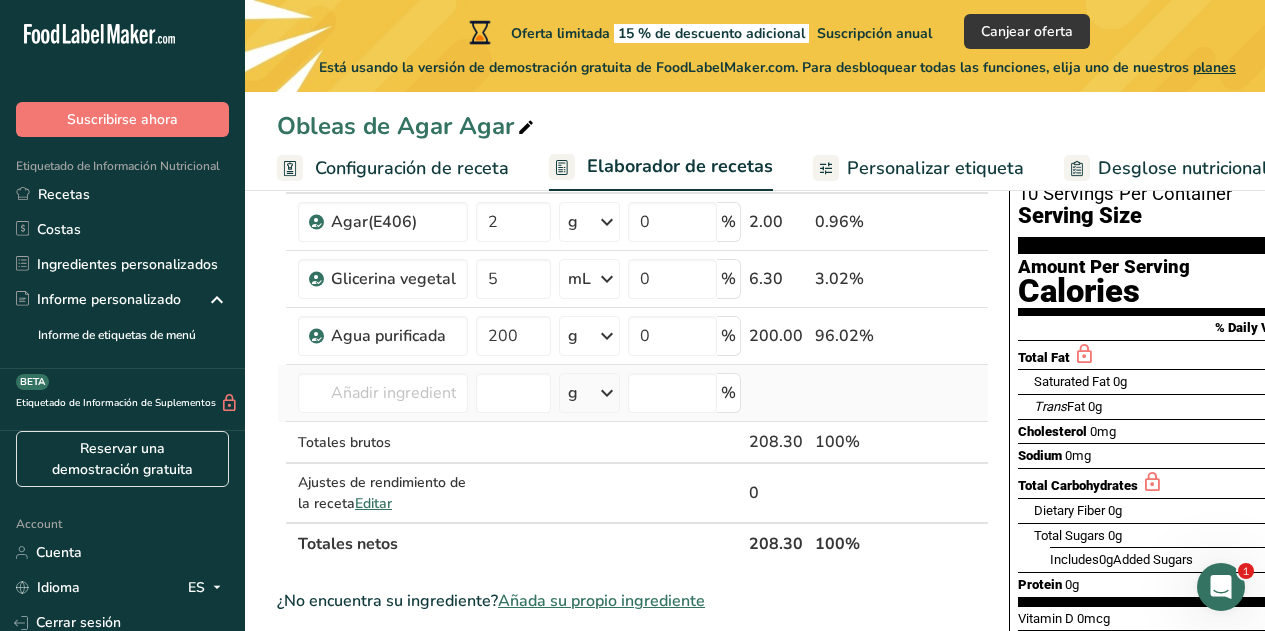 click at bounding box center [854, 393] 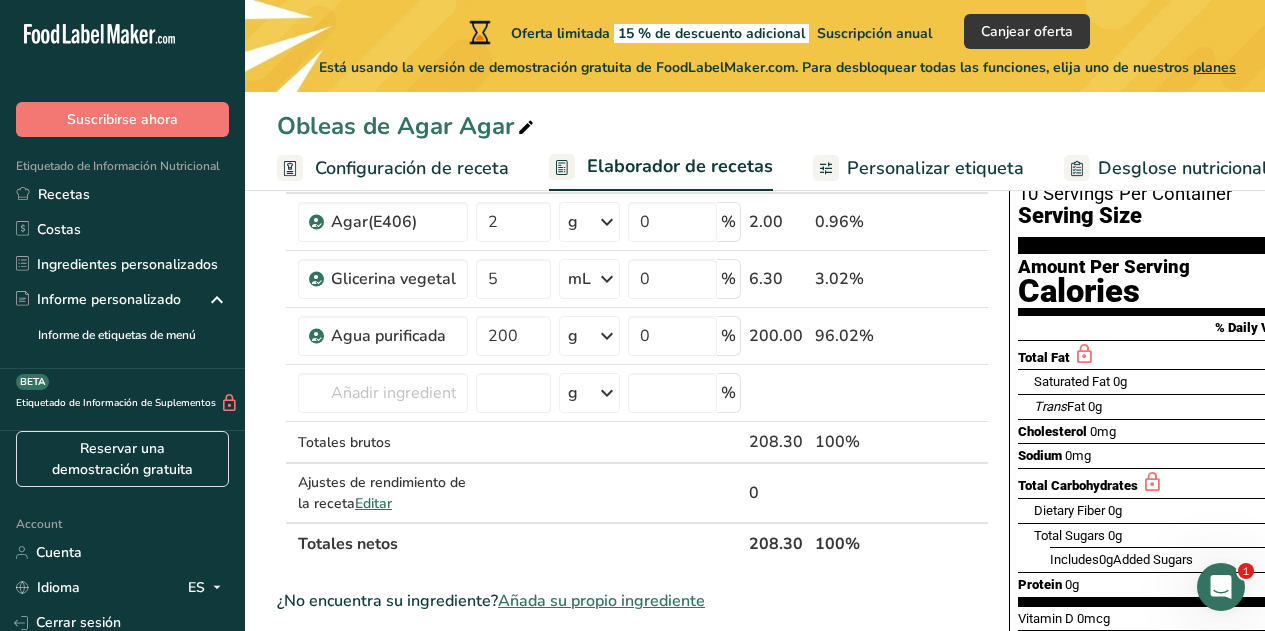 click on "Obleas de Agar Agar" at bounding box center [755, 126] 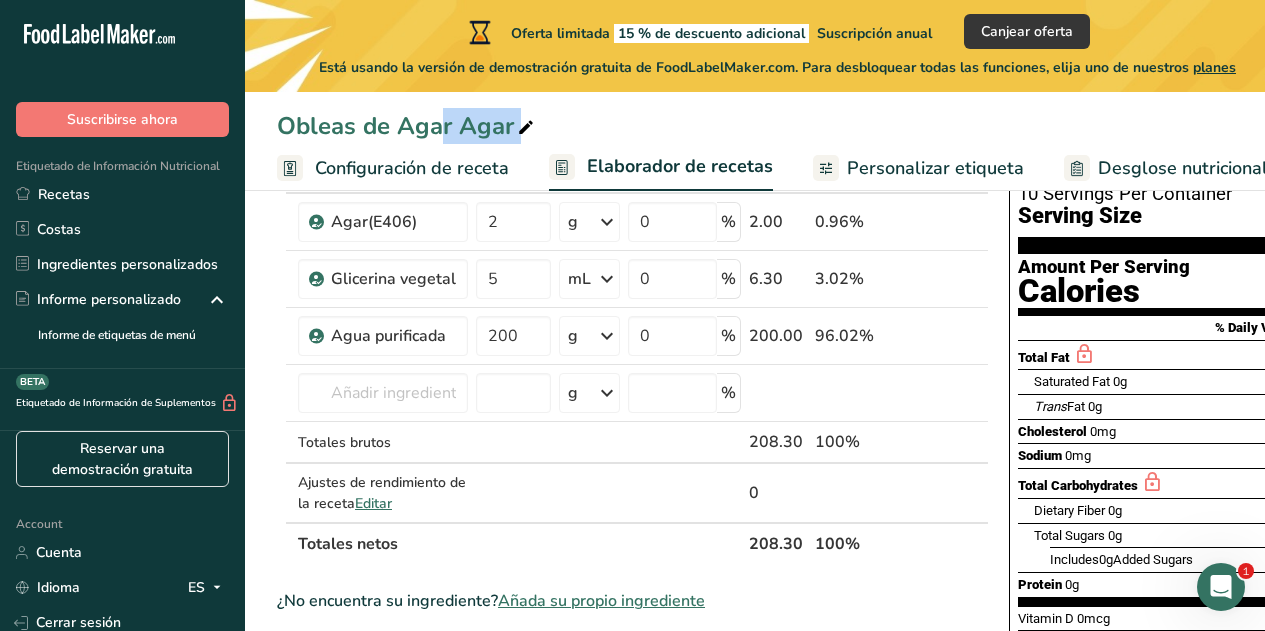 drag, startPoint x: 265, startPoint y: 102, endPoint x: 522, endPoint y: 129, distance: 258.4144 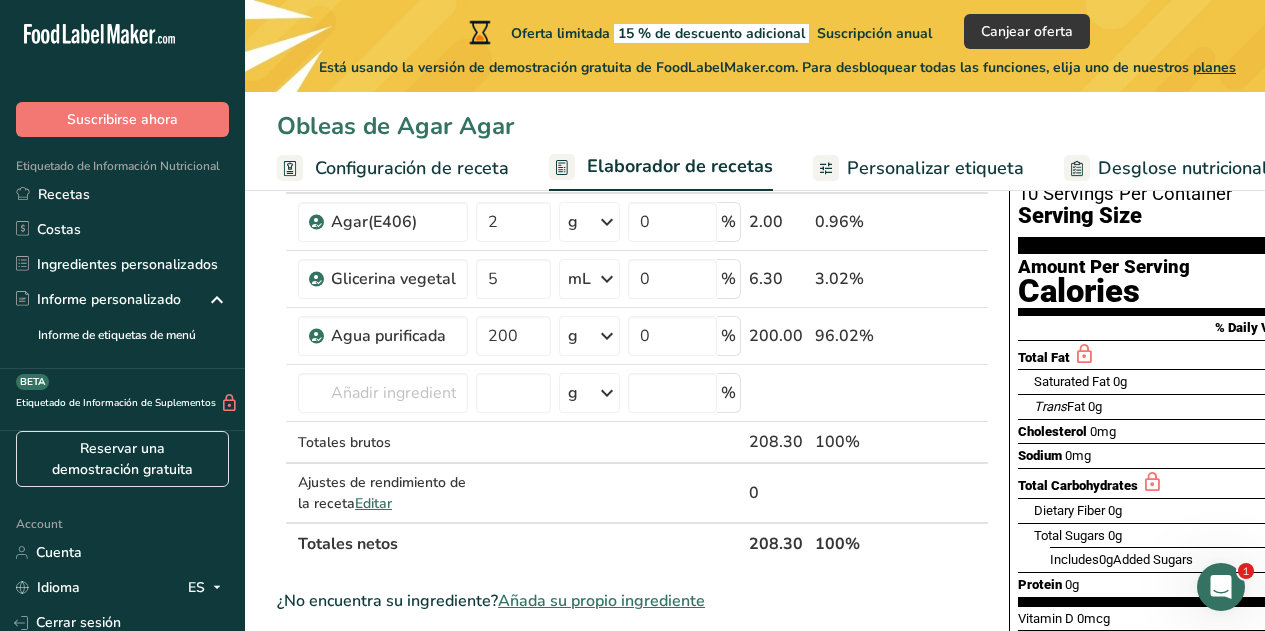 click on "Obleas de Agar Agar" at bounding box center [755, 126] 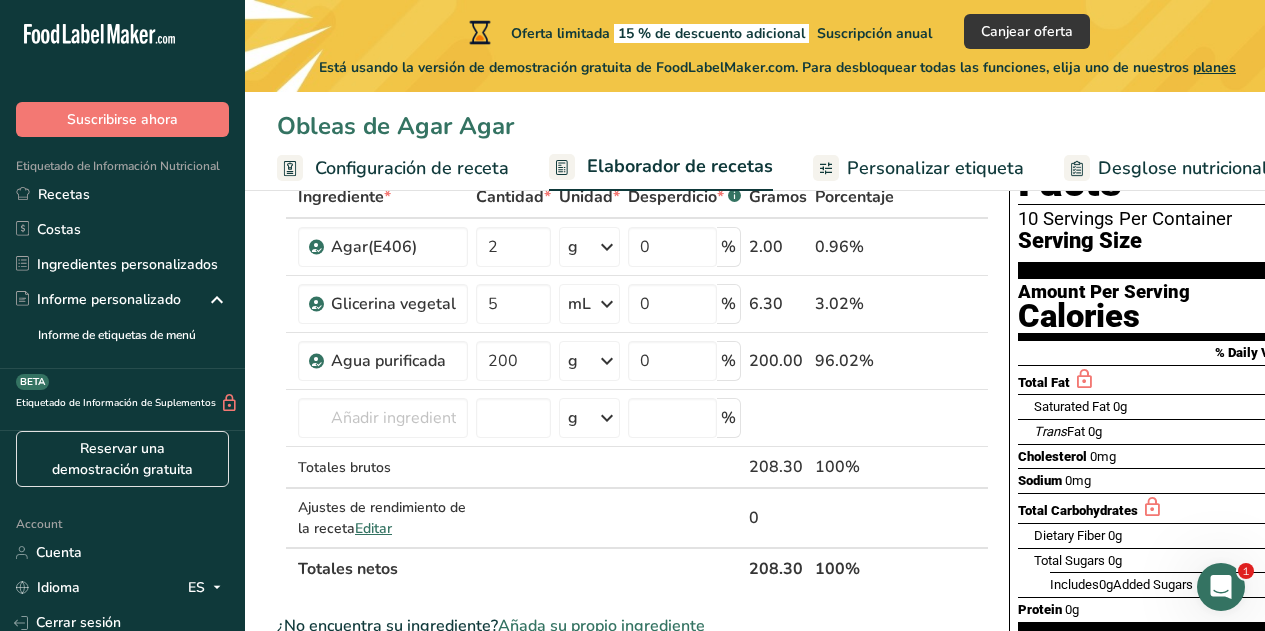 scroll, scrollTop: 157, scrollLeft: 0, axis: vertical 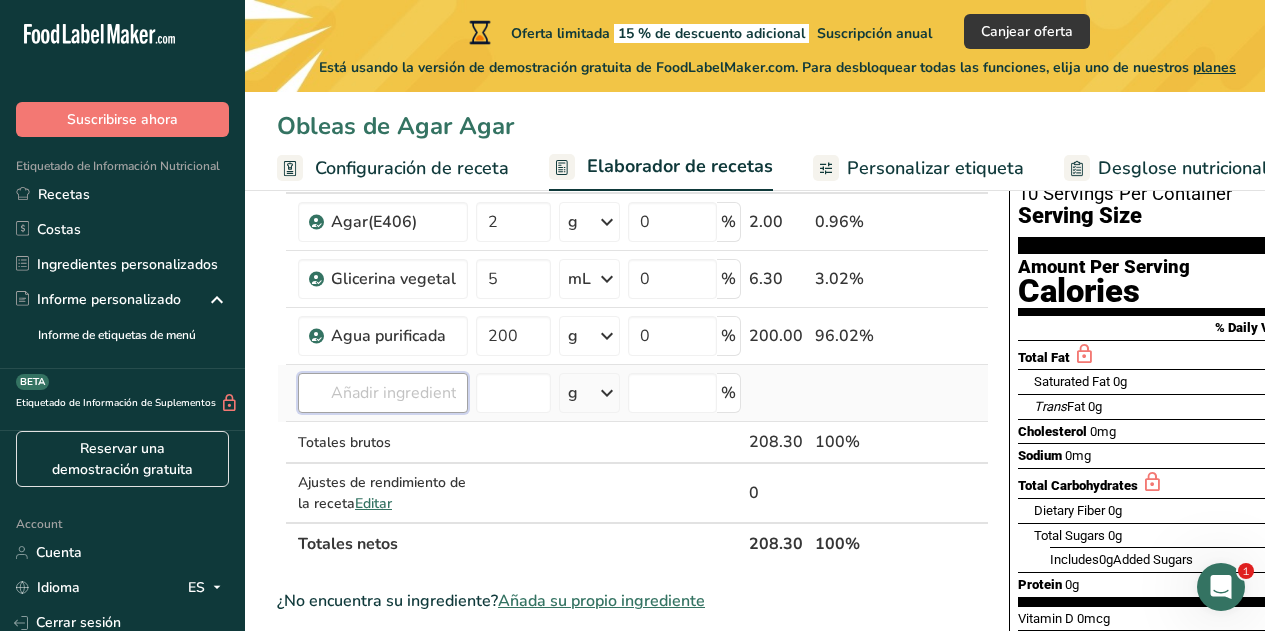 click at bounding box center (383, 393) 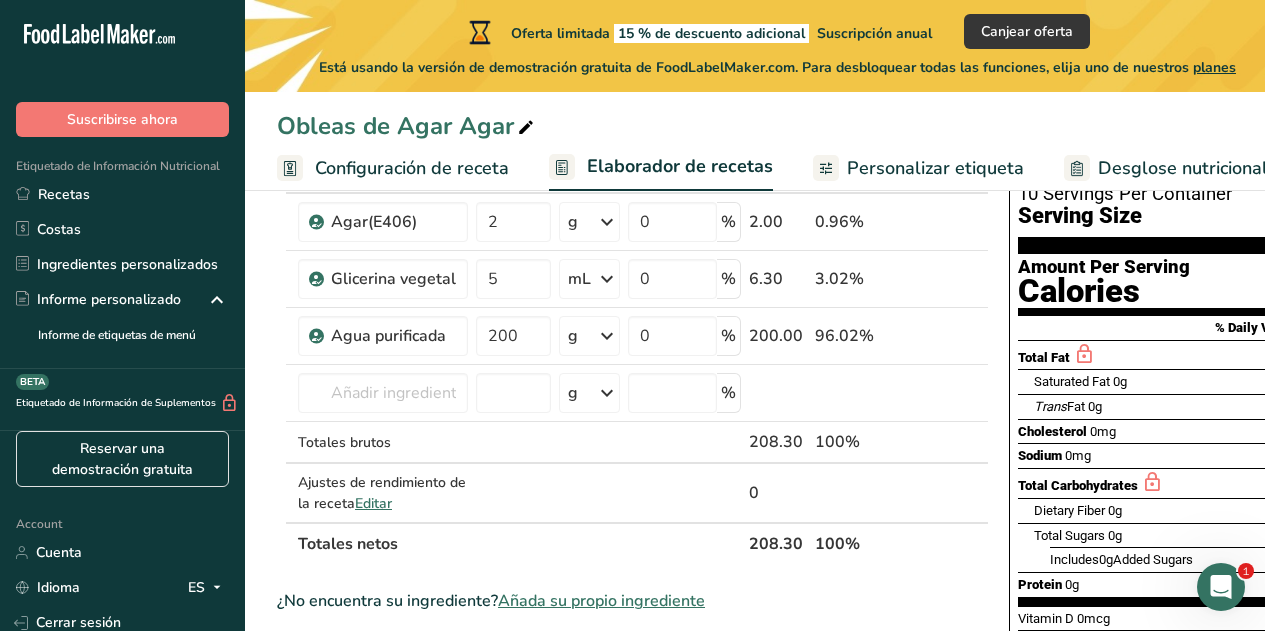 click on "Ingrediente *
Cantidad *
Unidad *
Desperdicio *   .a-a{fill:#347362;}.b-a{fill:#fff;}          Gramos
Porcentaje
Agar(E406)
2
g
Porciones
100 gram
Unidades de peso
g
kg
mg
Ver más
Unidades de volumen
litro
Las unidades de volumen requieren una conversión de densidad. Si conoce la densidad de su ingrediente, introdúzcala a continuación. De lo contrario, haga clic en "RIA", nuestra asistente regulatoria de IA, quien podrá ayudarle.
lb/pie³
g/cm³
Confirmar
mL
lb/pie³
g/cm³
onza líquida" at bounding box center (633, 358) 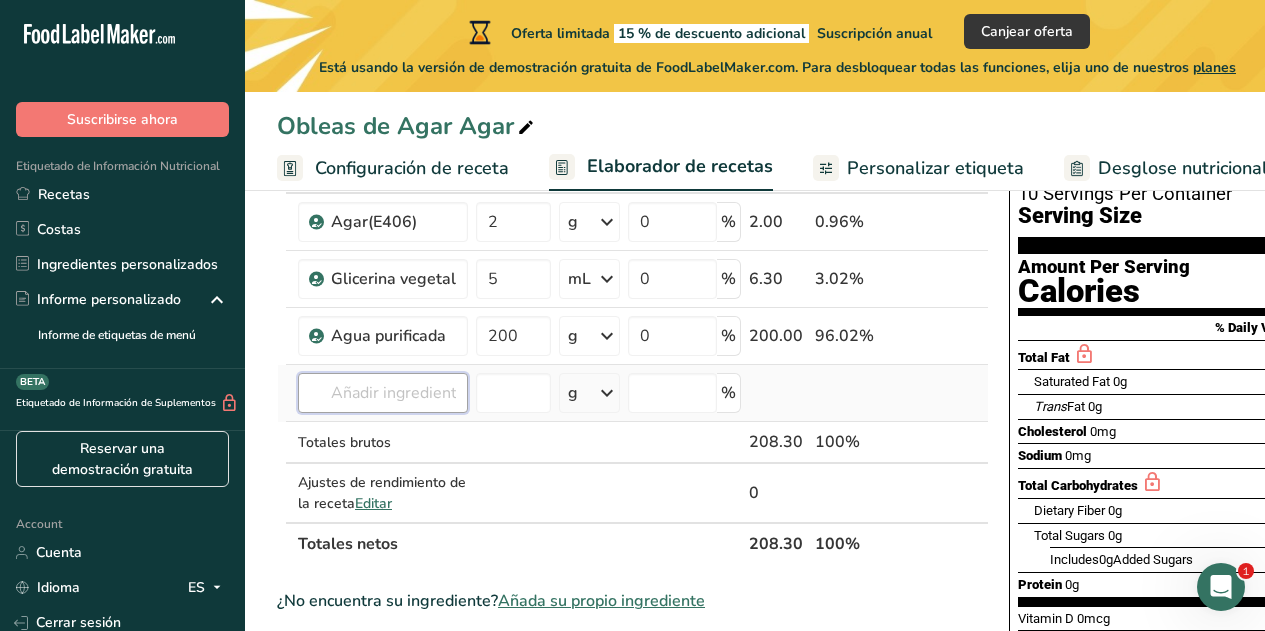 click at bounding box center (383, 393) 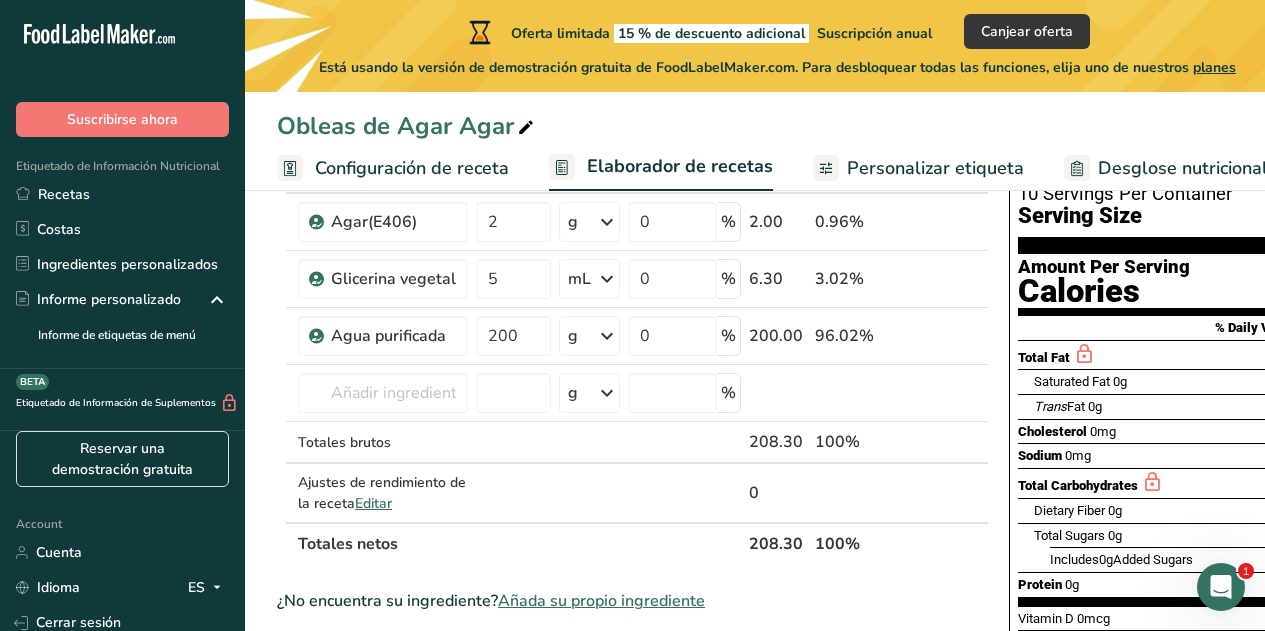 click on "Añadir ingredientes
Administrar receta         Eliminar receta             Duplicar receta               Escalar receta               Guardar como subreceta   .a-a{fill:#347362;}.b-a{fill:#fff;}                                 Desglose nutricional                 Tarjeta de la receta
Novedad
Informe de patrón de aminoácidos             Historial de actividad
Descargar
Elija su estilo de etiqueta preferido
Etiqueta estándar FDA
Etiqueta estándar FDA
El formato más común para etiquetas de información nutricional en cumplimiento con el tipo de letra, estilo y requisitos de la FDA.
Etiqueta tabular FDA
Un formato de etiqueta conforme a las regulaciones de la FDA presentado en una disposición tabular (horizontal).
Etiqueta lineal FDA" at bounding box center [755, 684] 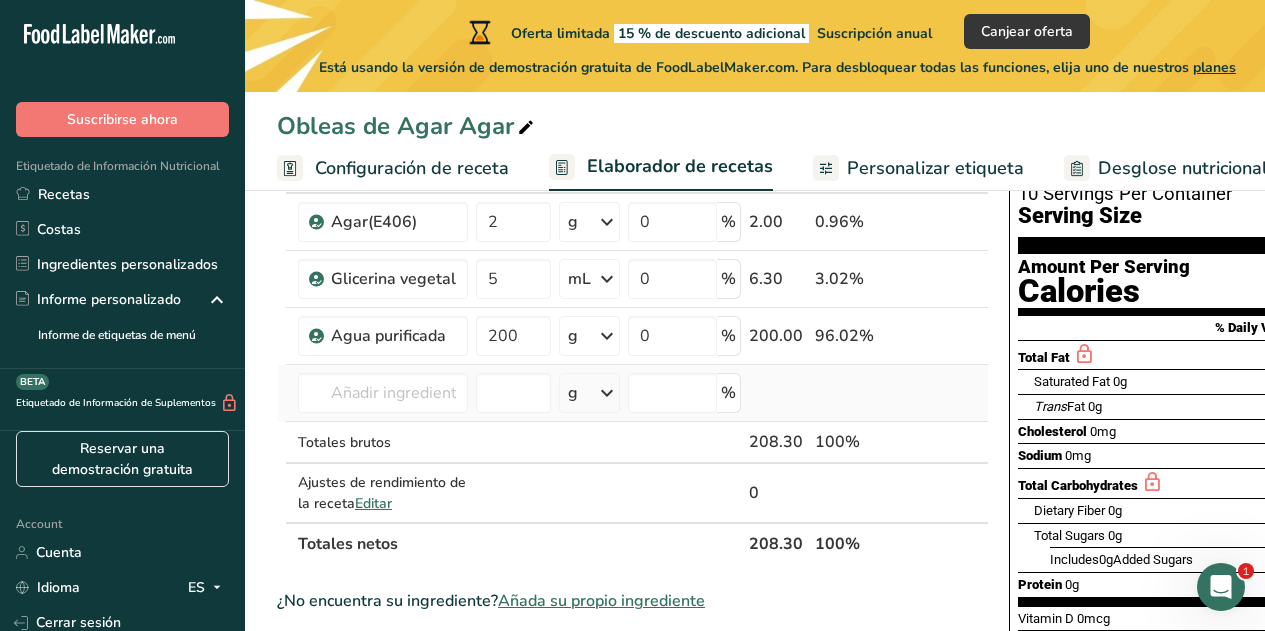 click on "20315
Harina de maíz integral, azul (harina de maíz morado)
8173
Cereales, harina, enriquecidos, cocidos con agua, con sal
8172
Cereales, harina, no enriquecidos, secos.
Harina de almendra
11413
Harina de papa
Ver todos los resultados" at bounding box center (383, 393) 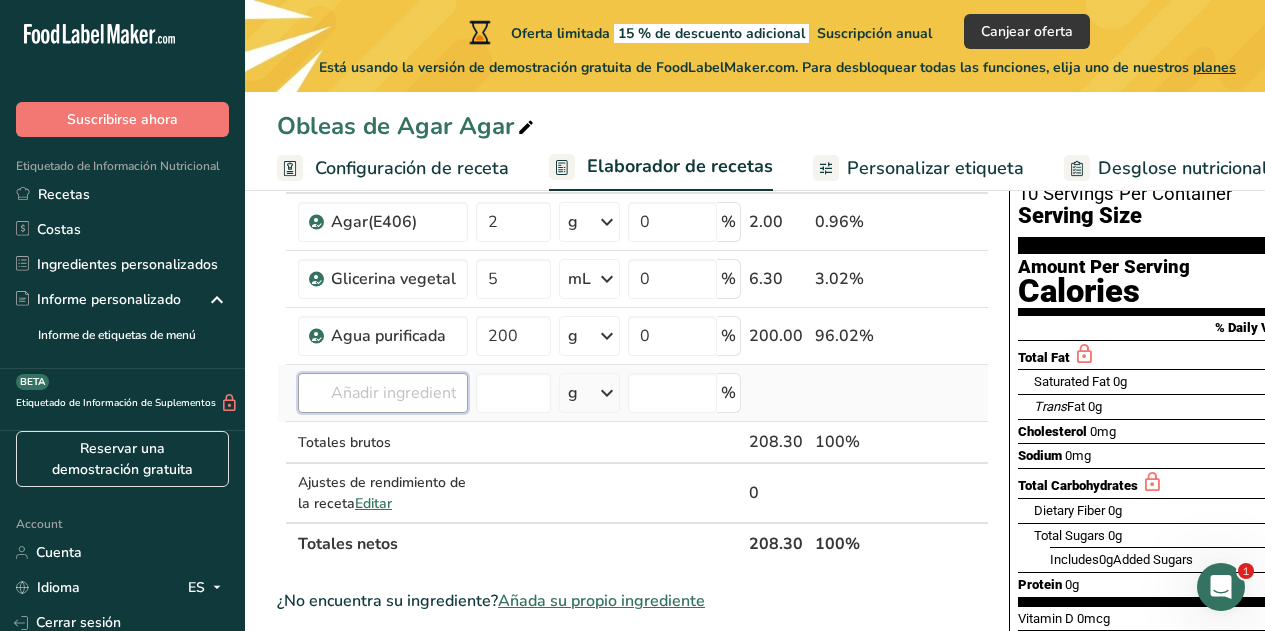 click at bounding box center (383, 393) 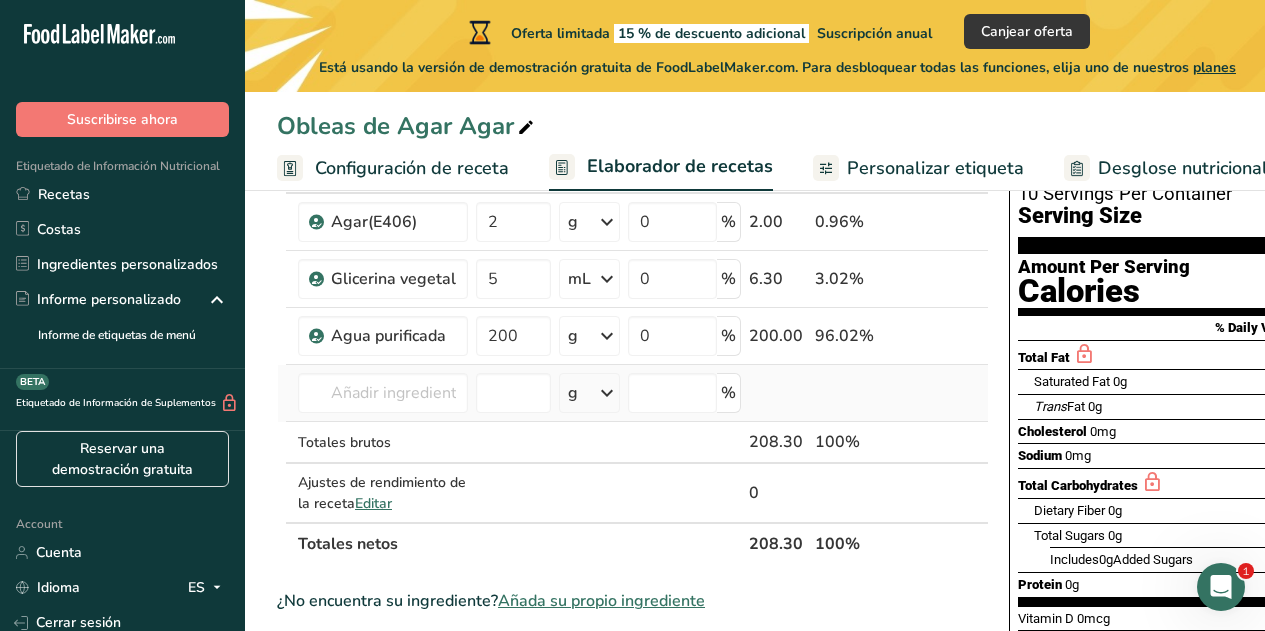 click at bounding box center (282, 393) 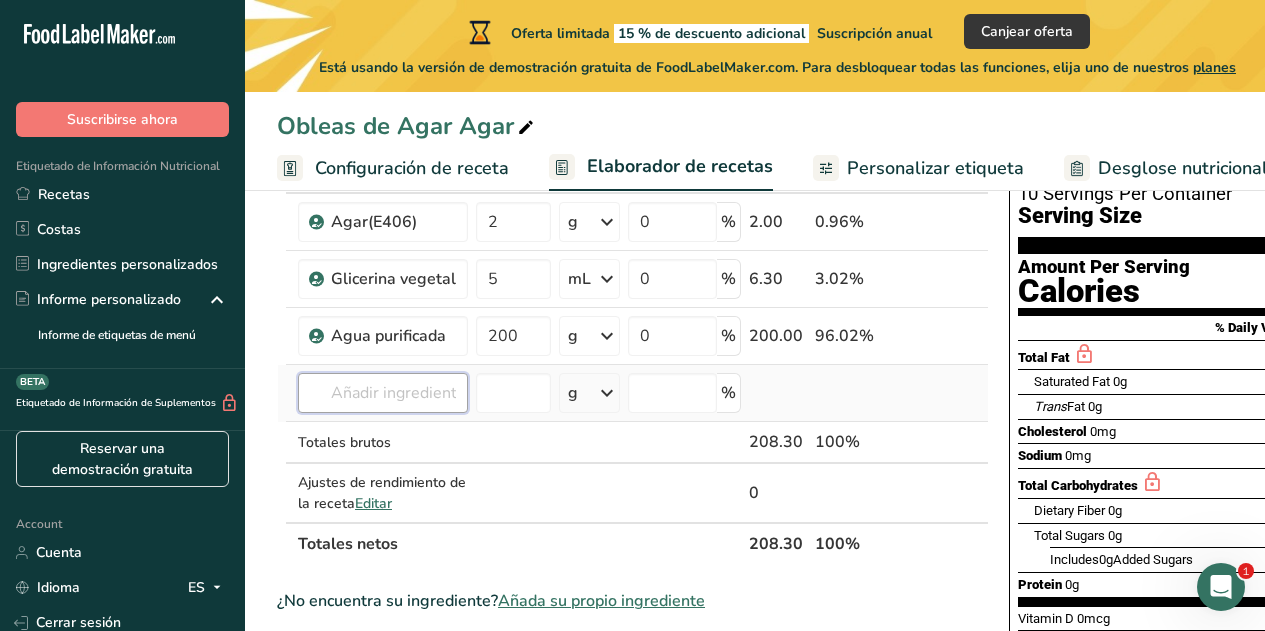 click at bounding box center (383, 393) 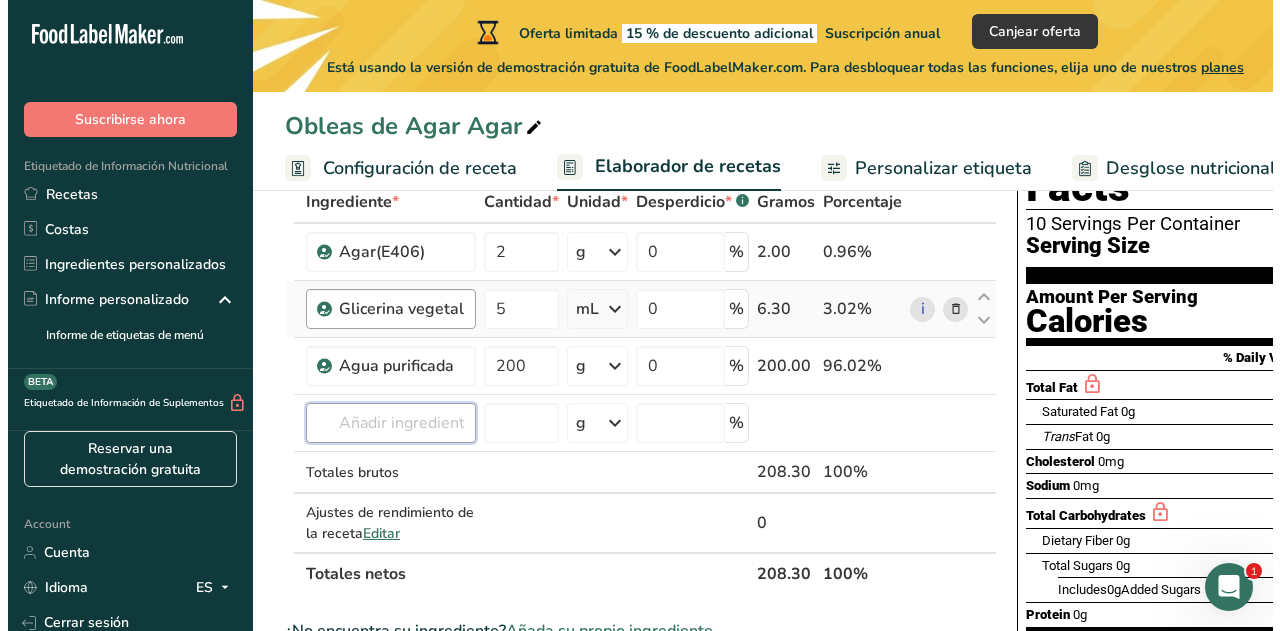 scroll, scrollTop: 157, scrollLeft: 0, axis: vertical 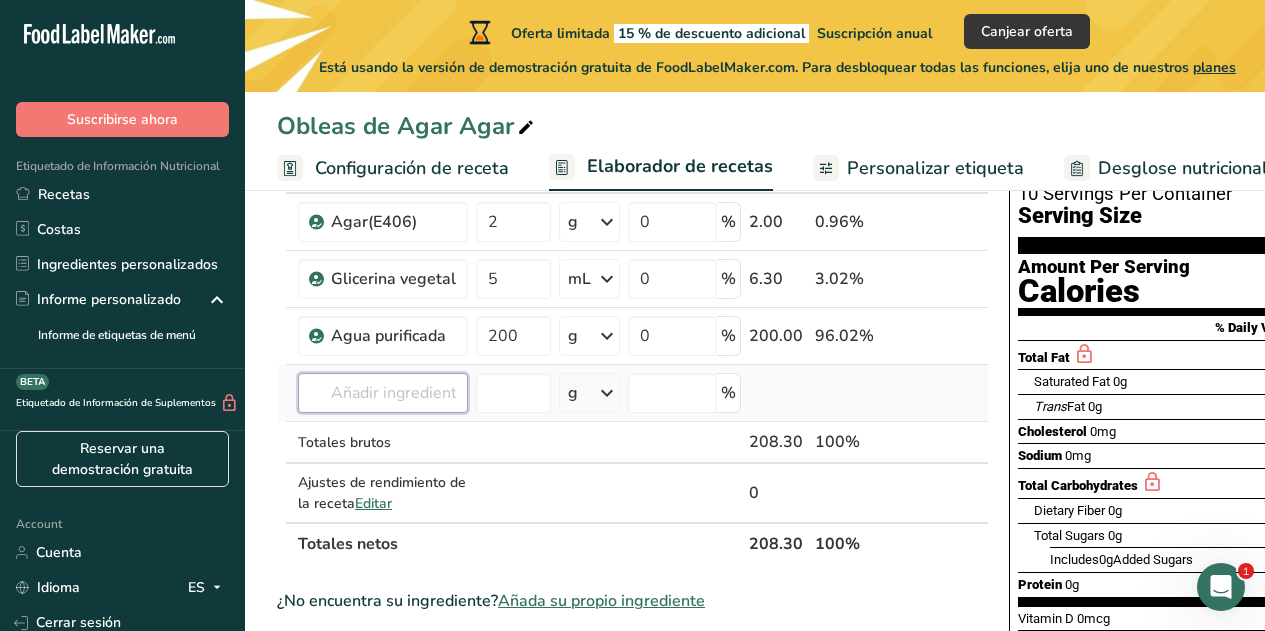 click at bounding box center [383, 393] 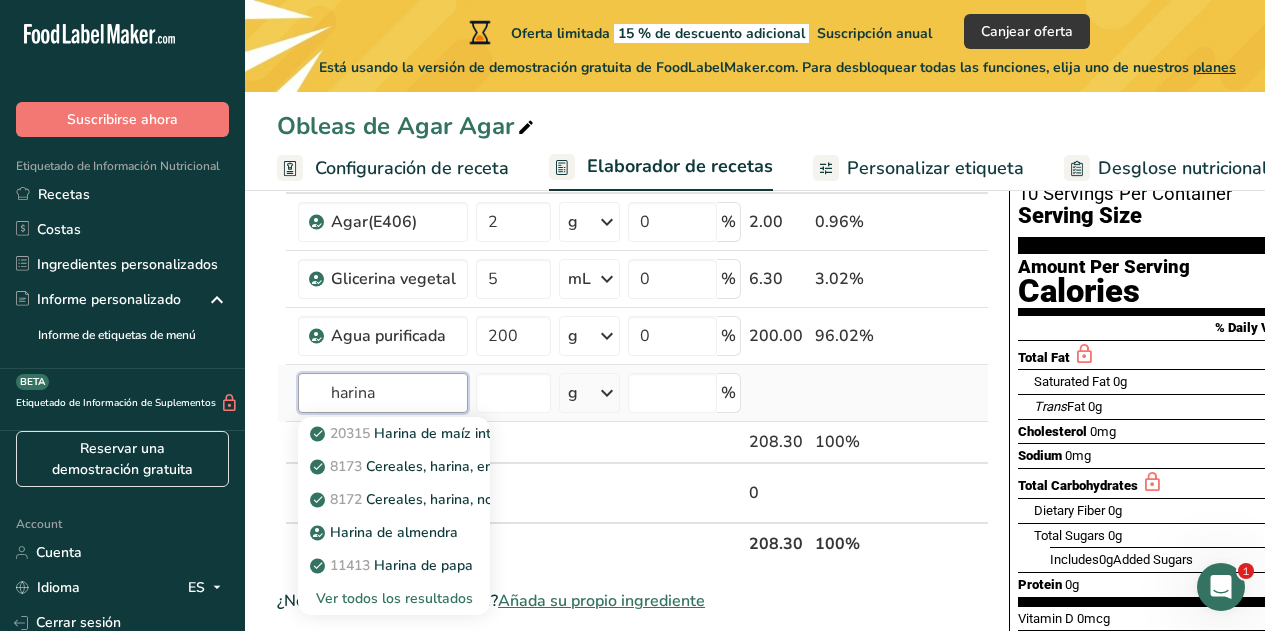 type on "harina" 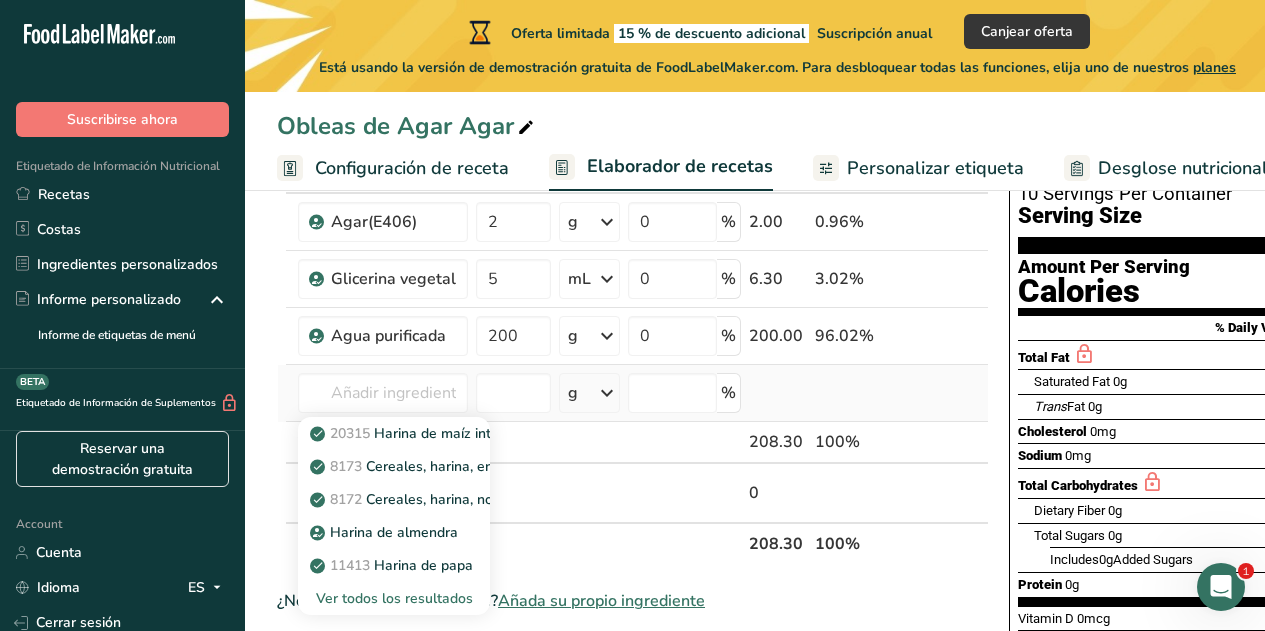 click on "Ver todos los resultados" at bounding box center (394, 598) 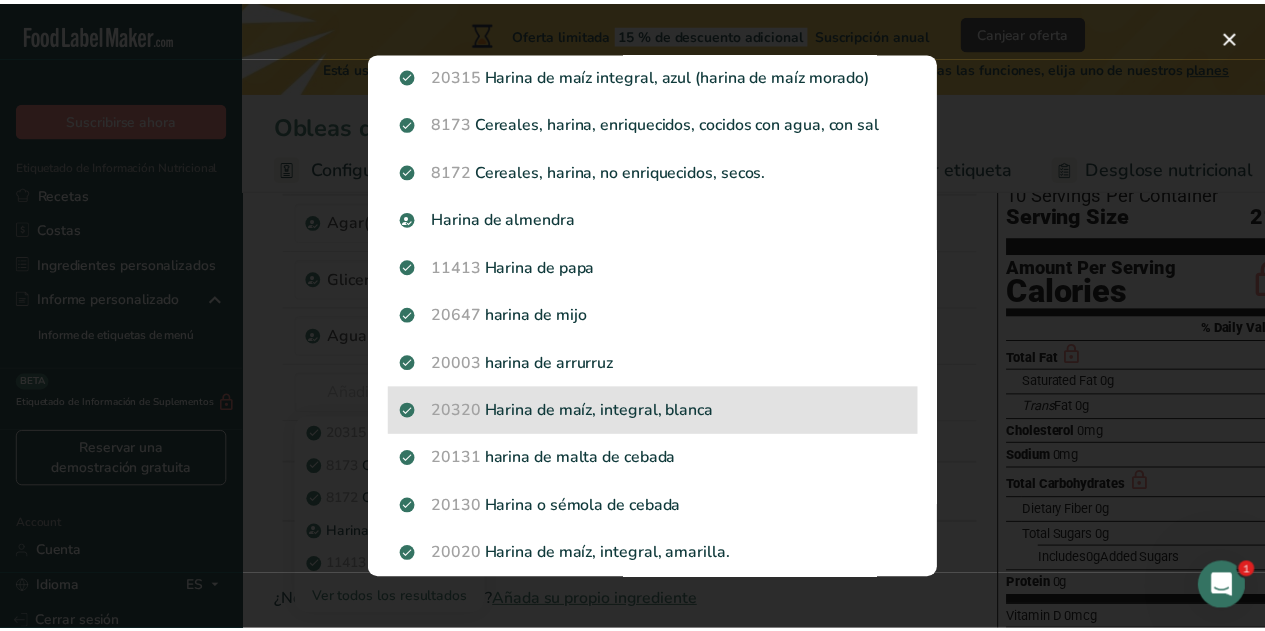 scroll, scrollTop: 0, scrollLeft: 0, axis: both 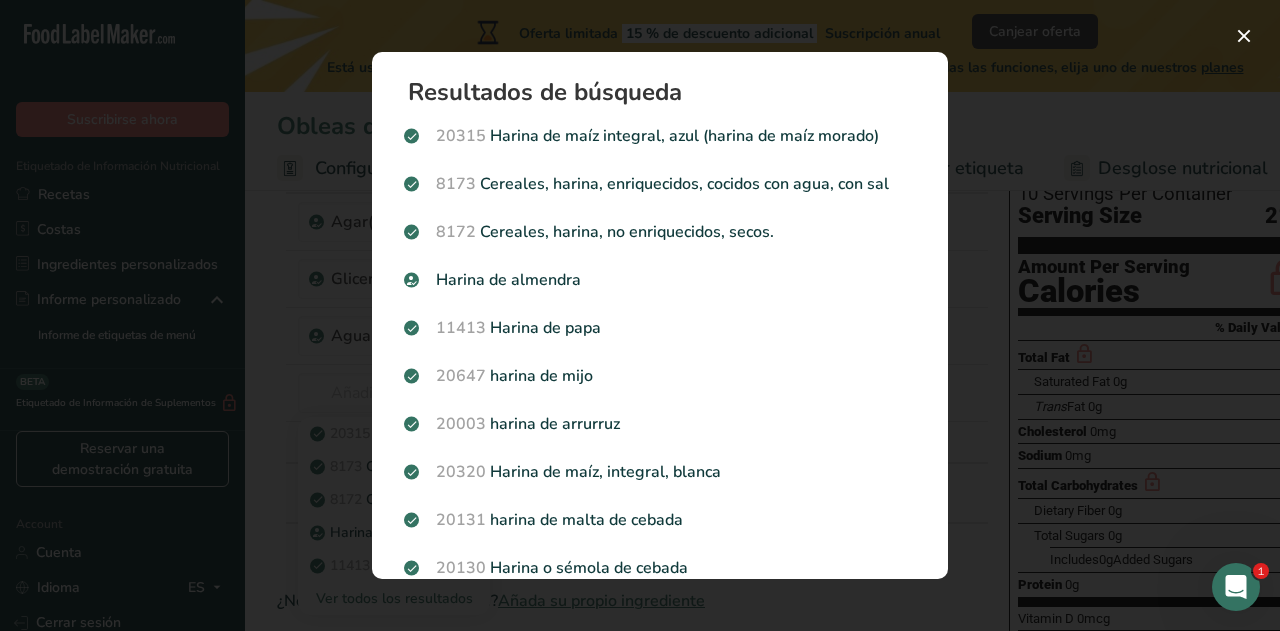 click at bounding box center [640, 315] 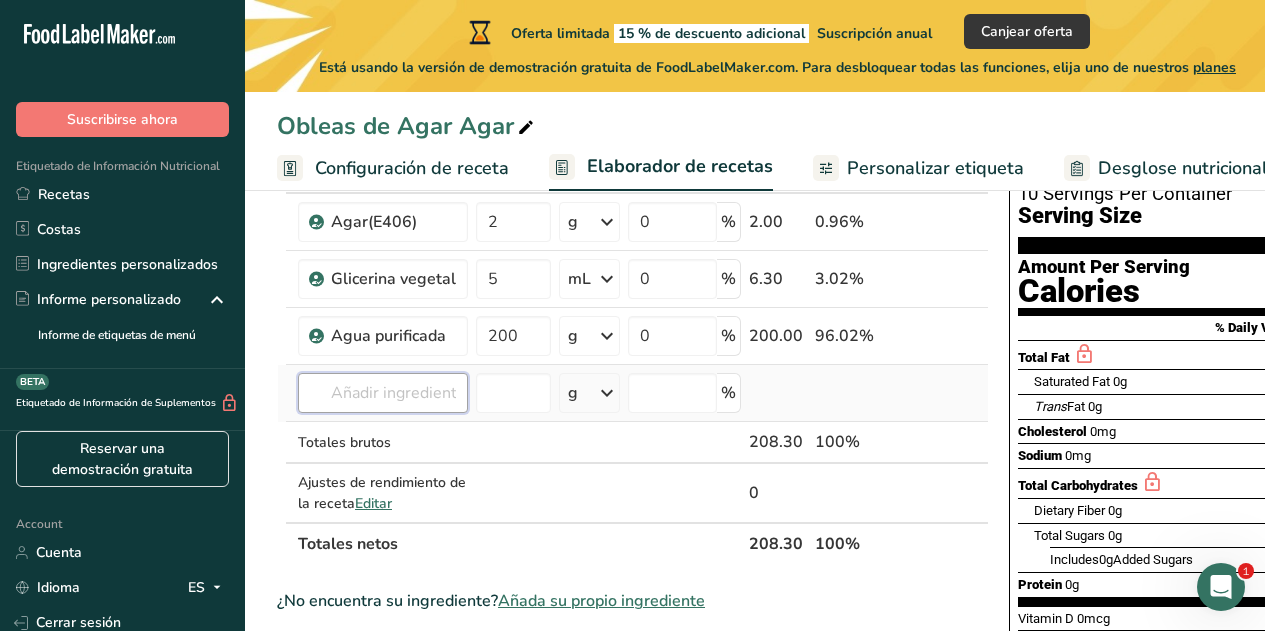 click at bounding box center (383, 393) 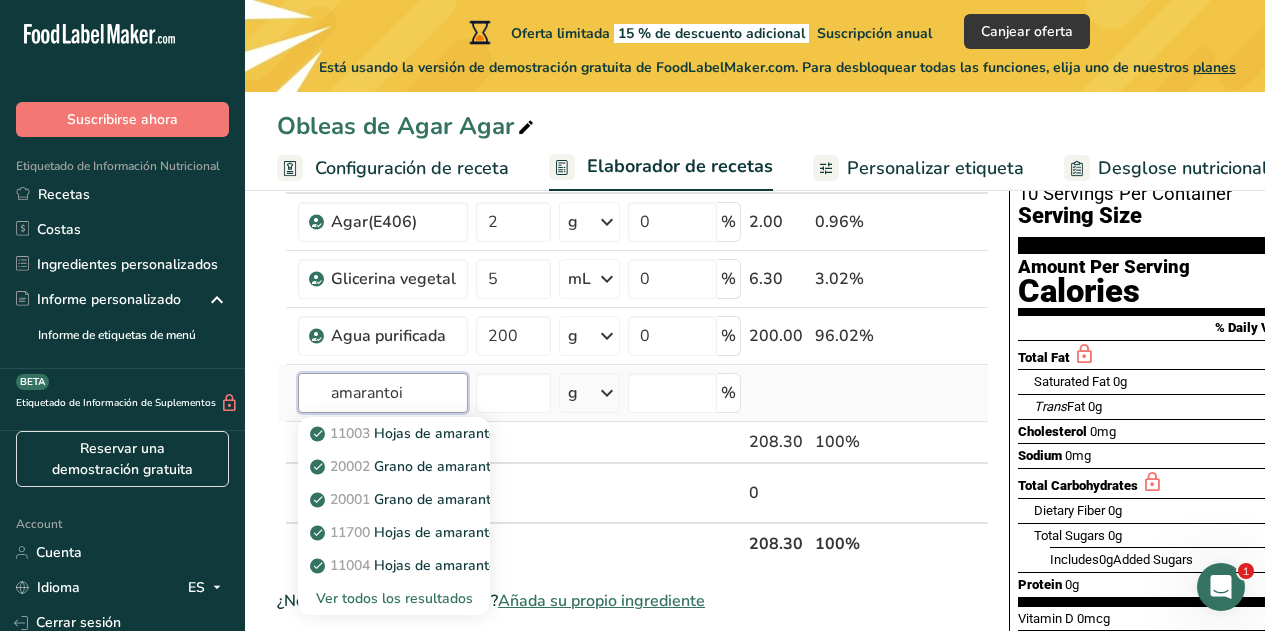 type on "amarantoi" 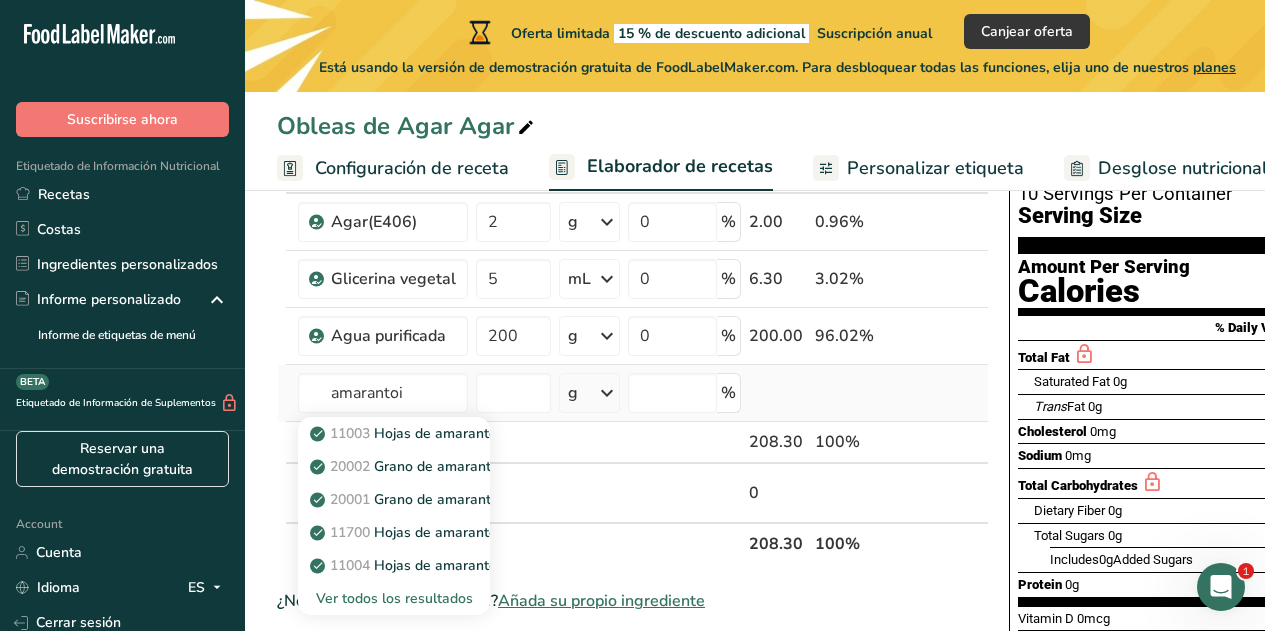 type 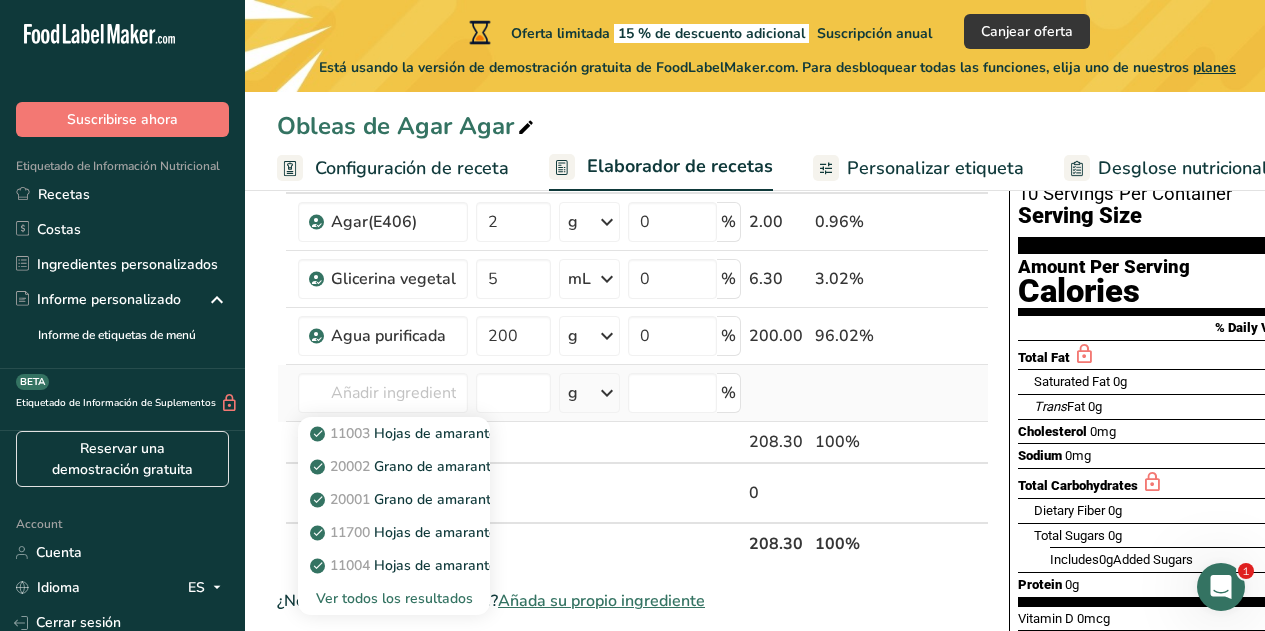 click on "Ver todos los resultados" at bounding box center [394, 598] 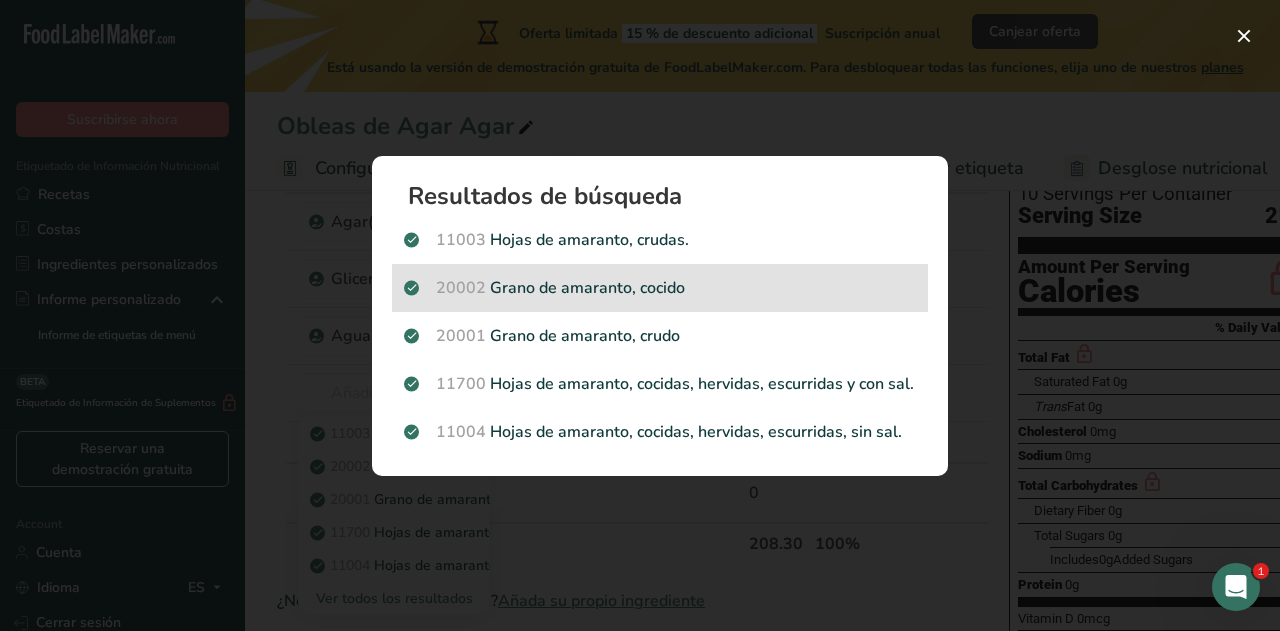click on "20002
Grano de amaranto, cocido" at bounding box center (660, 288) 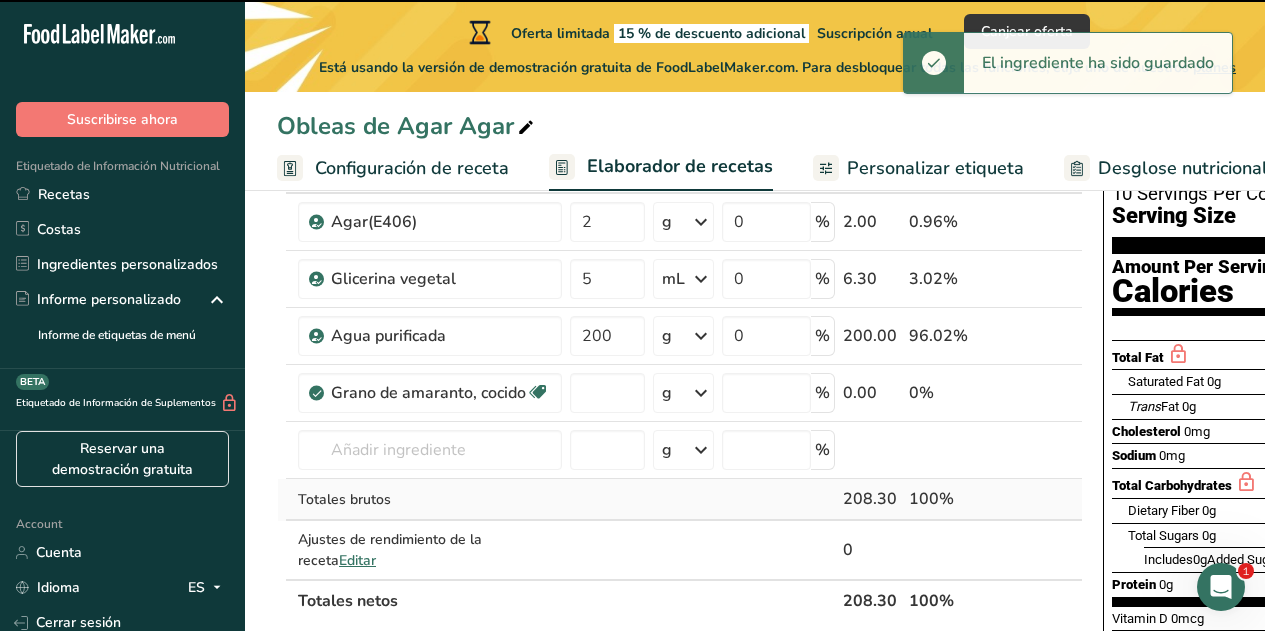 type on "0" 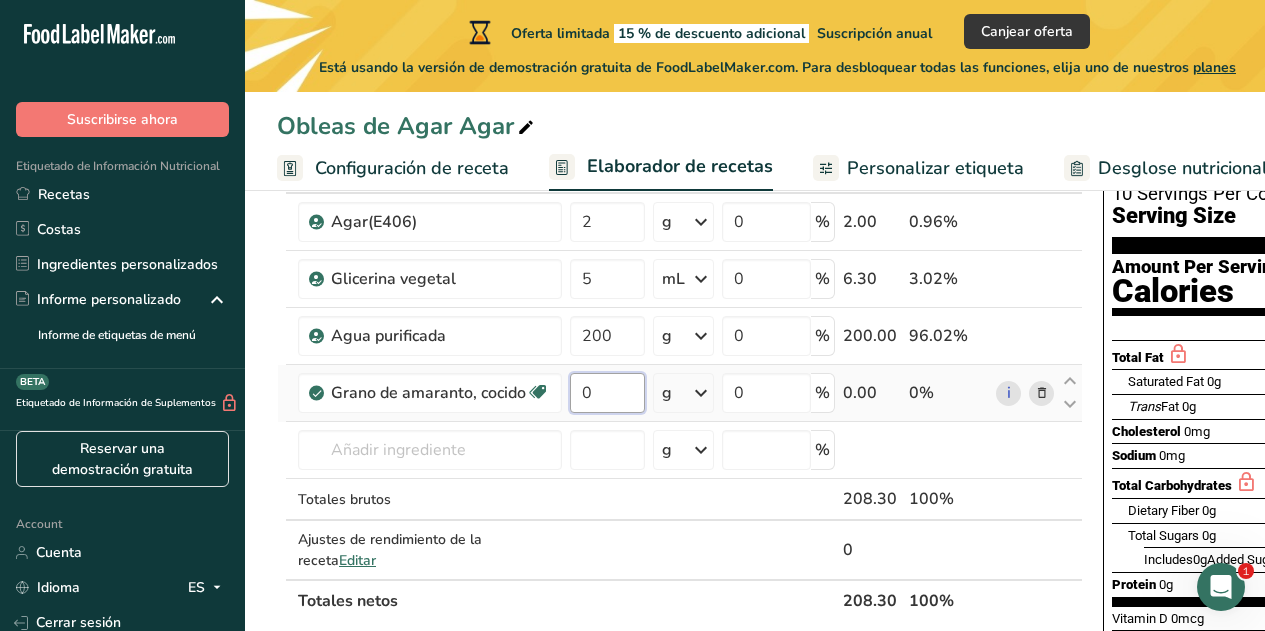 click on "0" at bounding box center (607, 393) 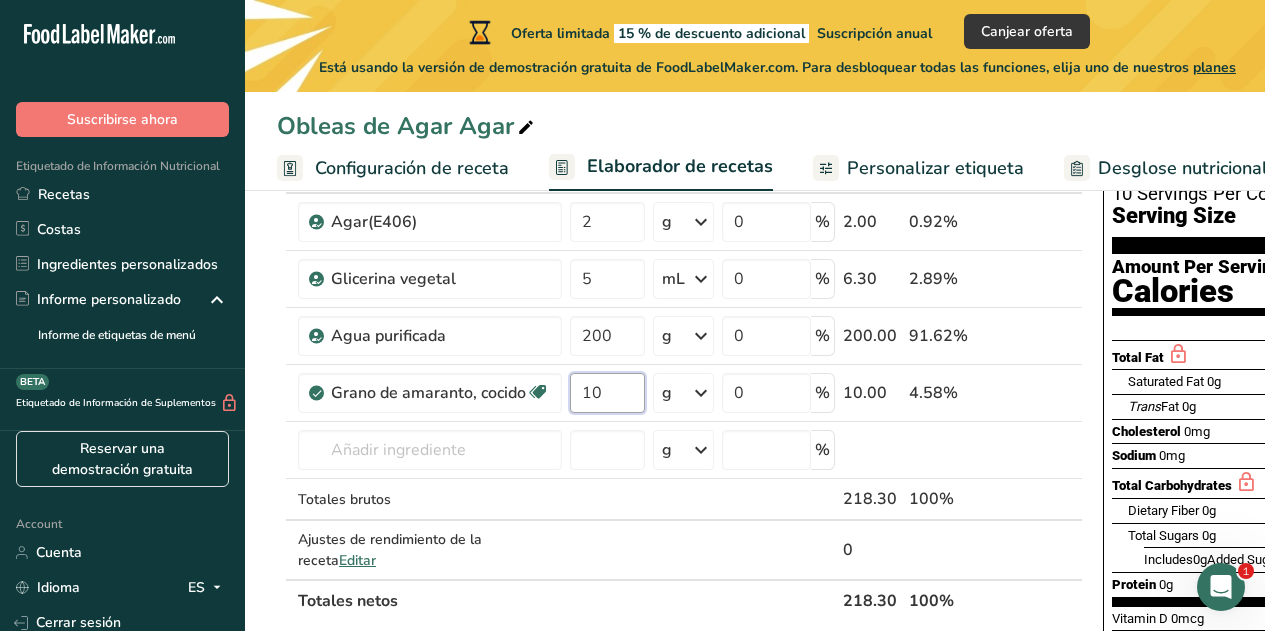 type on "10" 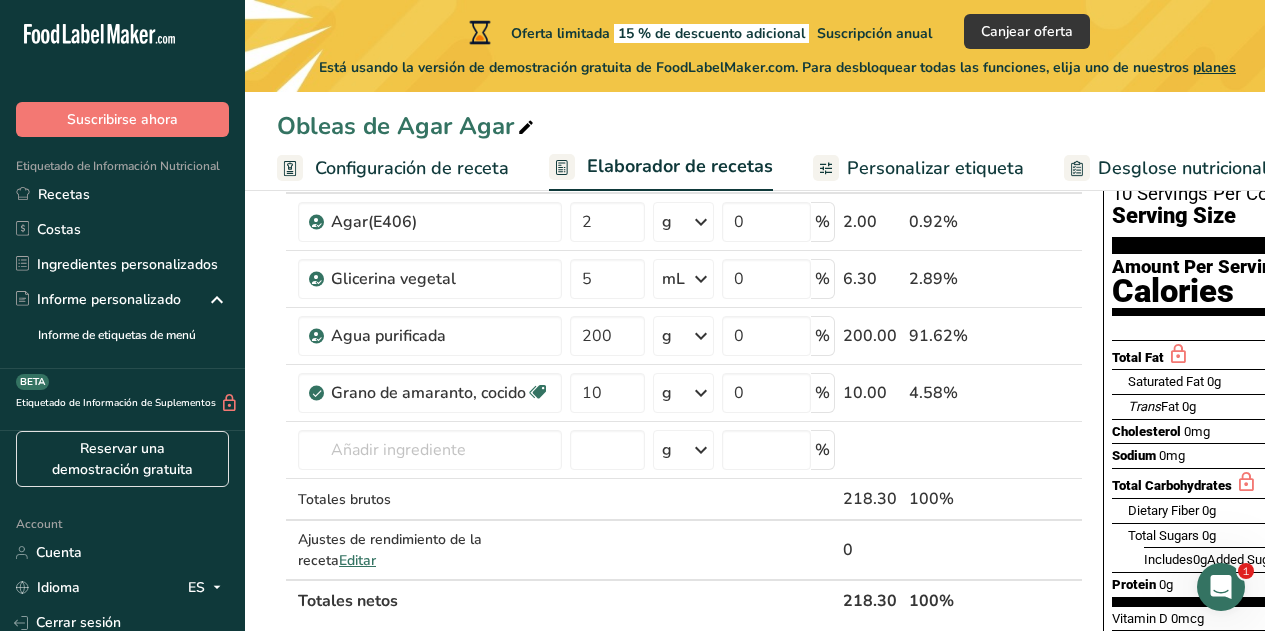 click on "Añadir ingredientes
Administrar receta         Eliminar receta             Duplicar receta               Escalar receta               Guardar como subreceta   .a-a{fill:#347362;}.b-a{fill:#fff;}                                 Desglose nutricional                 Tarjeta de la receta
Novedad
Informe de patrón de aminoácidos             Historial de actividad
Descargar
Elija su estilo de etiqueta preferido
Etiqueta estándar FDA
Etiqueta estándar FDA
El formato más común para etiquetas de información nutricional en cumplimiento con el tipo de letra, estilo y requisitos de la FDA.
Etiqueta tabular FDA
Un formato de etiqueta conforme a las regulaciones de la FDA presentado en una disposición tabular (horizontal).
Etiqueta lineal FDA" at bounding box center [755, 691] 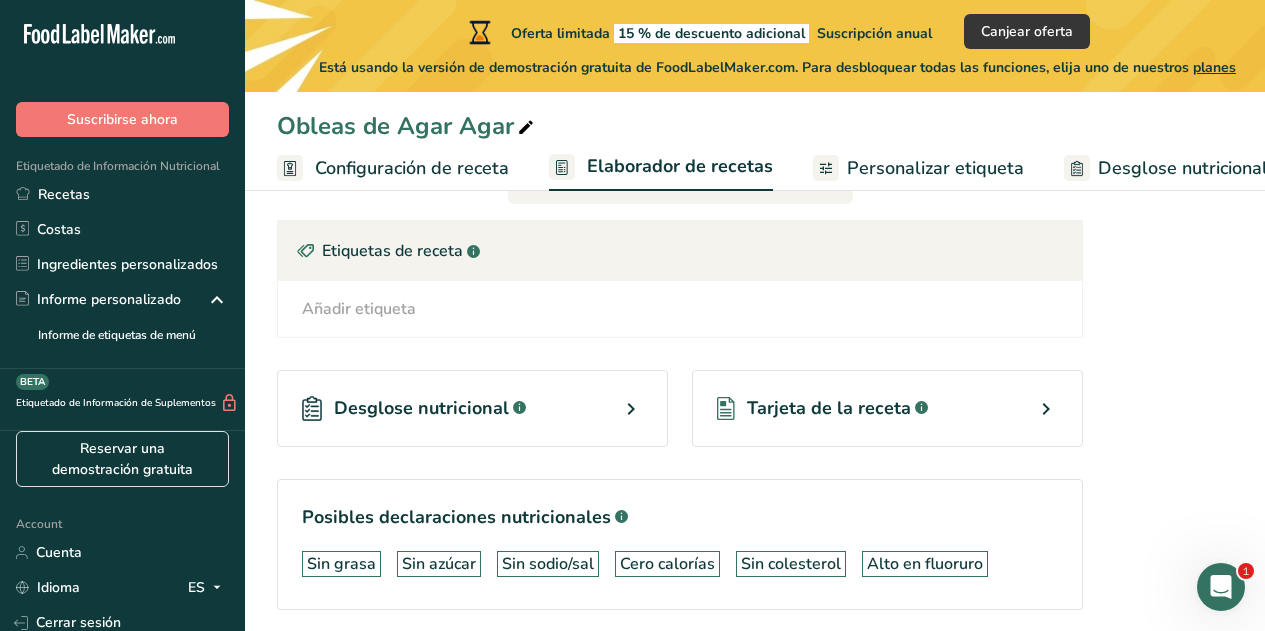 scroll, scrollTop: 885, scrollLeft: 0, axis: vertical 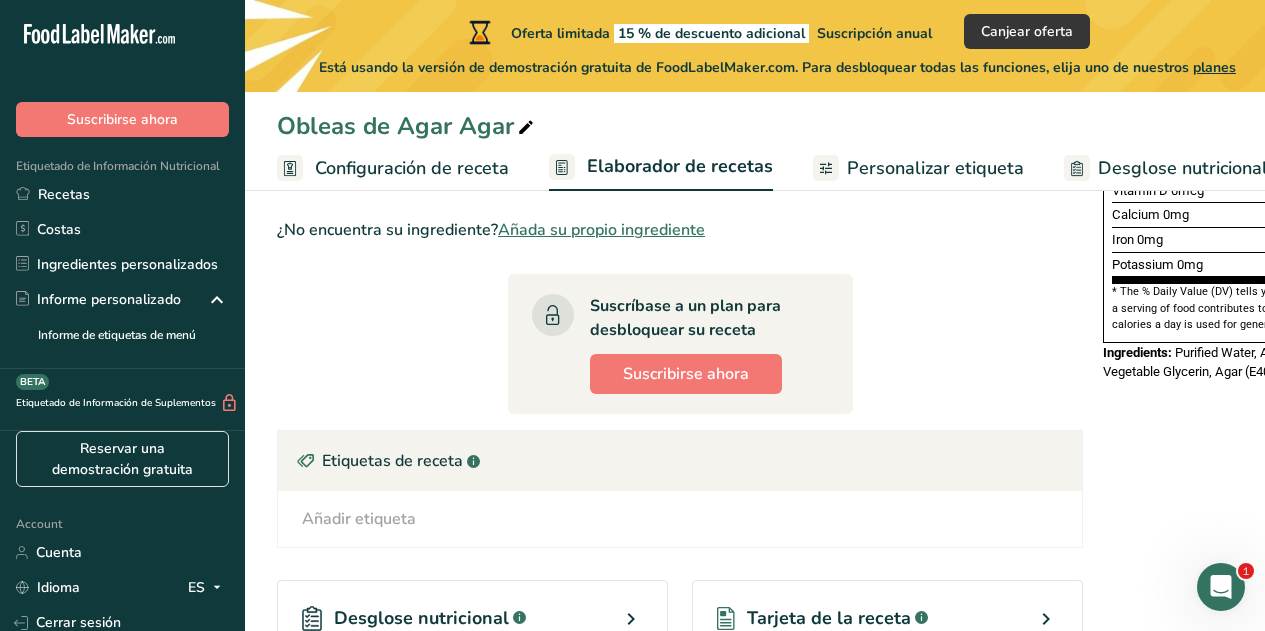 click on "Ingrediente *
Cantidad *
Unidad *
Desperdicio *   .a-a{fill:#347362;}.b-a{fill:#fff;}          Gramos
Porcentaje
Agar(E406)
2
g
Porciones
100 gram
Unidades de peso
g
kg
mg
Ver más
Unidades de volumen
litro
Las unidades de volumen requieren una conversión de densidad. Si conoce la densidad de su ingrediente, introdúzcala a continuación. De lo contrario, haga clic en "RIA", nuestra asistente regulatoria de IA, quien podrá ayudarle.
lb/pie³
g/cm³
Confirmar
mL
lb/pie³
g/cm³
0" at bounding box center (680, 287) 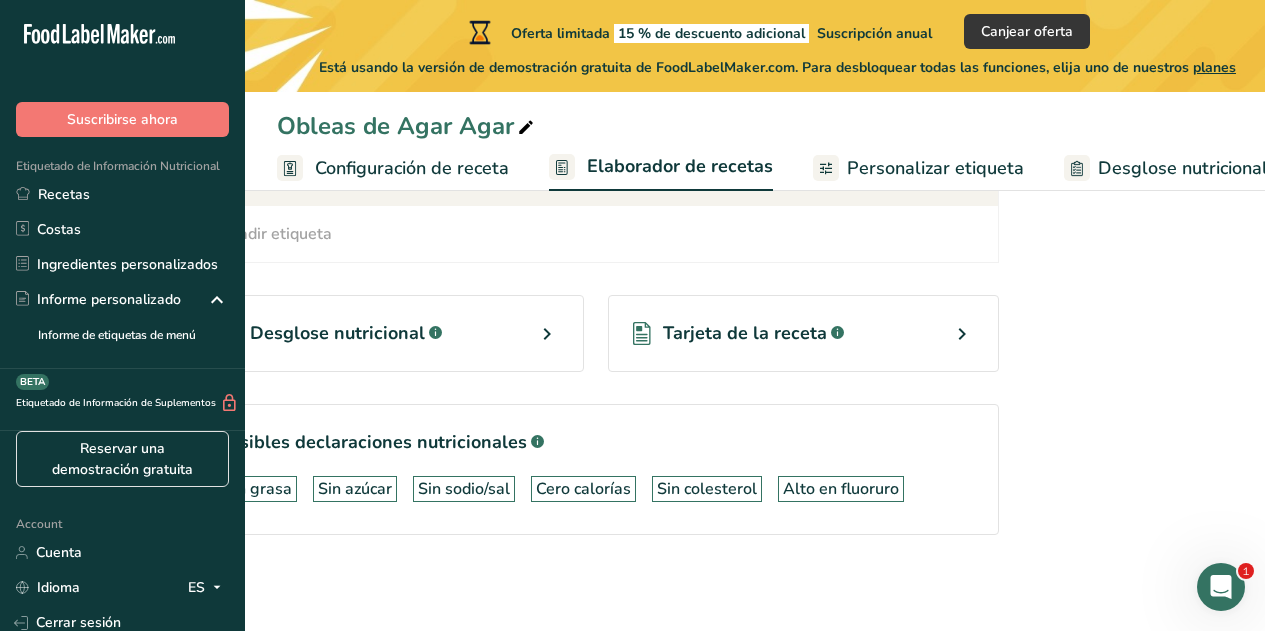 scroll, scrollTop: 0, scrollLeft: 147, axis: horizontal 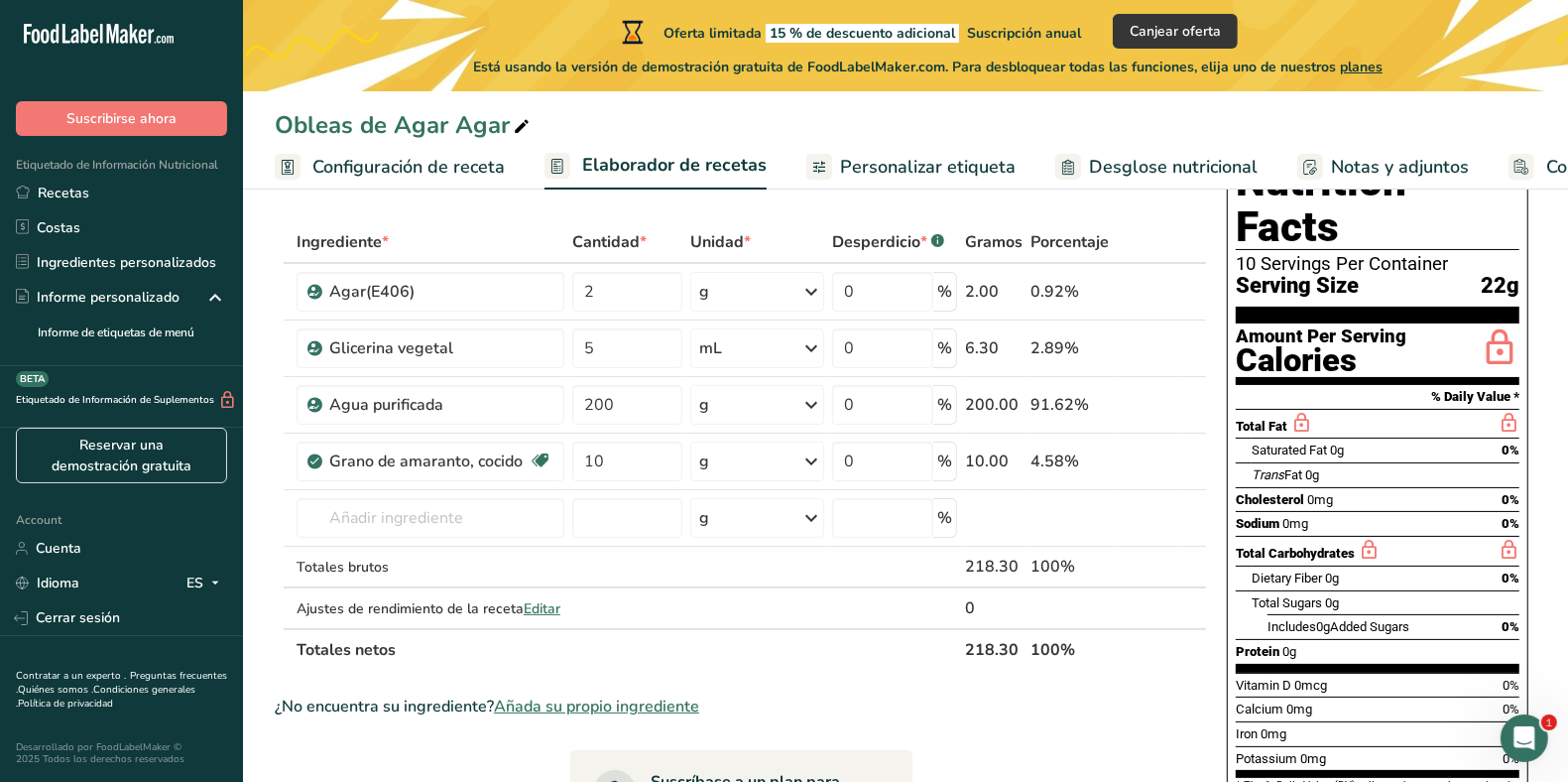 drag, startPoint x: 1261, startPoint y: 1, endPoint x: 985, endPoint y: 122, distance: 301.35859 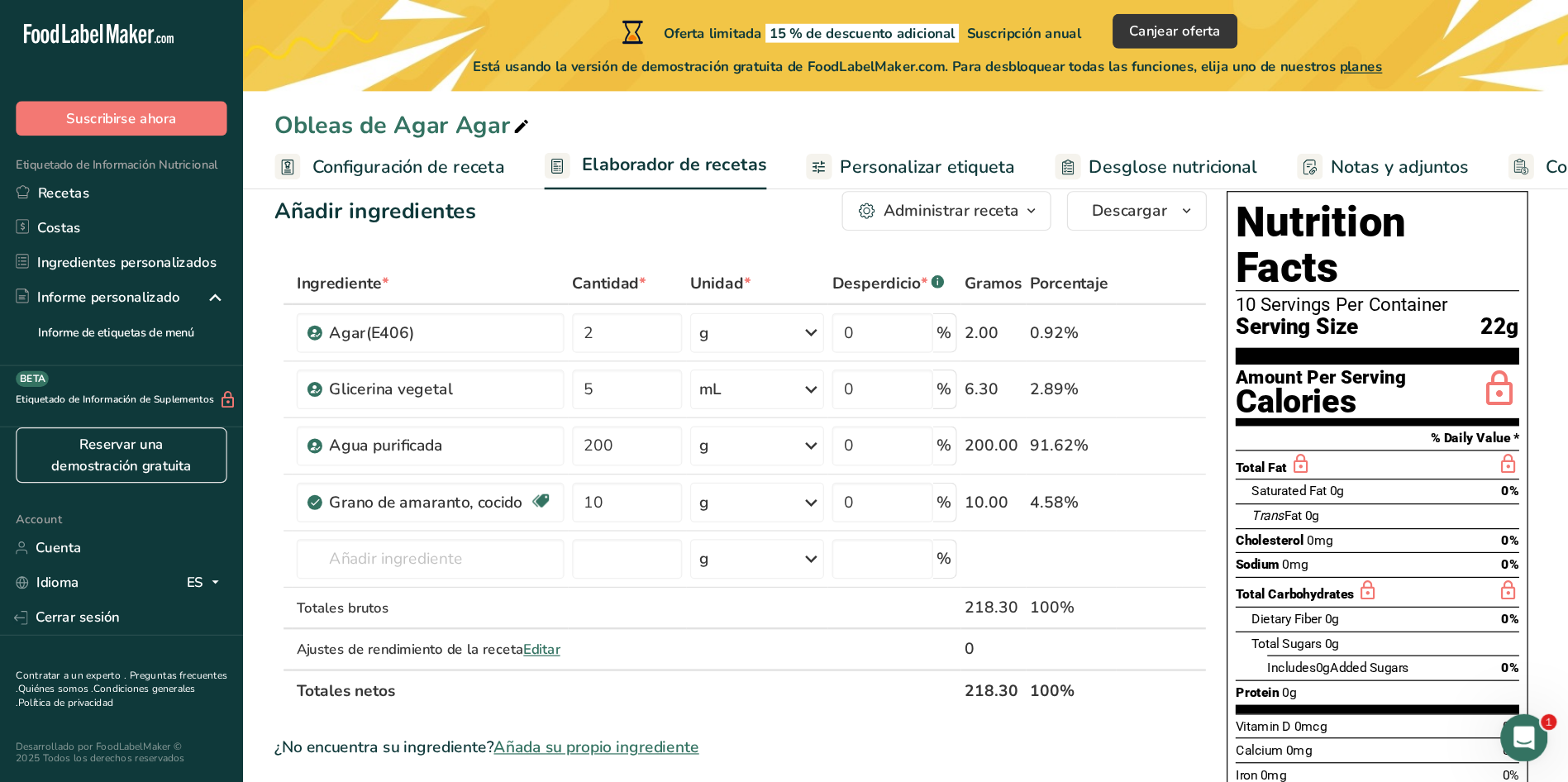 scroll, scrollTop: 0, scrollLeft: 0, axis: both 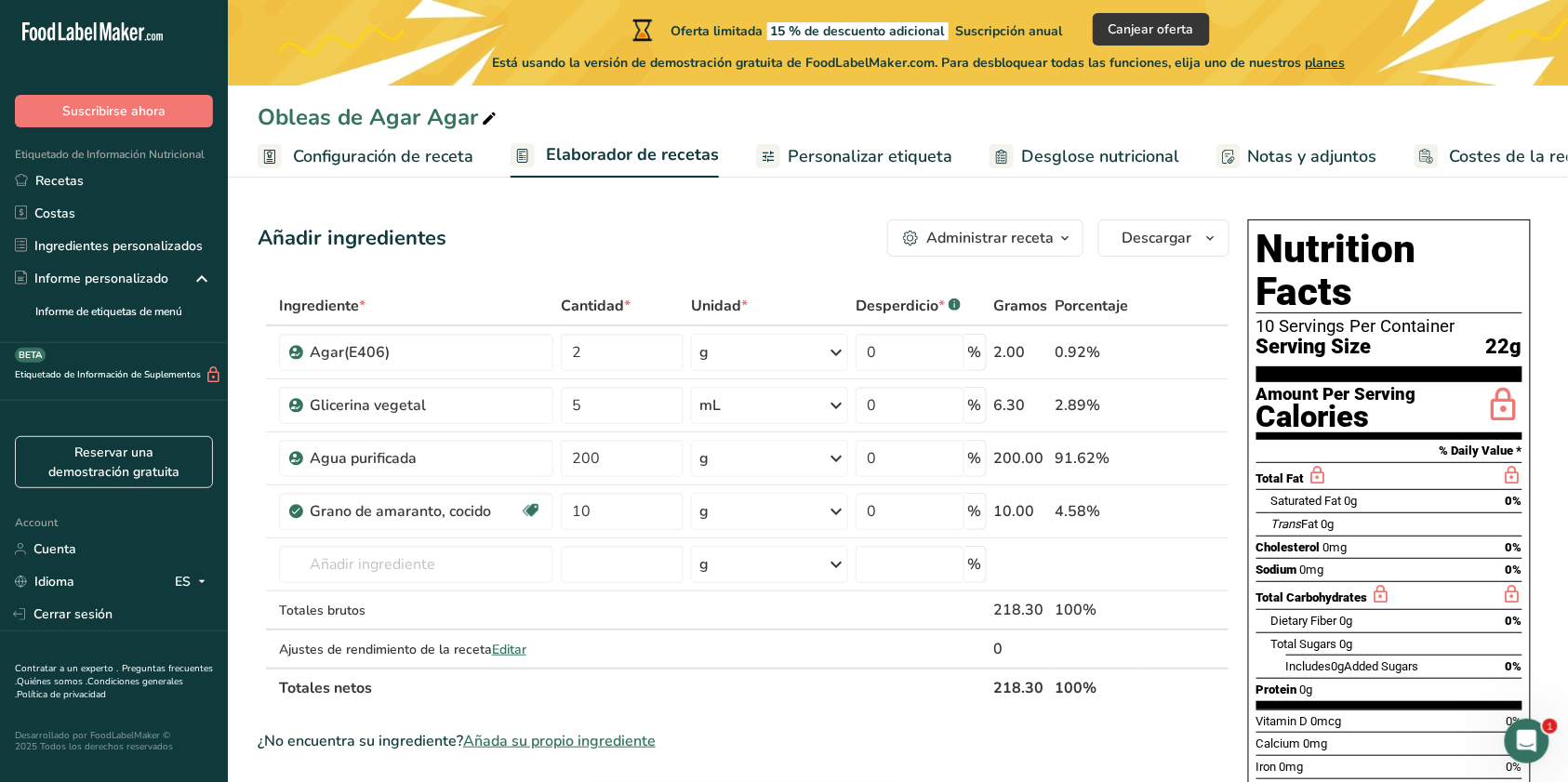 drag, startPoint x: 1430, startPoint y: 1, endPoint x: 957, endPoint y: 290, distance: 554.3014 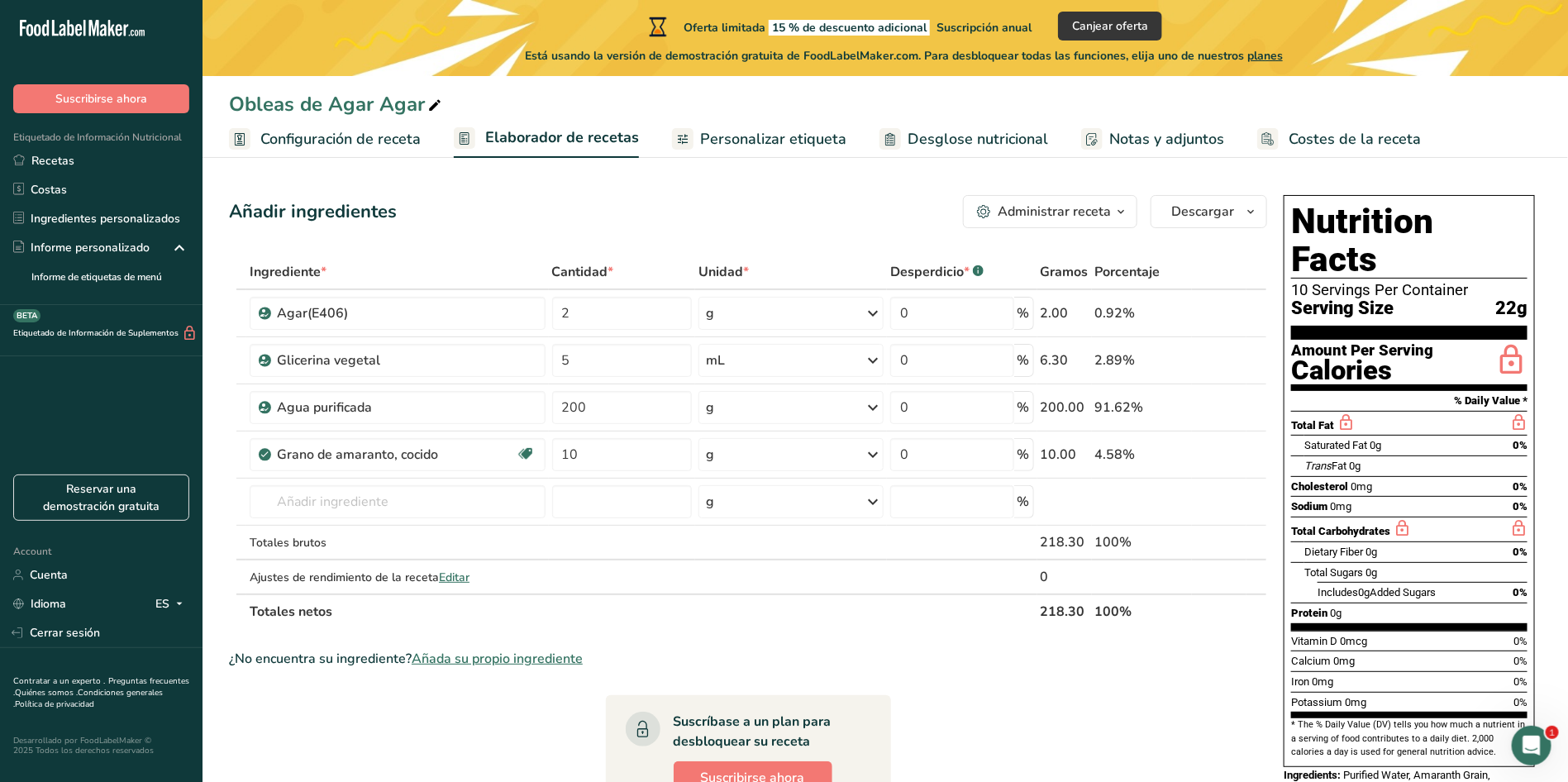 click on "Ingrediente *
Cantidad *
Unidad *
Desperdicio *   .a-a{fill:#347362;}.b-a{fill:#fff;}          Gramos
Porcentaje
Agar(E406)
2
g
Porciones
100 gram
Unidades de peso
g
kg
mg
Ver más
Unidades de volumen
litro
Las unidades de volumen requieren una conversión de densidad. Si conoce la densidad de su ingrediente, introdúzcala a continuación. De lo contrario, haga clic en "RIA", nuestra asistente regulatoria de IA, quien podrá ayudarle.
lb/pie³
g/cm³
Confirmar
mL
lb/pie³
g/cm³
0" at bounding box center (748, 713) 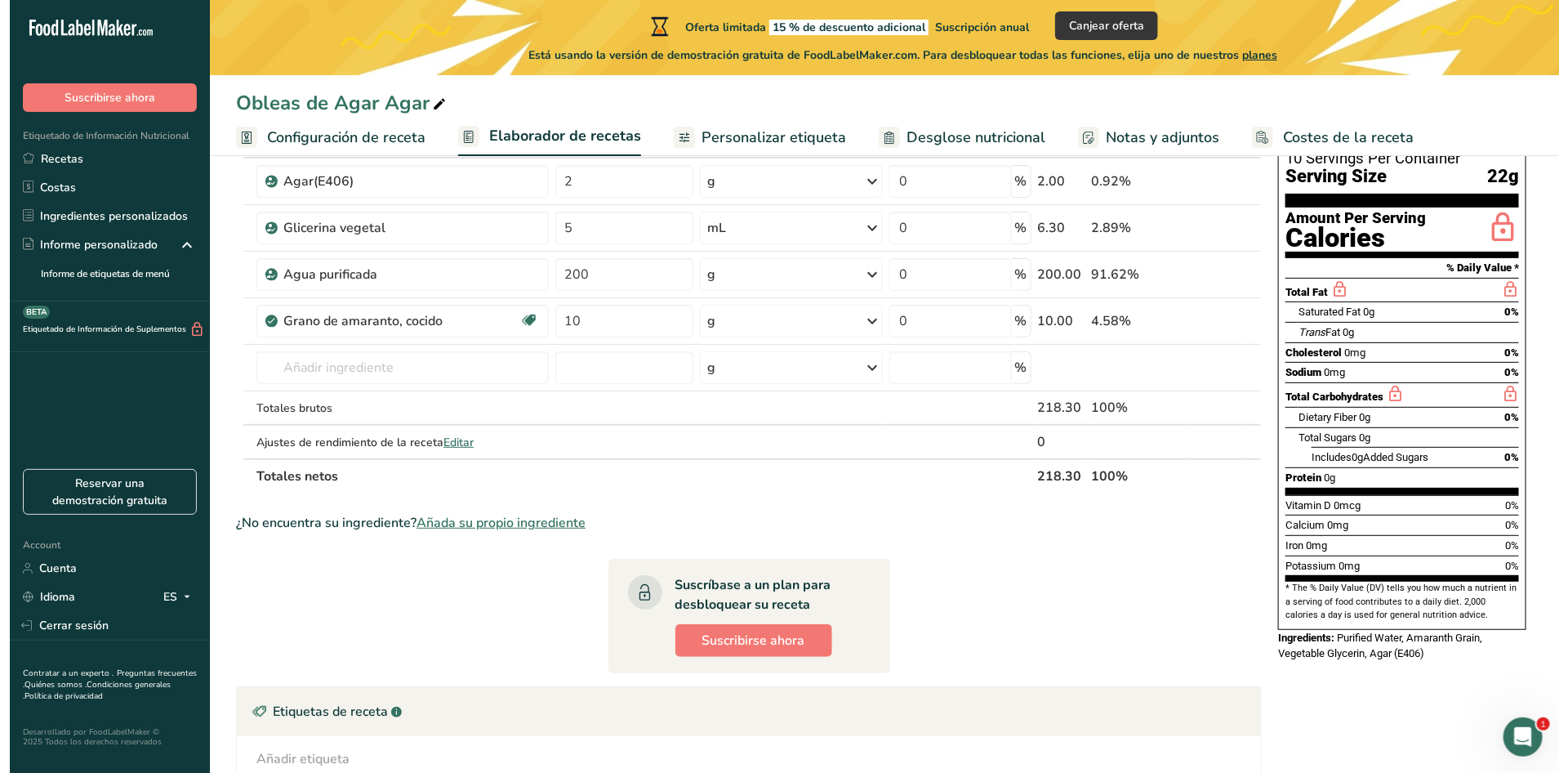 scroll, scrollTop: 245, scrollLeft: 0, axis: vertical 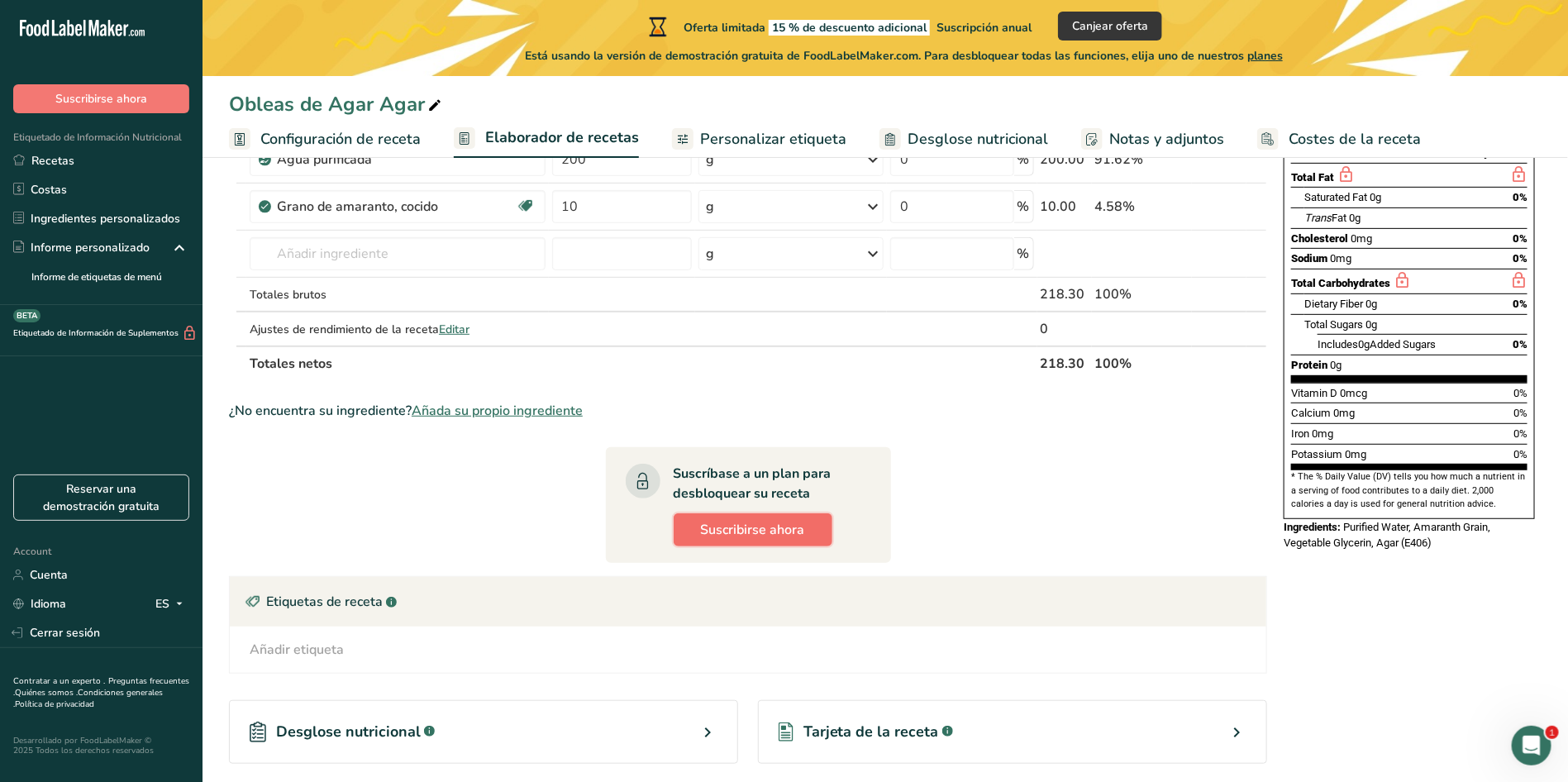 click on "Suscribirse ahora" at bounding box center [753, 530] 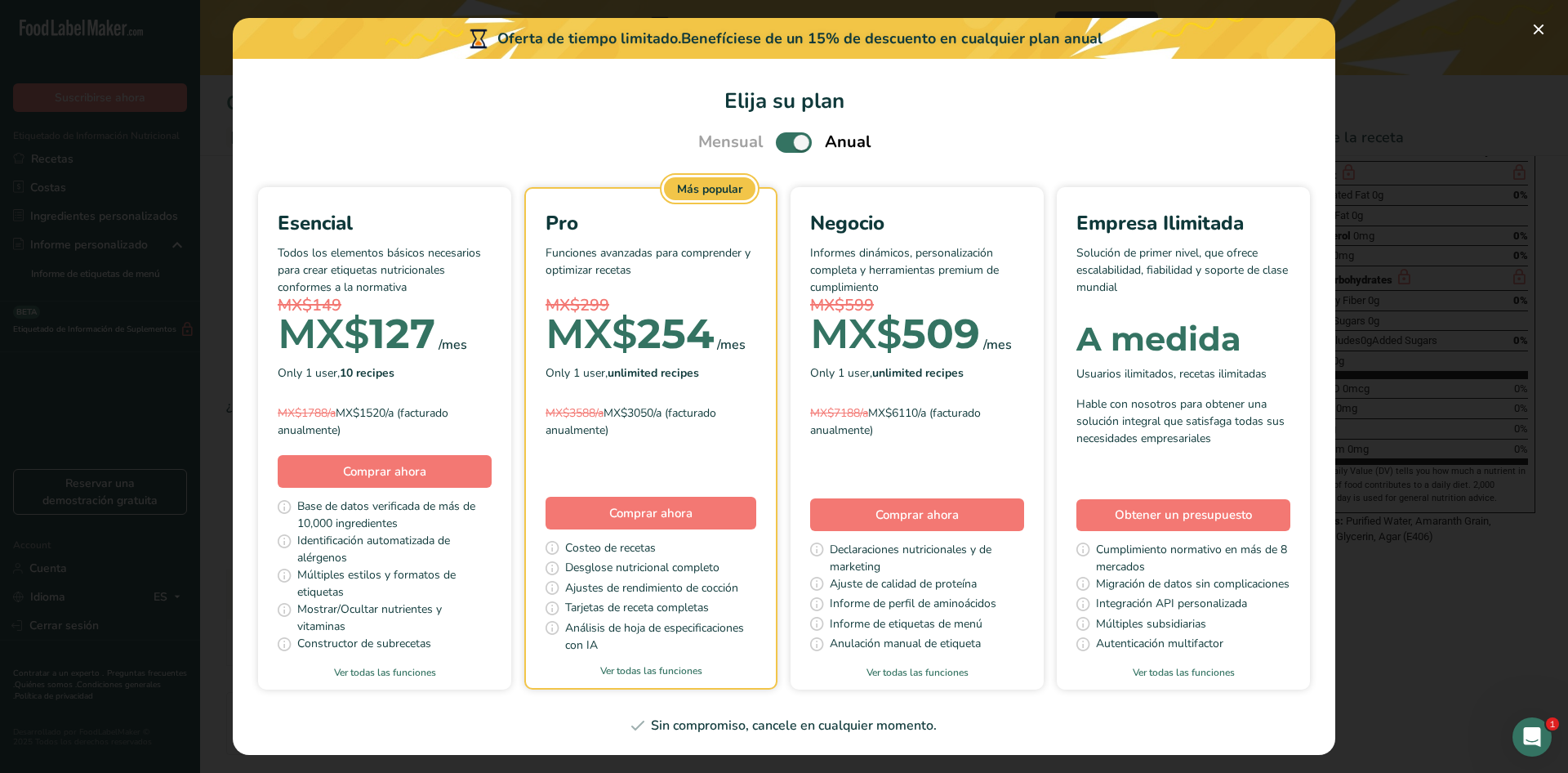 click on "Esencial" at bounding box center [385, 223] 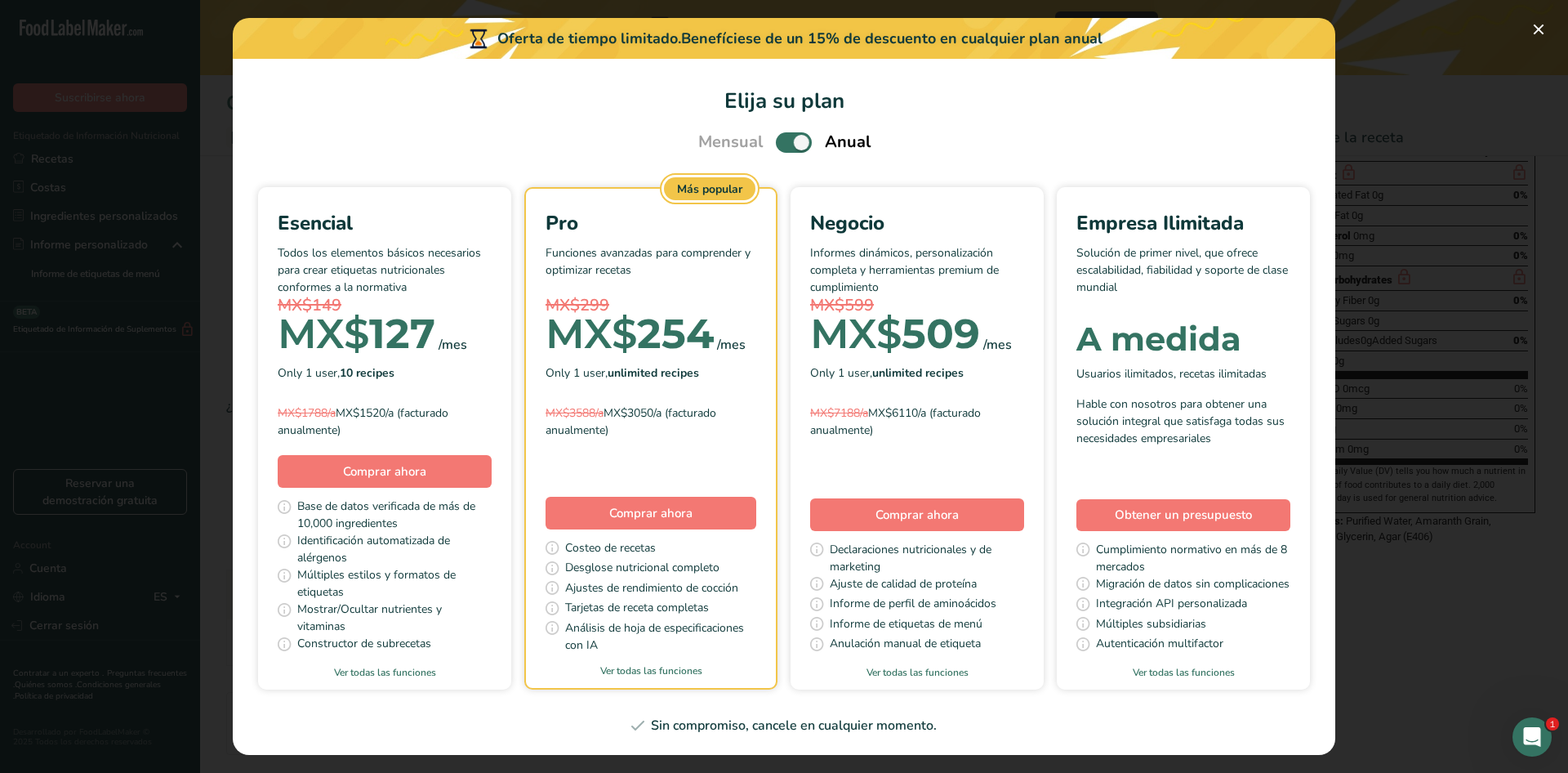 click at bounding box center (794, 142) 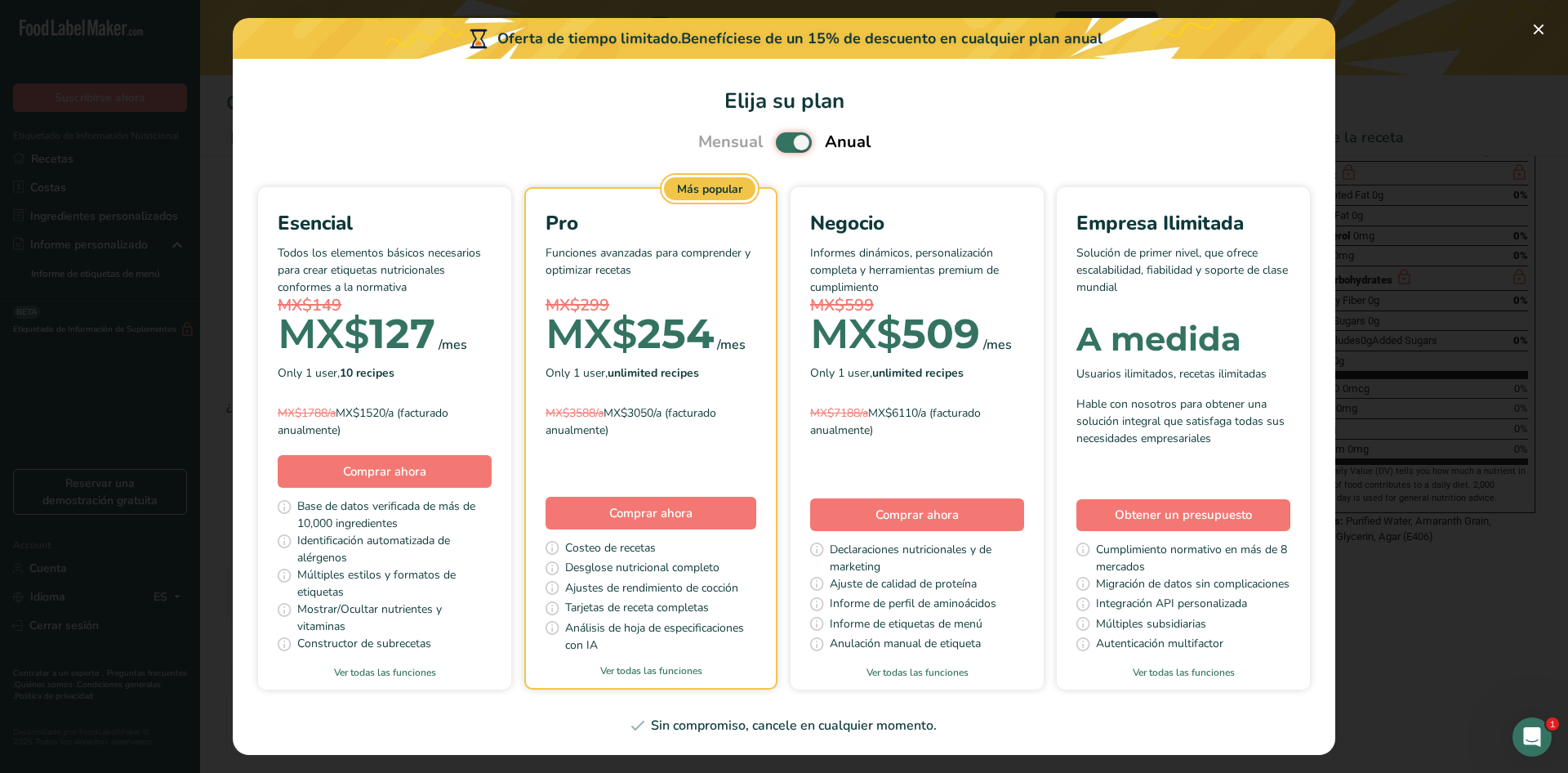 click at bounding box center [781, 142] 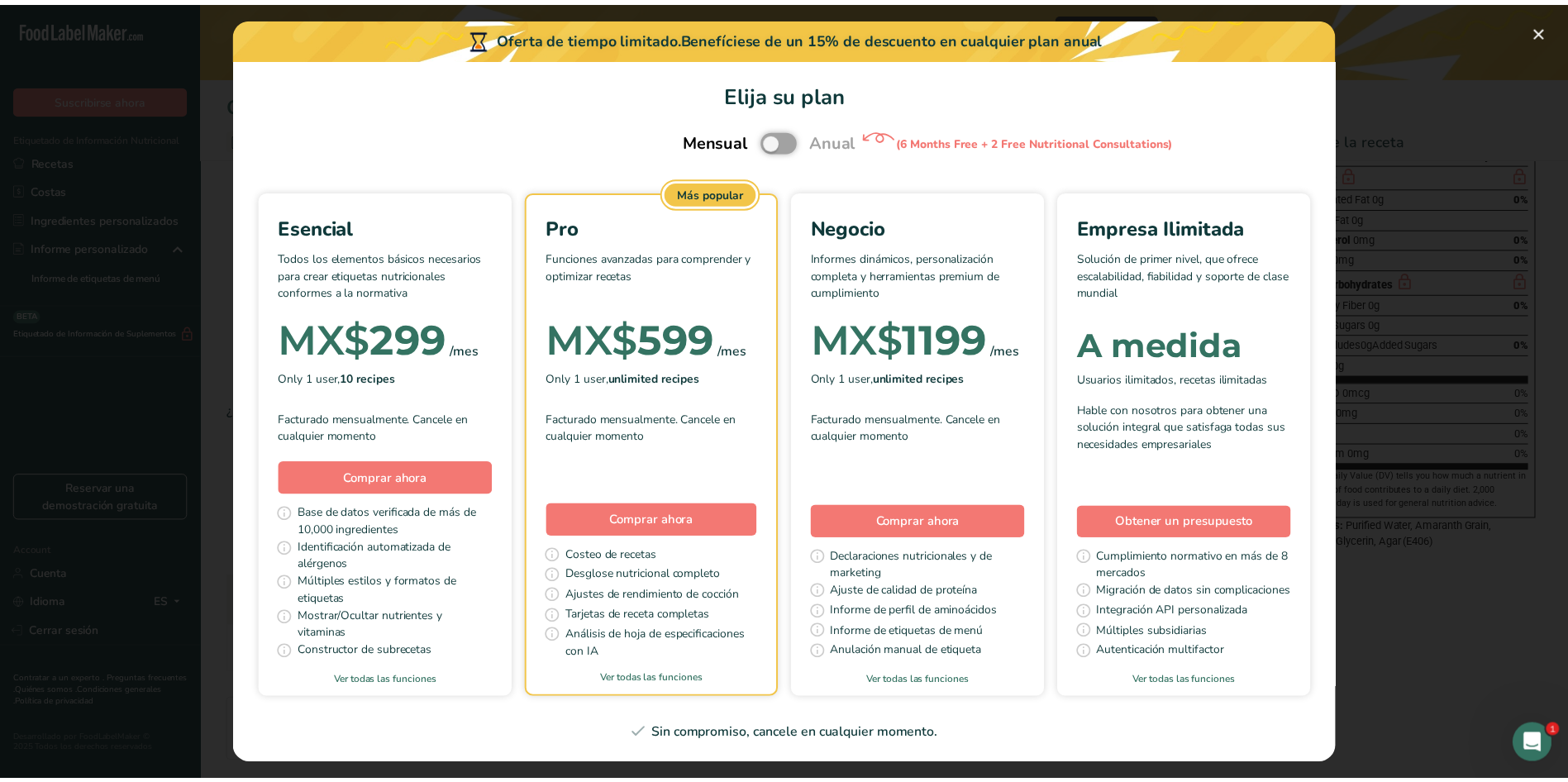 scroll, scrollTop: 0, scrollLeft: 0, axis: both 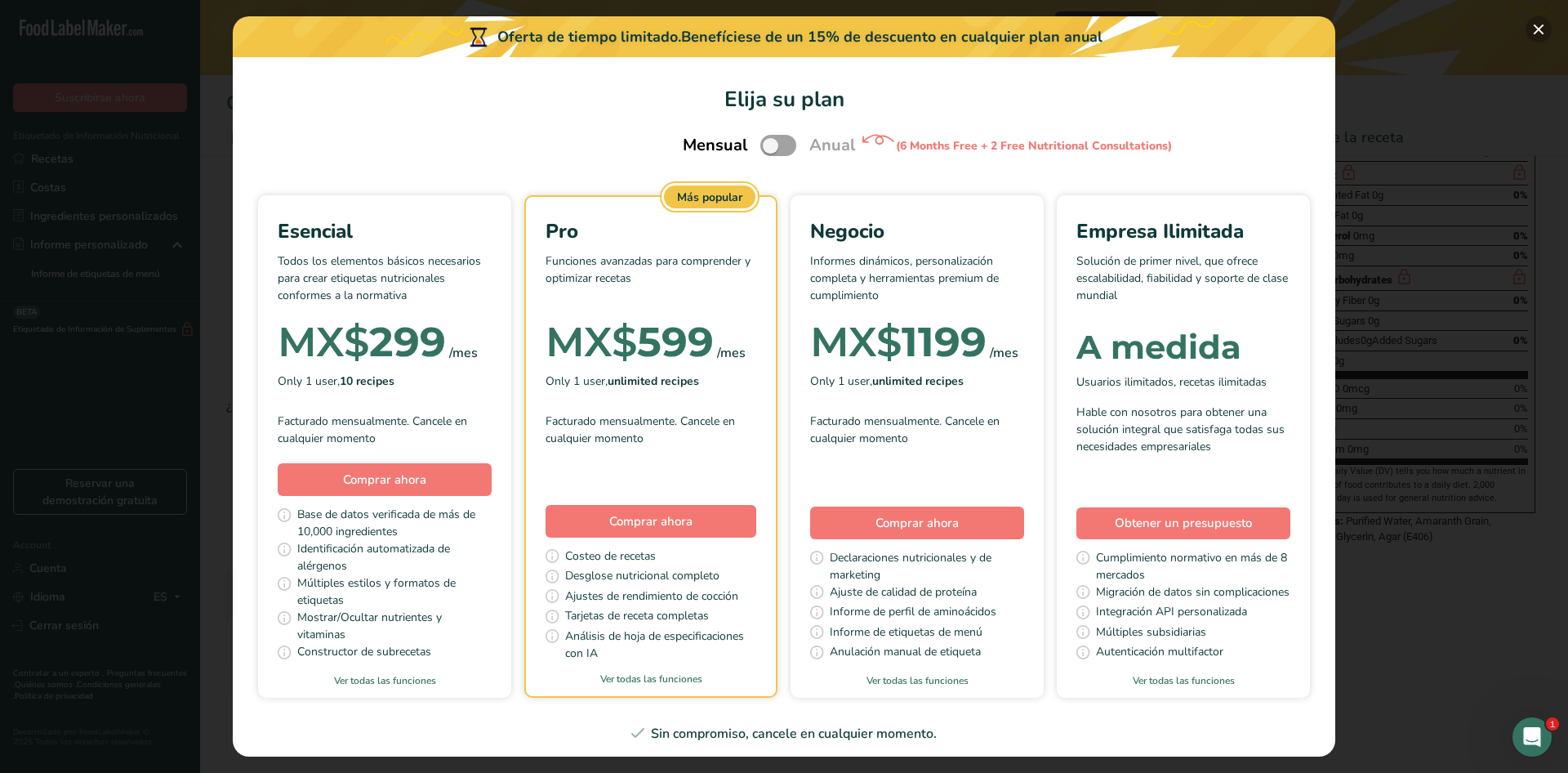 click at bounding box center [1539, 29] 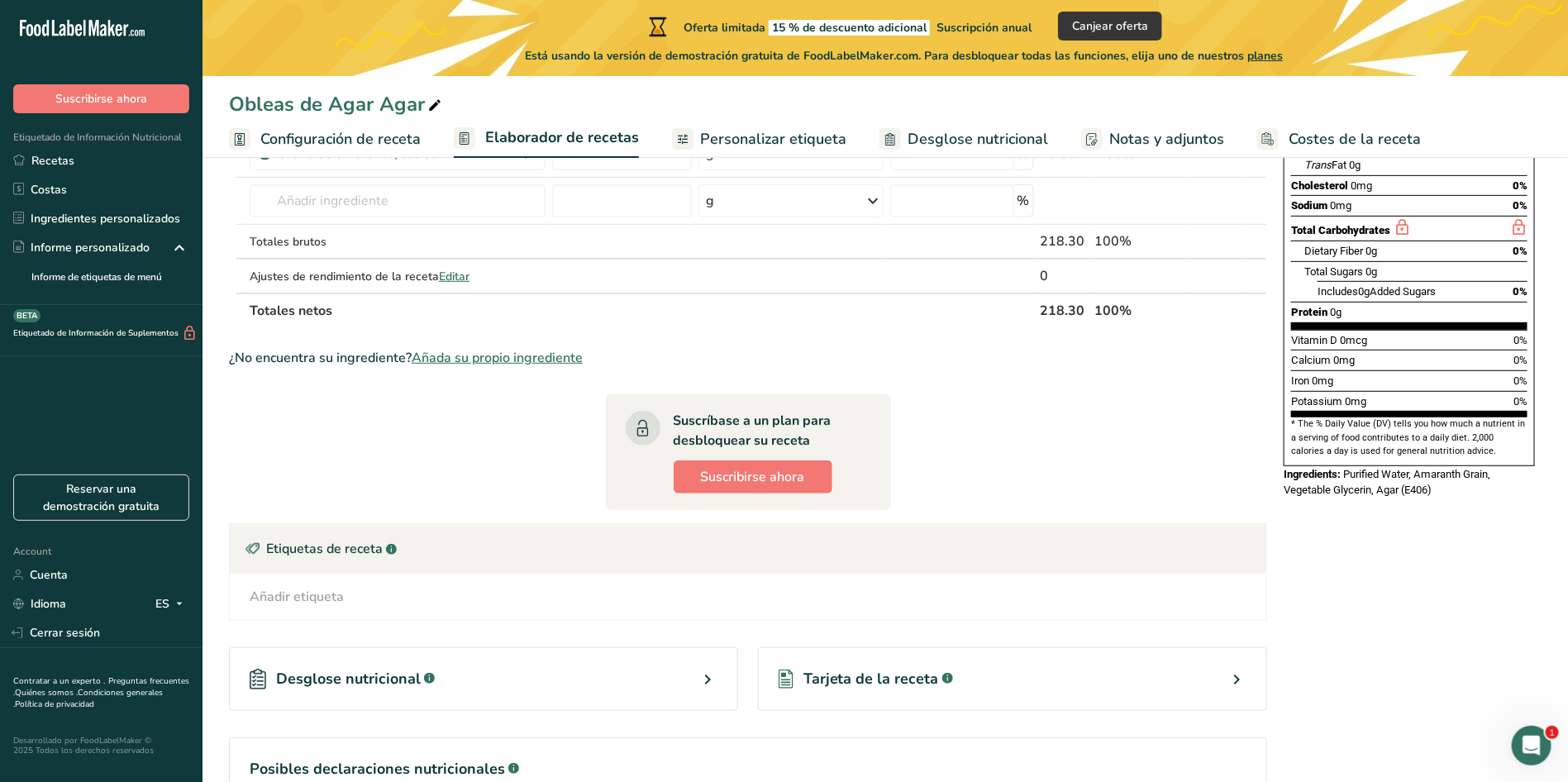 scroll, scrollTop: 447, scrollLeft: 0, axis: vertical 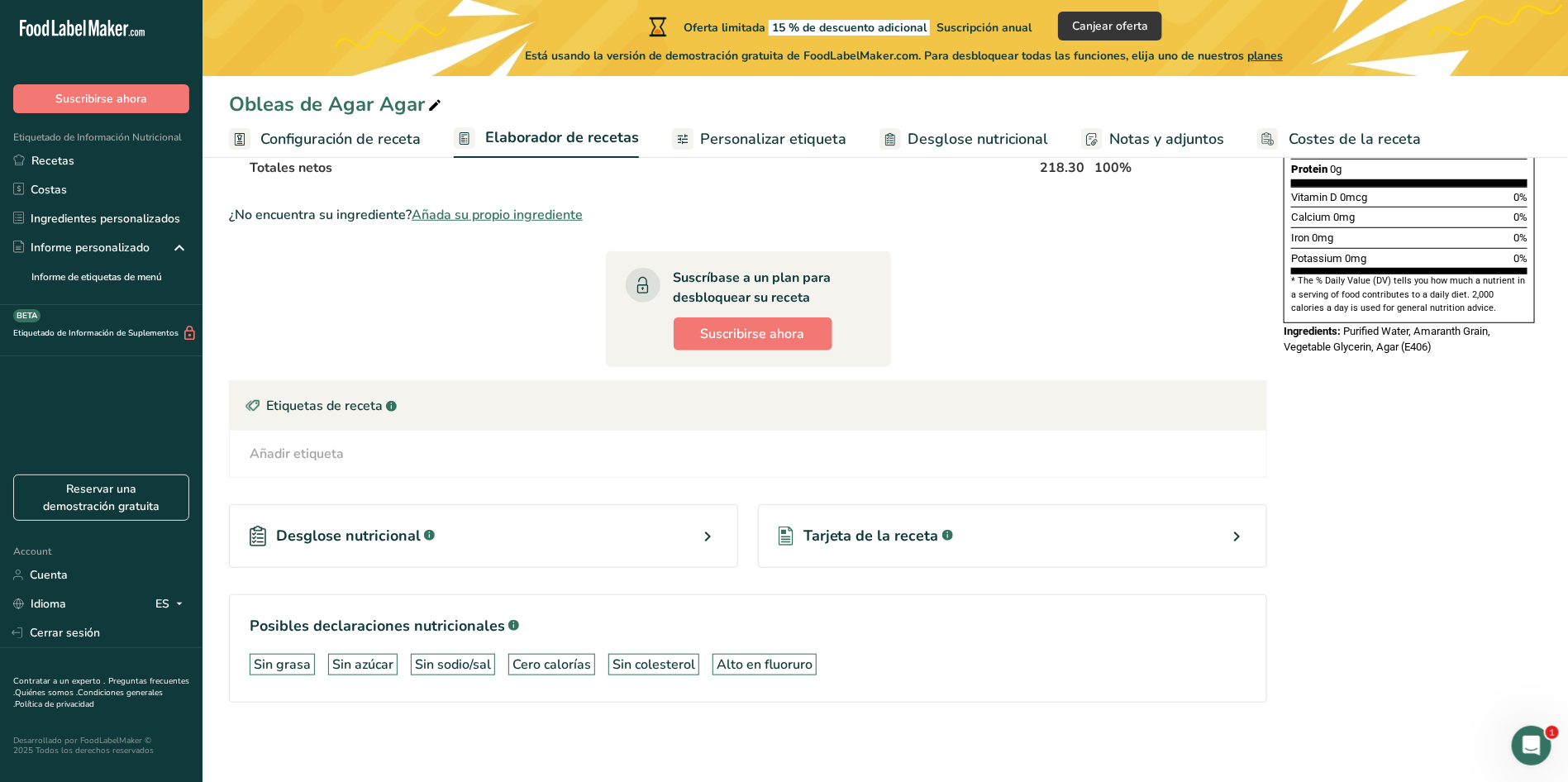 drag, startPoint x: 828, startPoint y: 732, endPoint x: 963, endPoint y: 729, distance: 135.0333 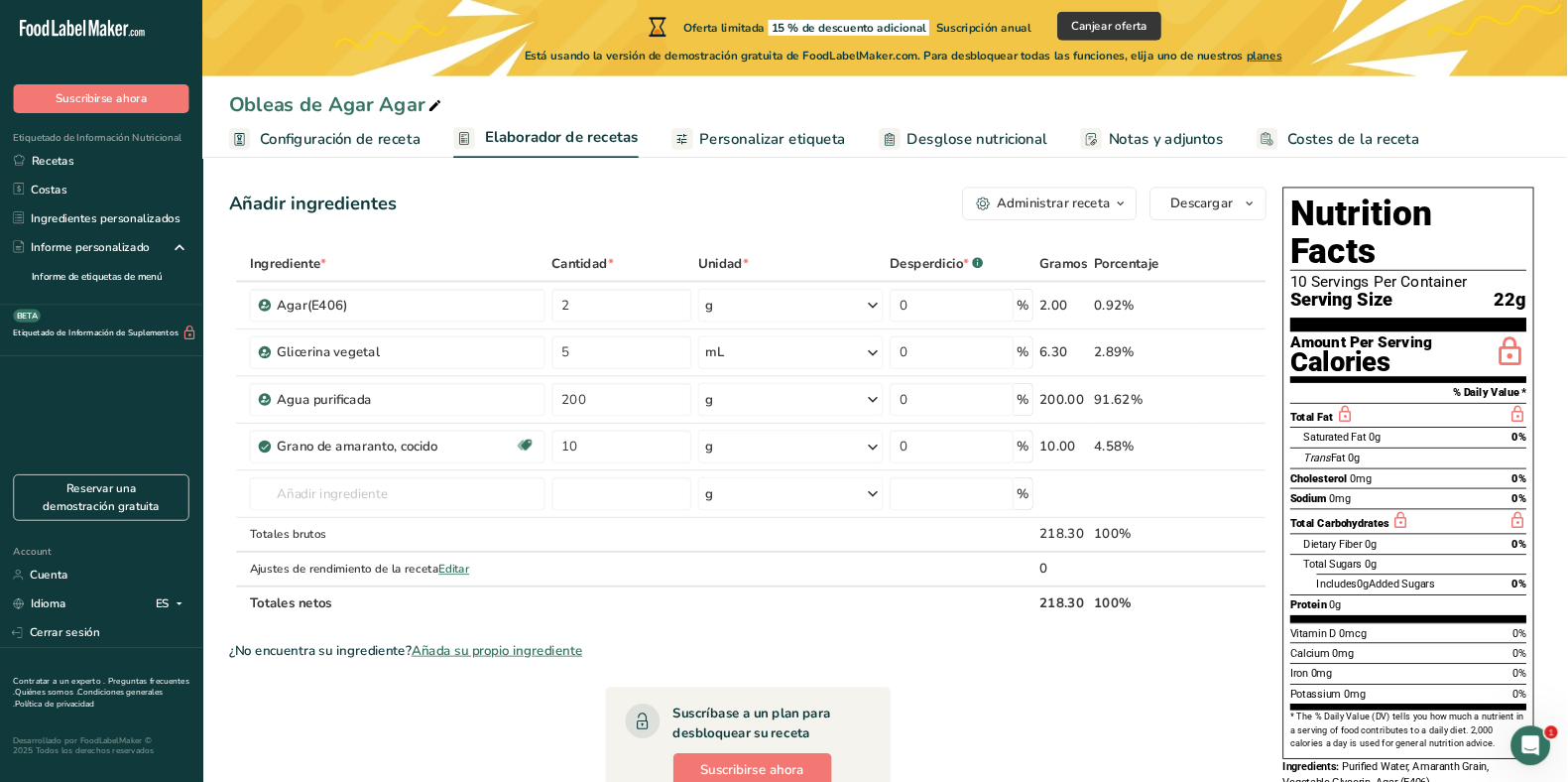 scroll, scrollTop: 0, scrollLeft: 0, axis: both 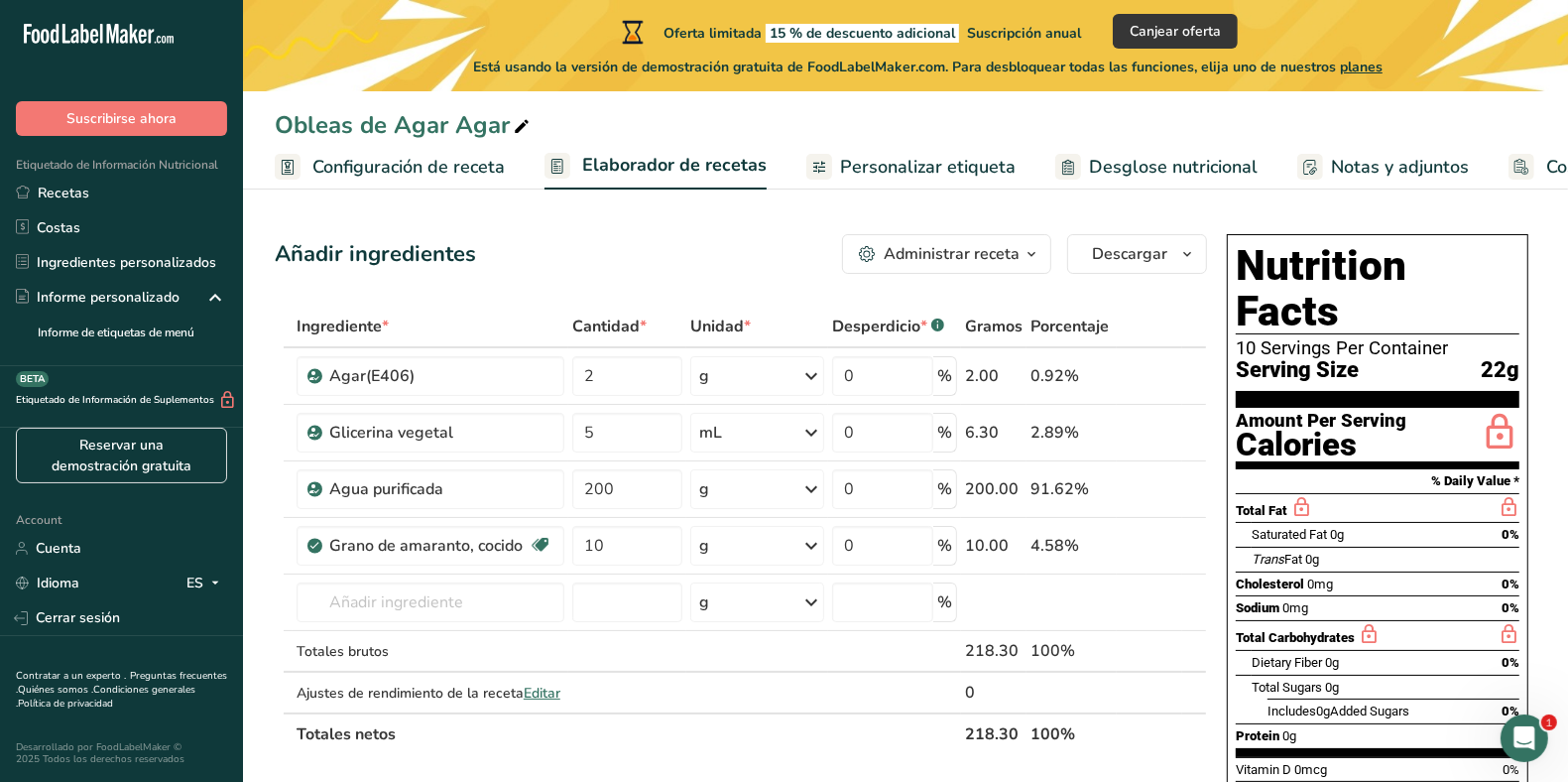 drag, startPoint x: 1902, startPoint y: 12, endPoint x: 581, endPoint y: 228, distance: 1338.5429 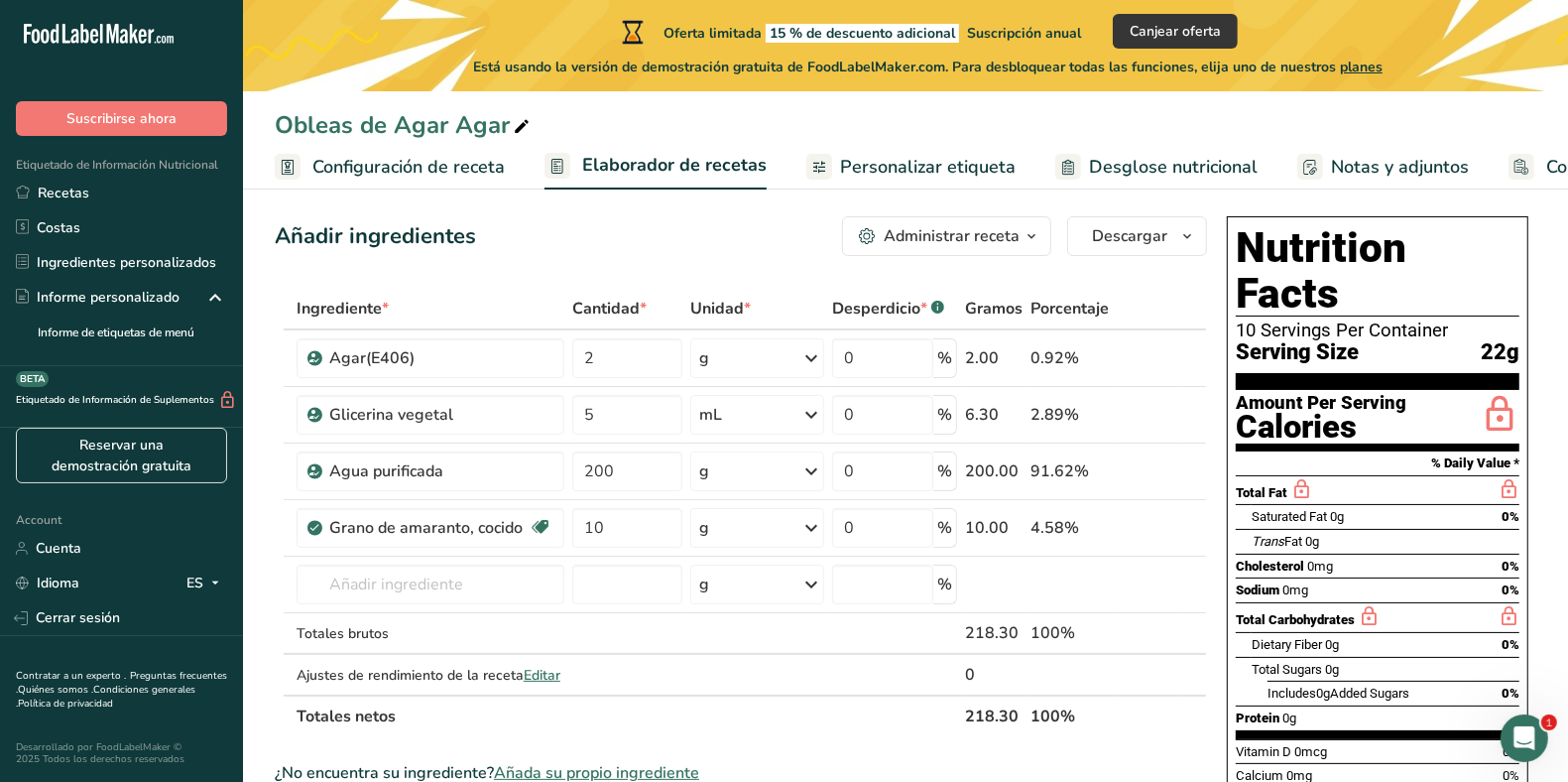 scroll, scrollTop: 0, scrollLeft: 0, axis: both 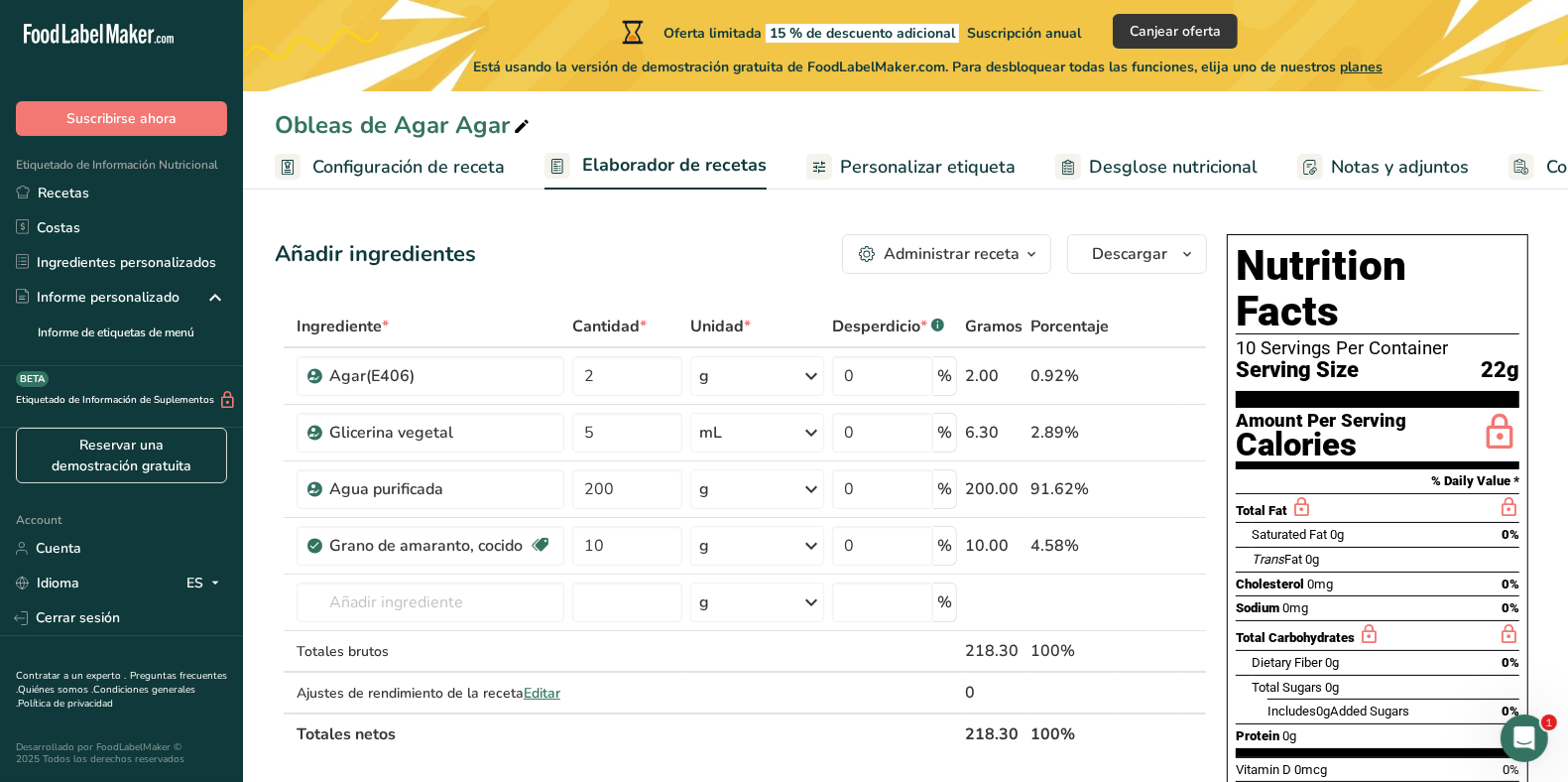 click on "Añadir ingredientes
Administrar receta         Eliminar receta             Duplicar receta               Escalar receta               Guardar como subreceta   .a-a{fill:#347362;}.b-a{fill:#fff;}                                 Desglose nutricional                 Tarjeta de la receta
Novedad
Informe de patrón de aminoácidos             Historial de actividad
Descargar
Elija su estilo de etiqueta preferido
Etiqueta estándar FDA
Etiqueta estándar FDA
El formato más común para etiquetas de información nutricional en cumplimiento con el tipo de letra, estilo y requisitos de la FDA.
Etiqueta tabular FDA
Un formato de etiqueta conforme a las regulaciones de la FDA presentado en una disposición tabular (horizontal).
Etiqueta lineal FDA" at bounding box center [741, 254] 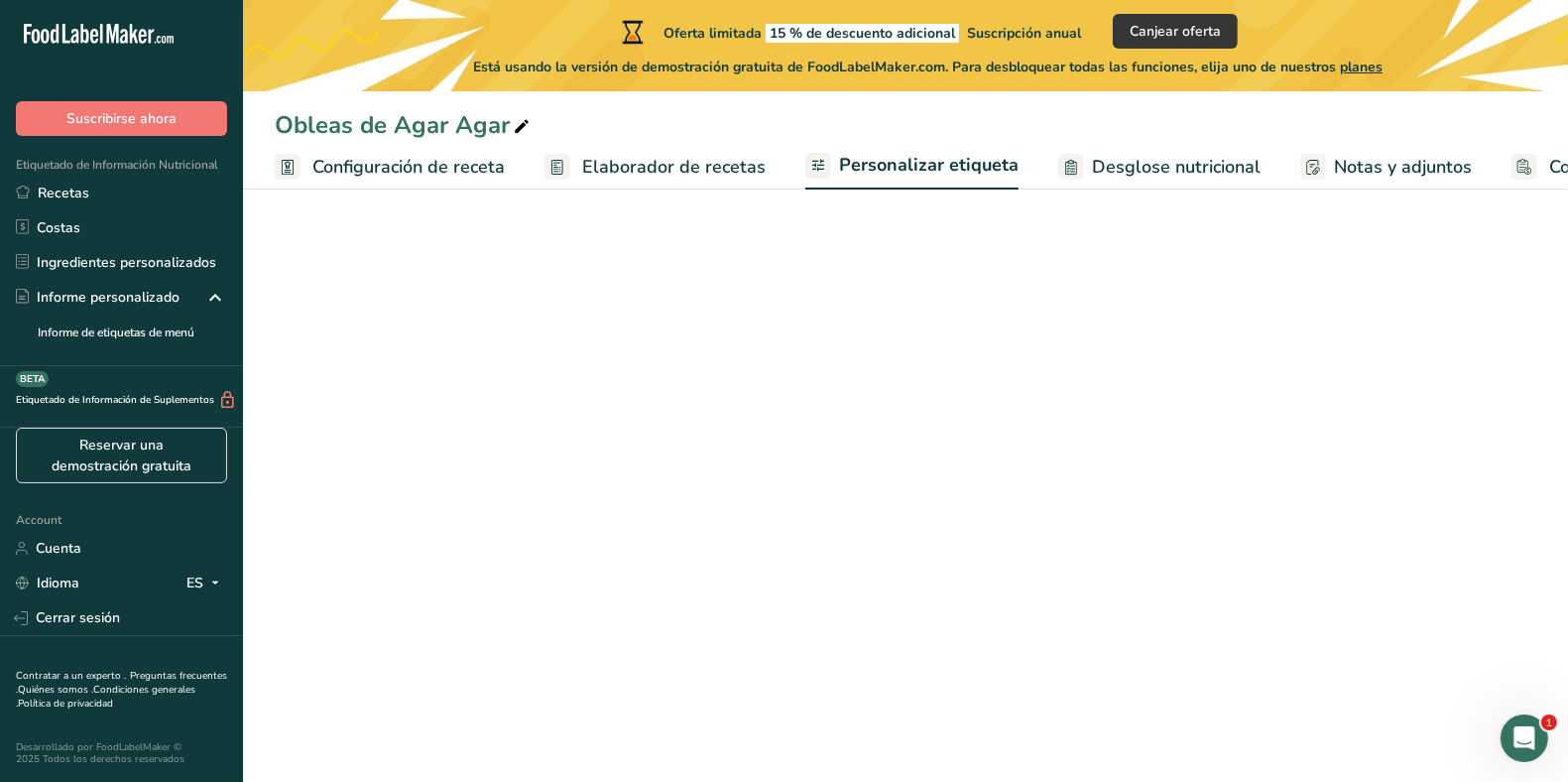 scroll, scrollTop: 0, scrollLeft: 161, axis: horizontal 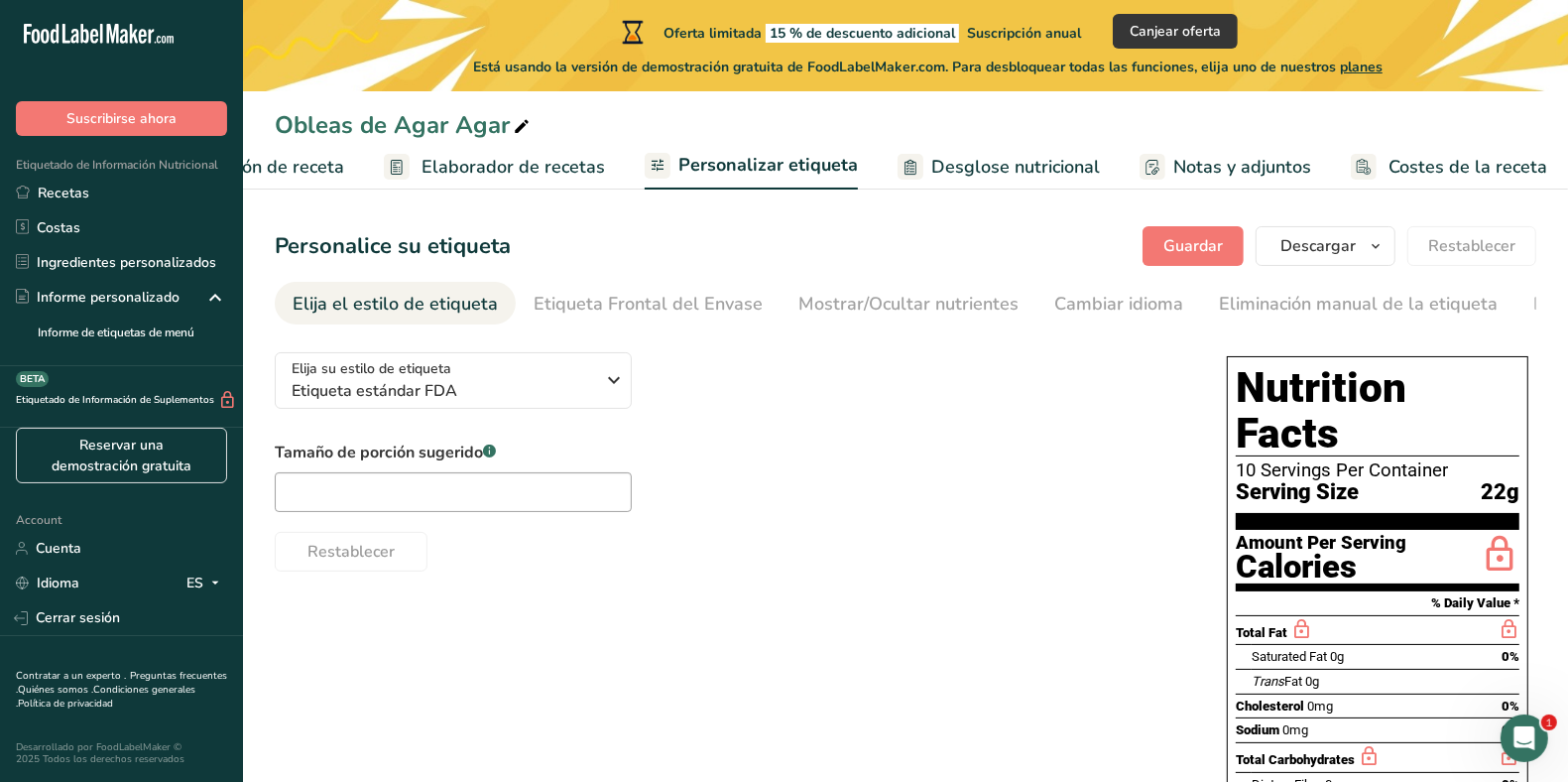click on "Costes de la receta" at bounding box center [1468, 167] 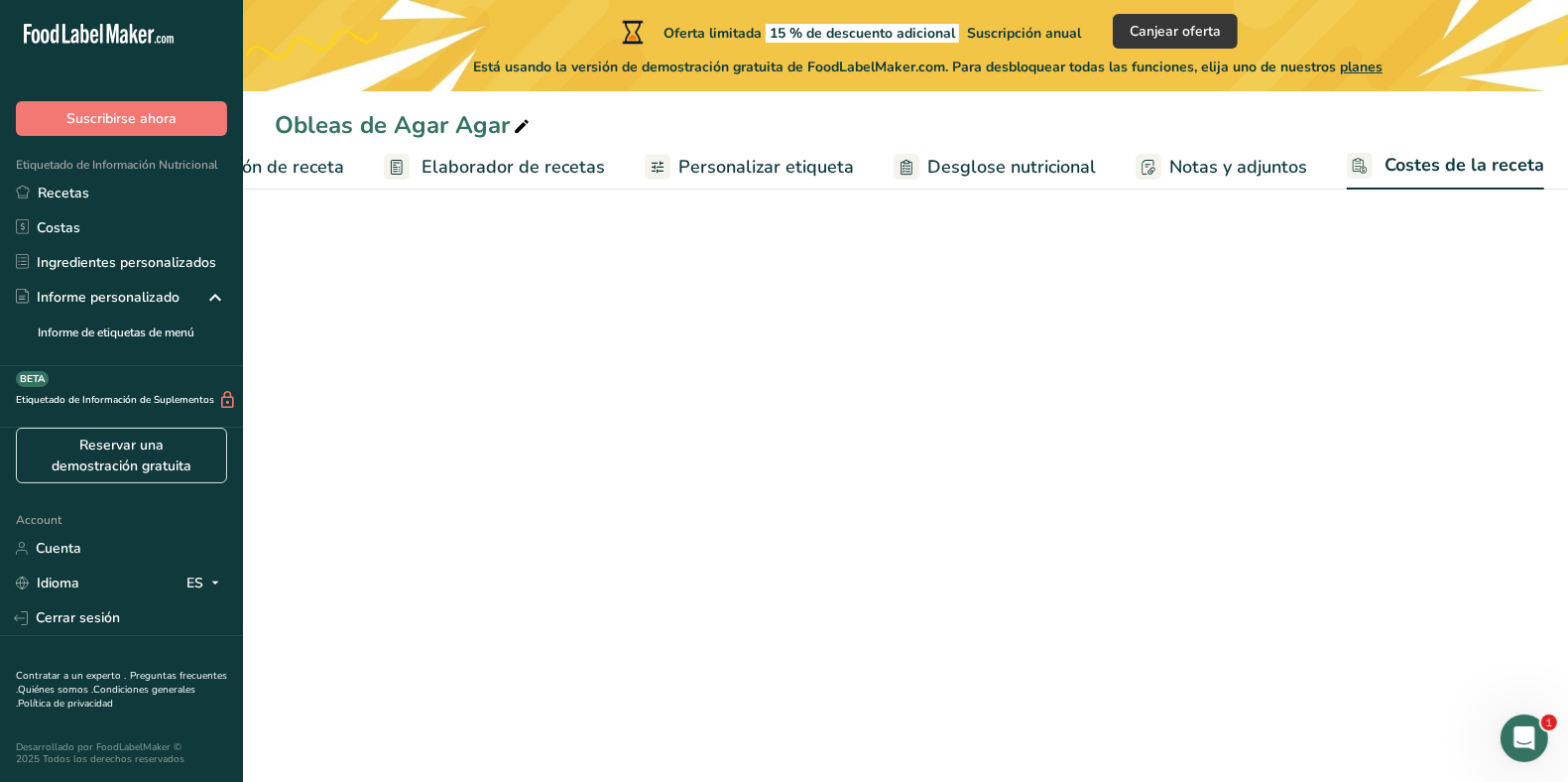scroll, scrollTop: 0, scrollLeft: 160, axis: horizontal 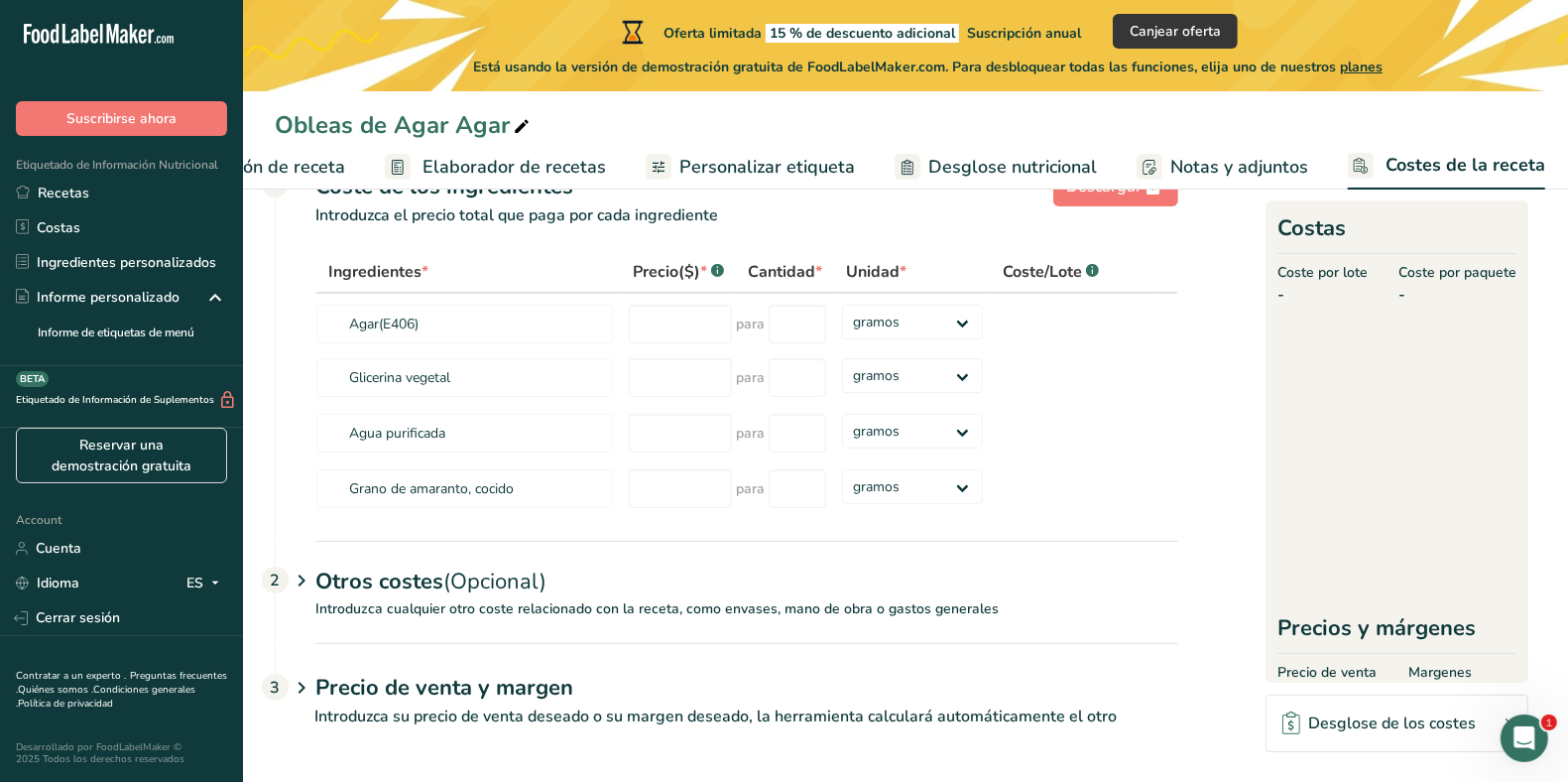 click on "Configuración de receta                       Elaborador de recetas   Personalizar etiqueta               Desglose nutricional               Notas y adjuntos                 Costes de la receta" at bounding box center [834, 166] 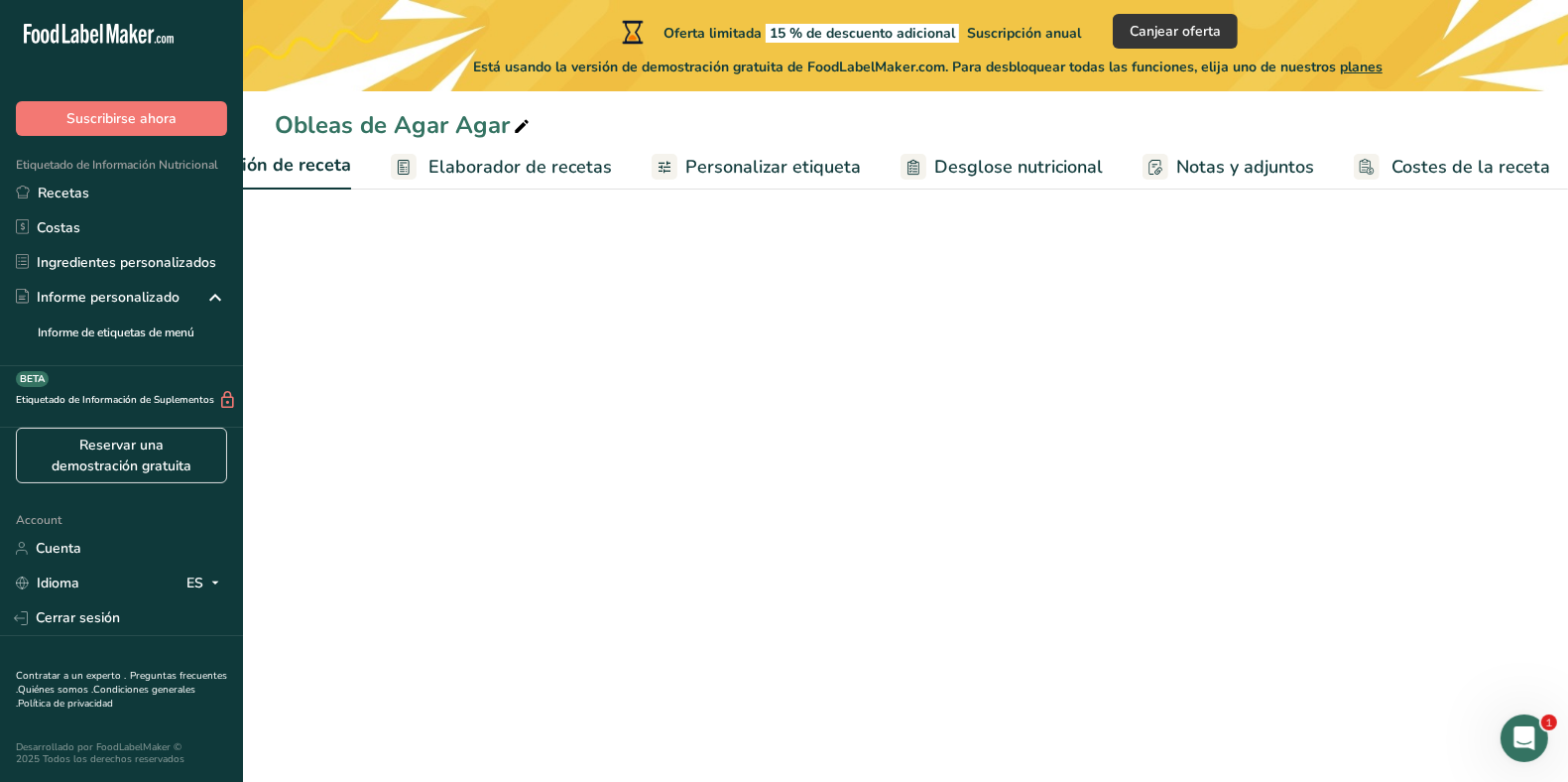 scroll, scrollTop: 0, scrollLeft: 18, axis: horizontal 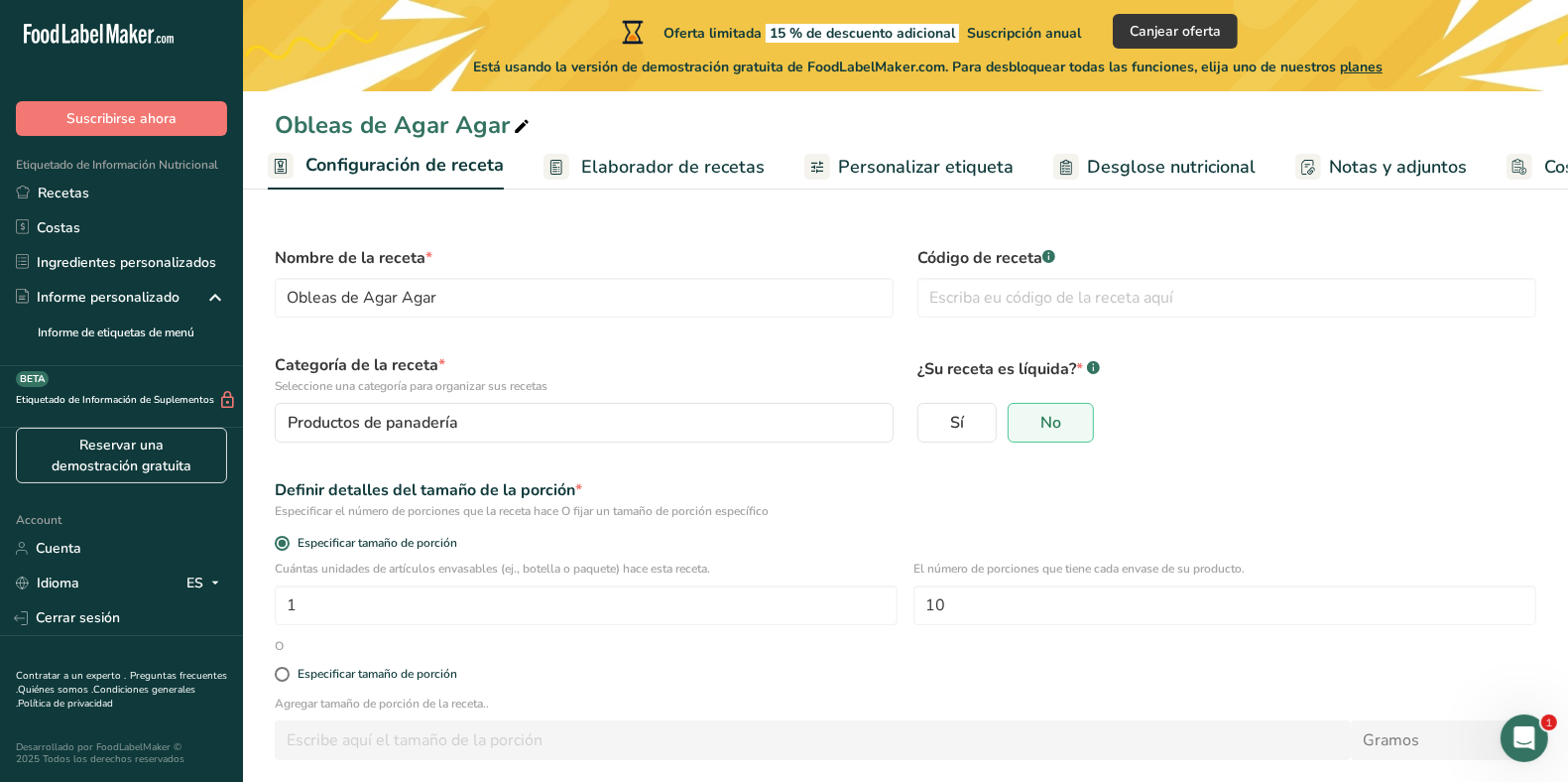 click on "Elaborador de recetas" at bounding box center [654, 167] 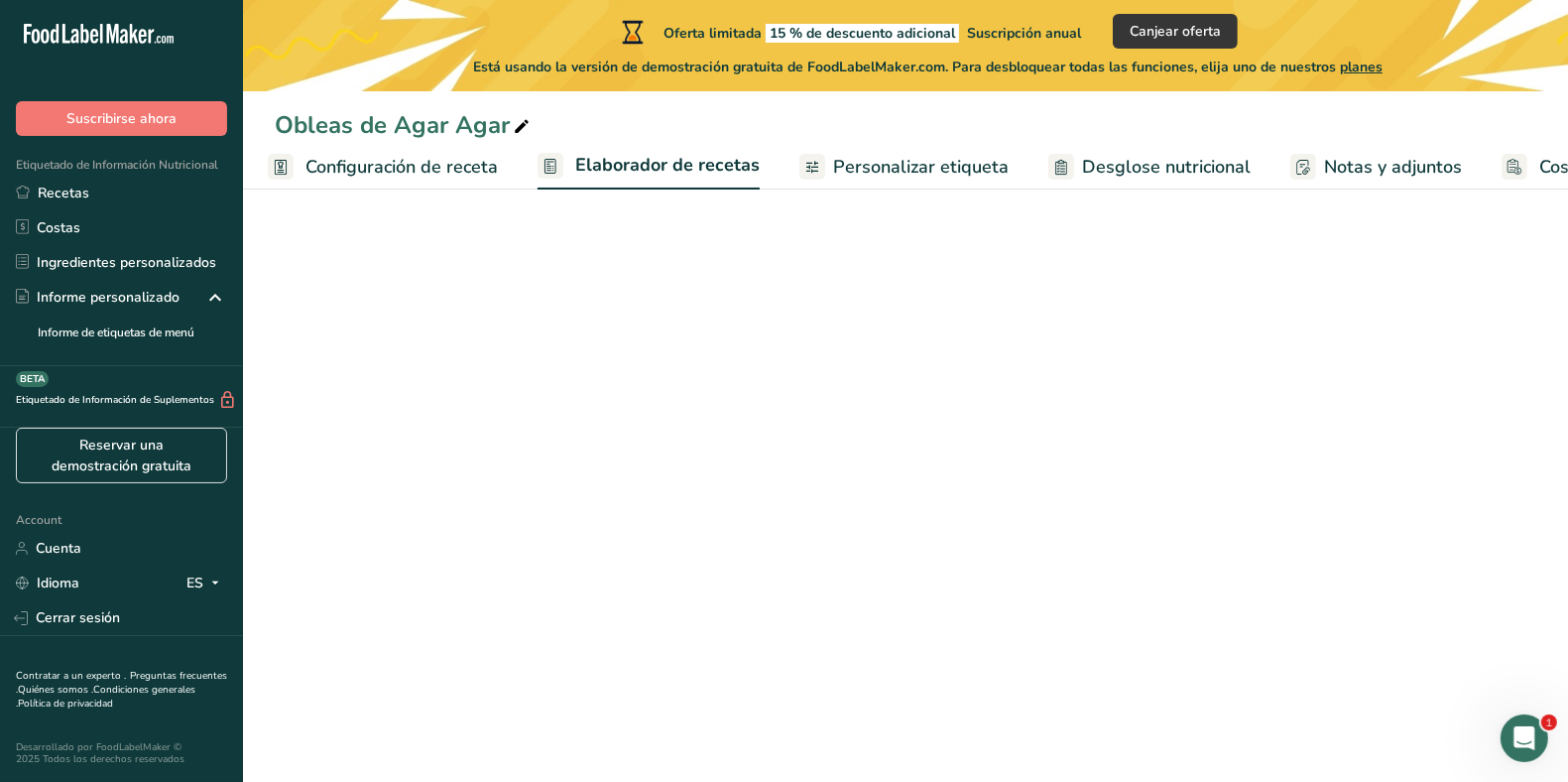 scroll, scrollTop: 0, scrollLeft: 161, axis: horizontal 